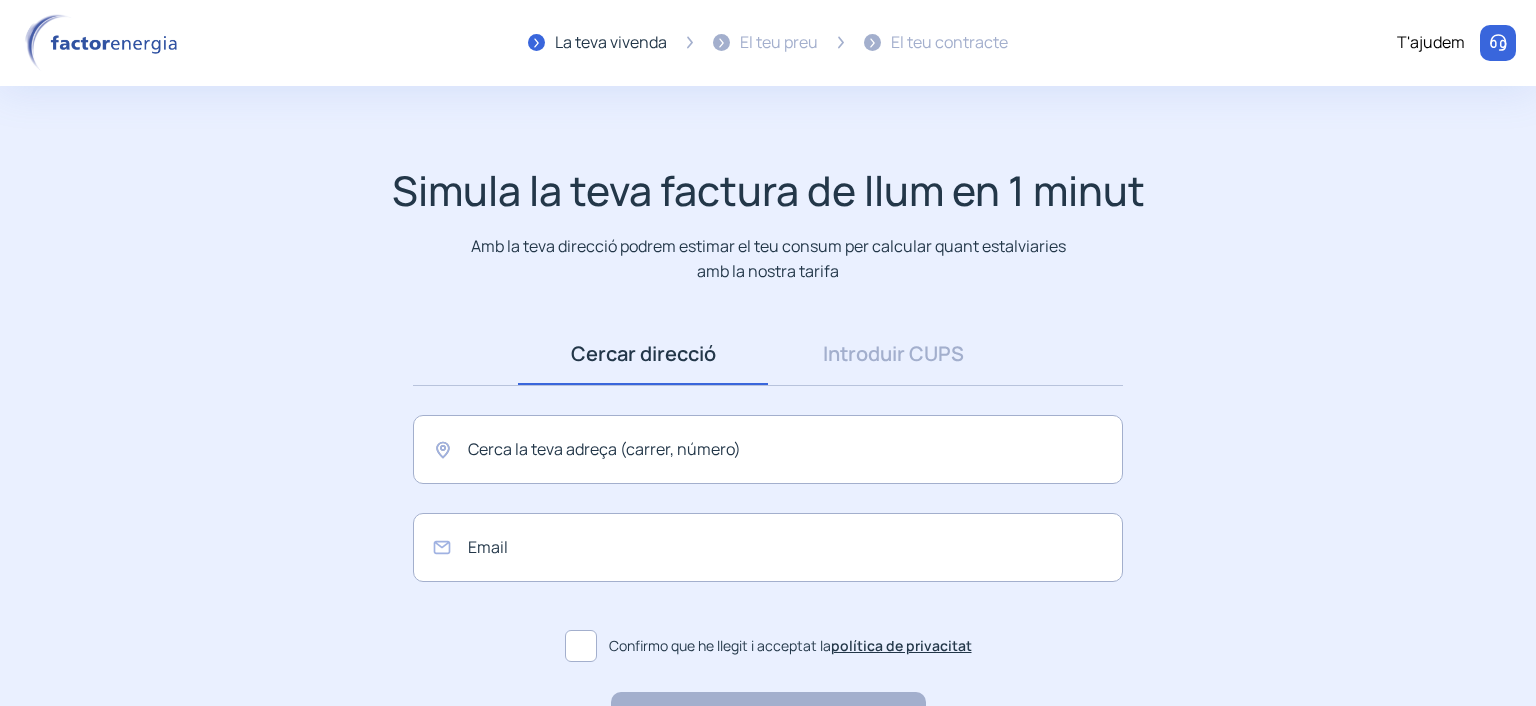 scroll, scrollTop: 0, scrollLeft: 0, axis: both 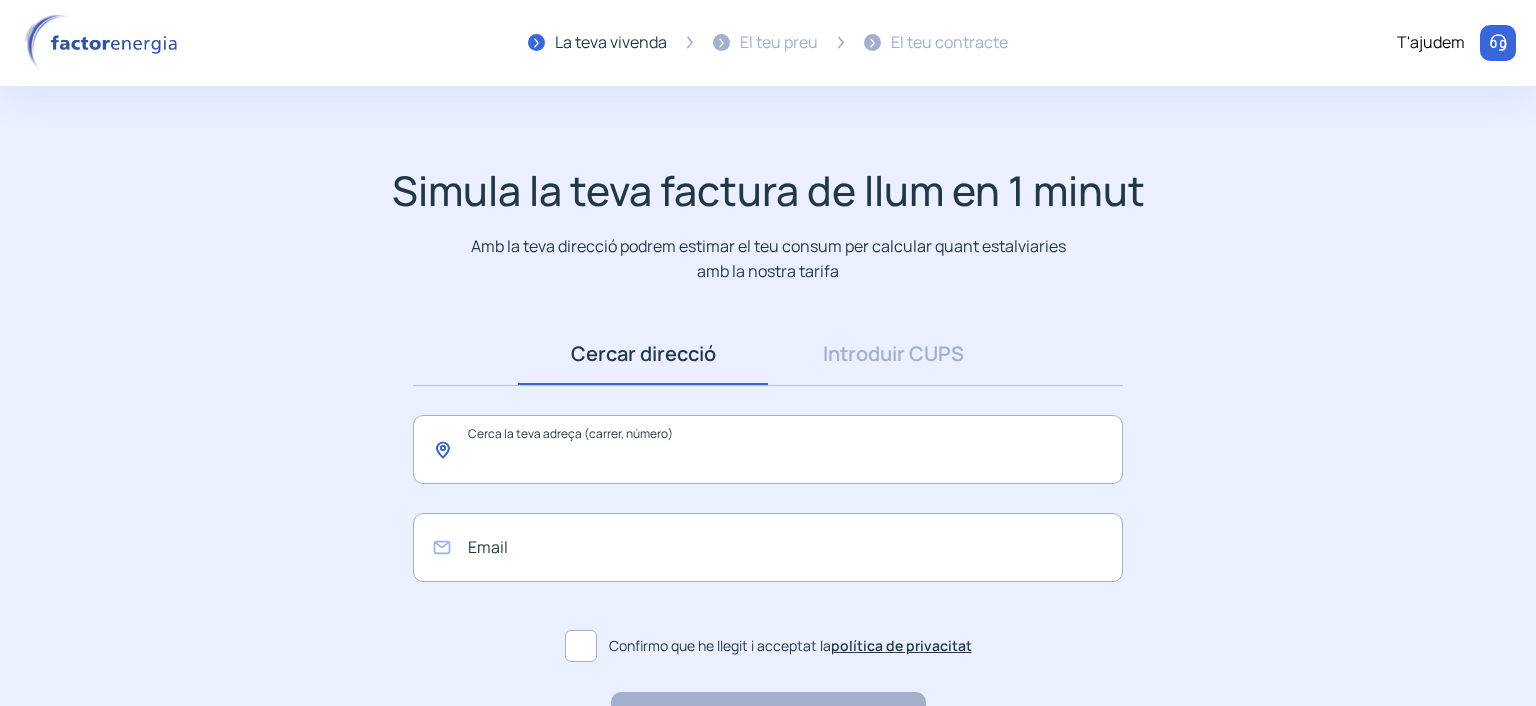 click 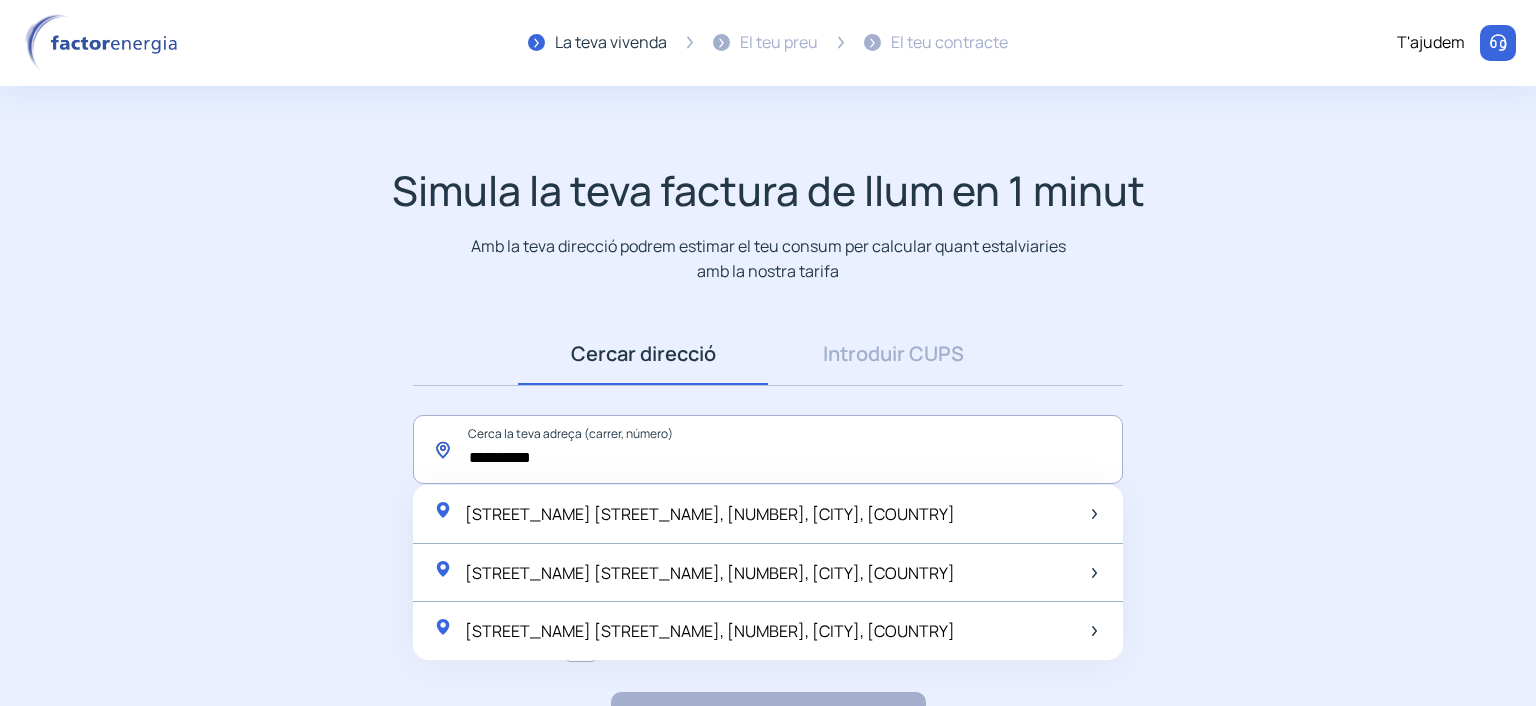 click on "*********" 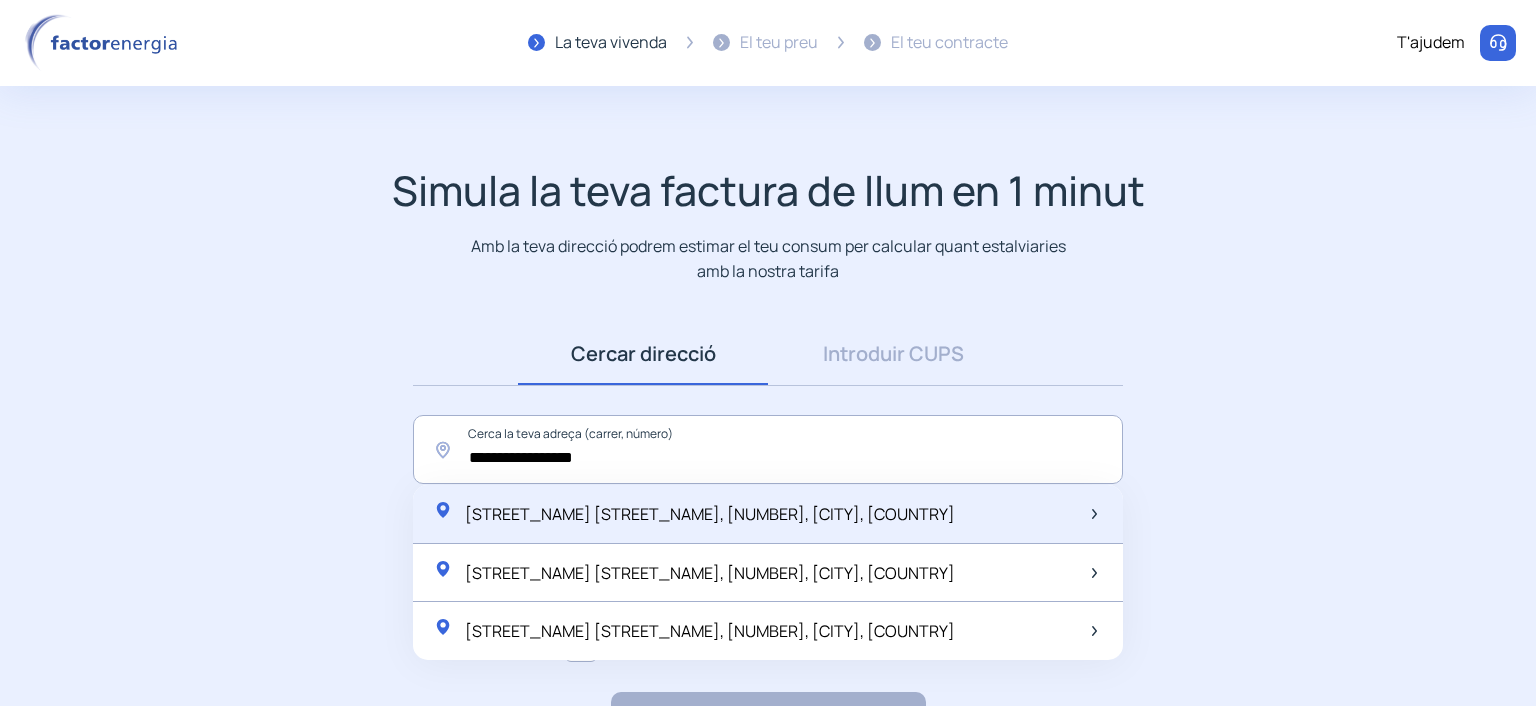 click on "[STREET_NAME] [STREET_NAME], [NUMBER], [CITY], [COUNTRY]" 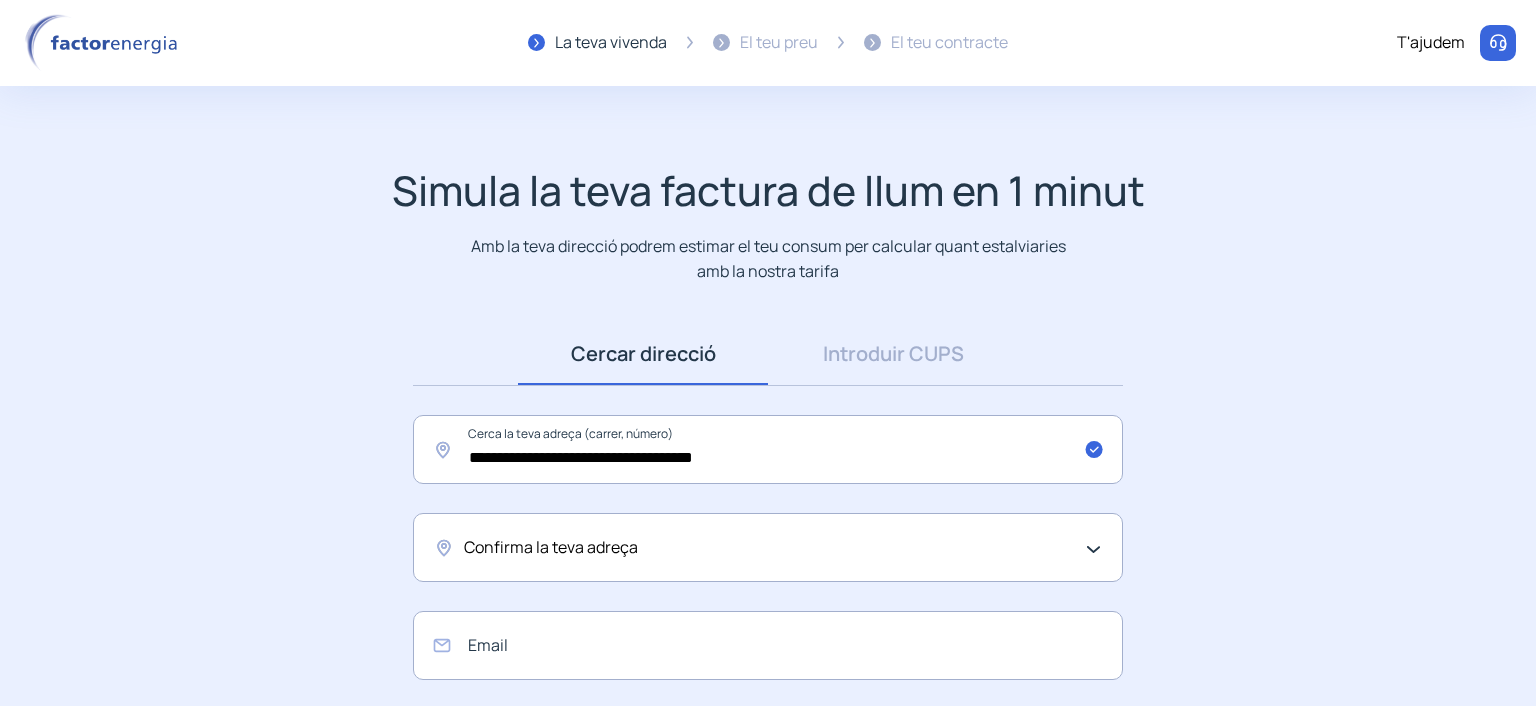 click on "Confirma la teva adreça" 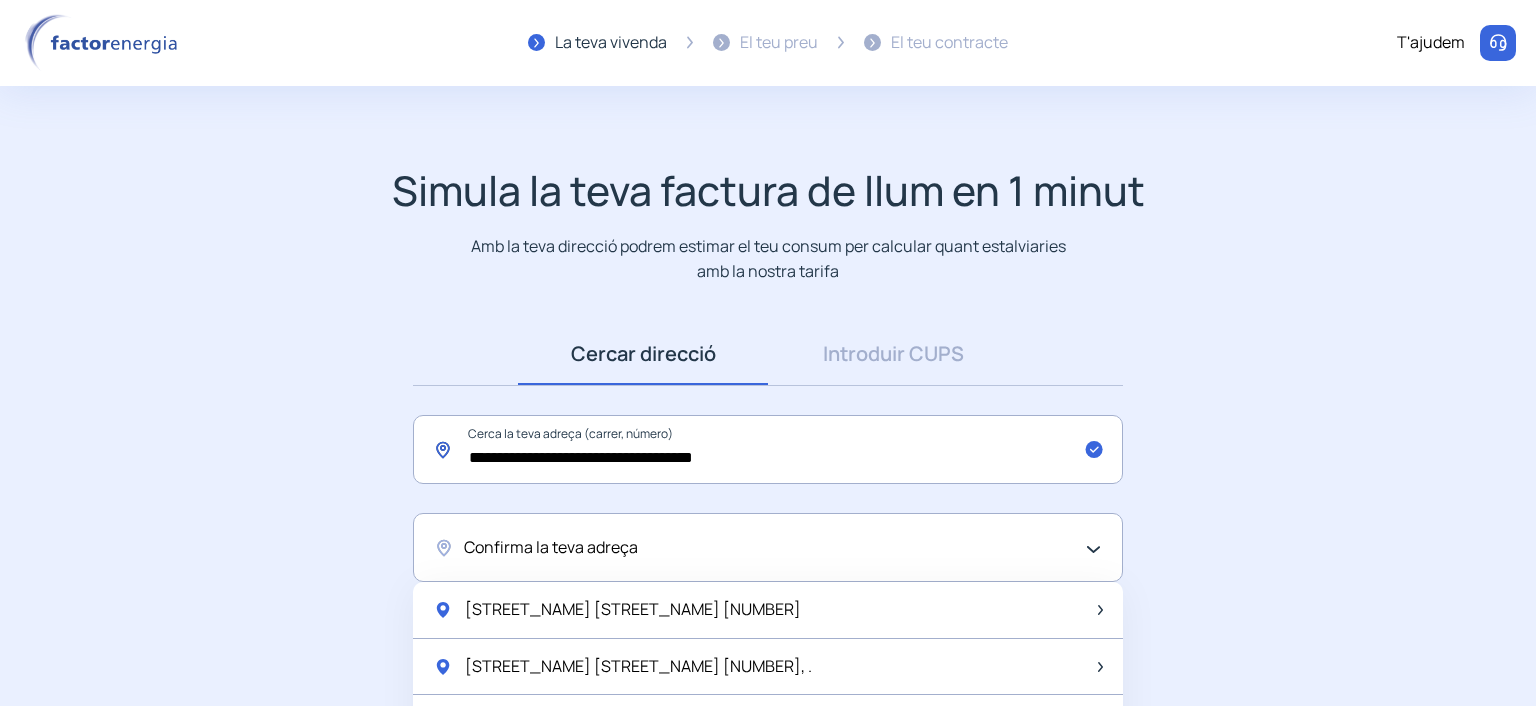 drag, startPoint x: 783, startPoint y: 479, endPoint x: 418, endPoint y: 490, distance: 365.1657 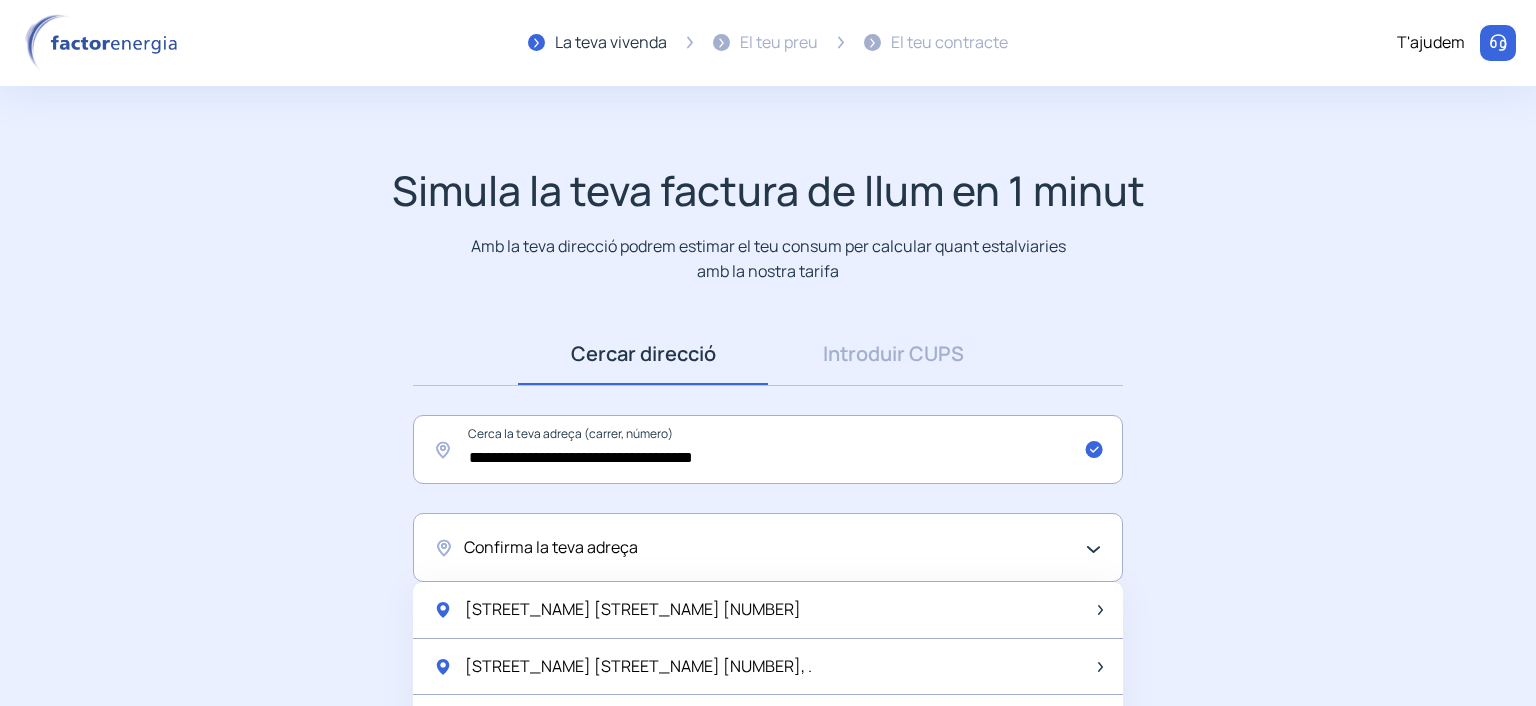 click on "Confirma la teva adreça" 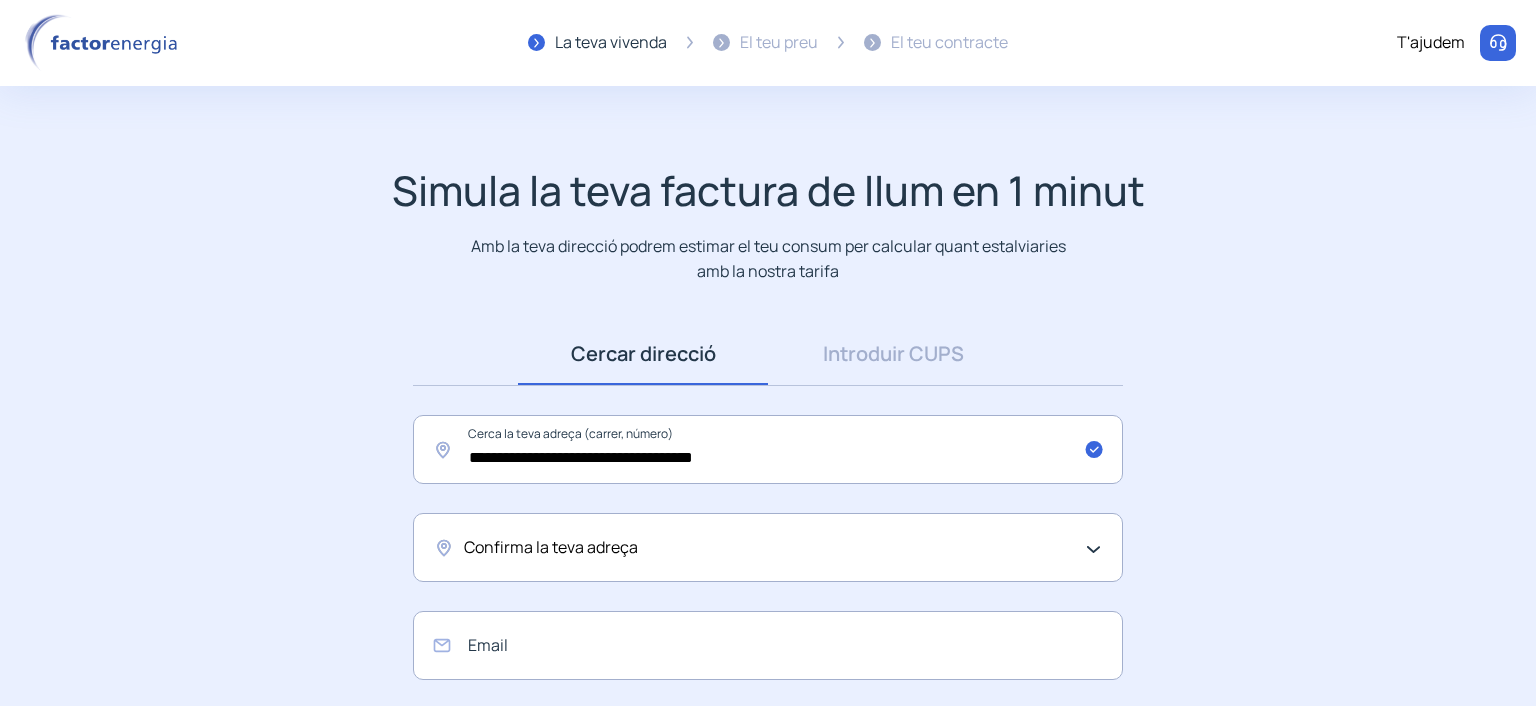 click on "Confirma la teva adreça" 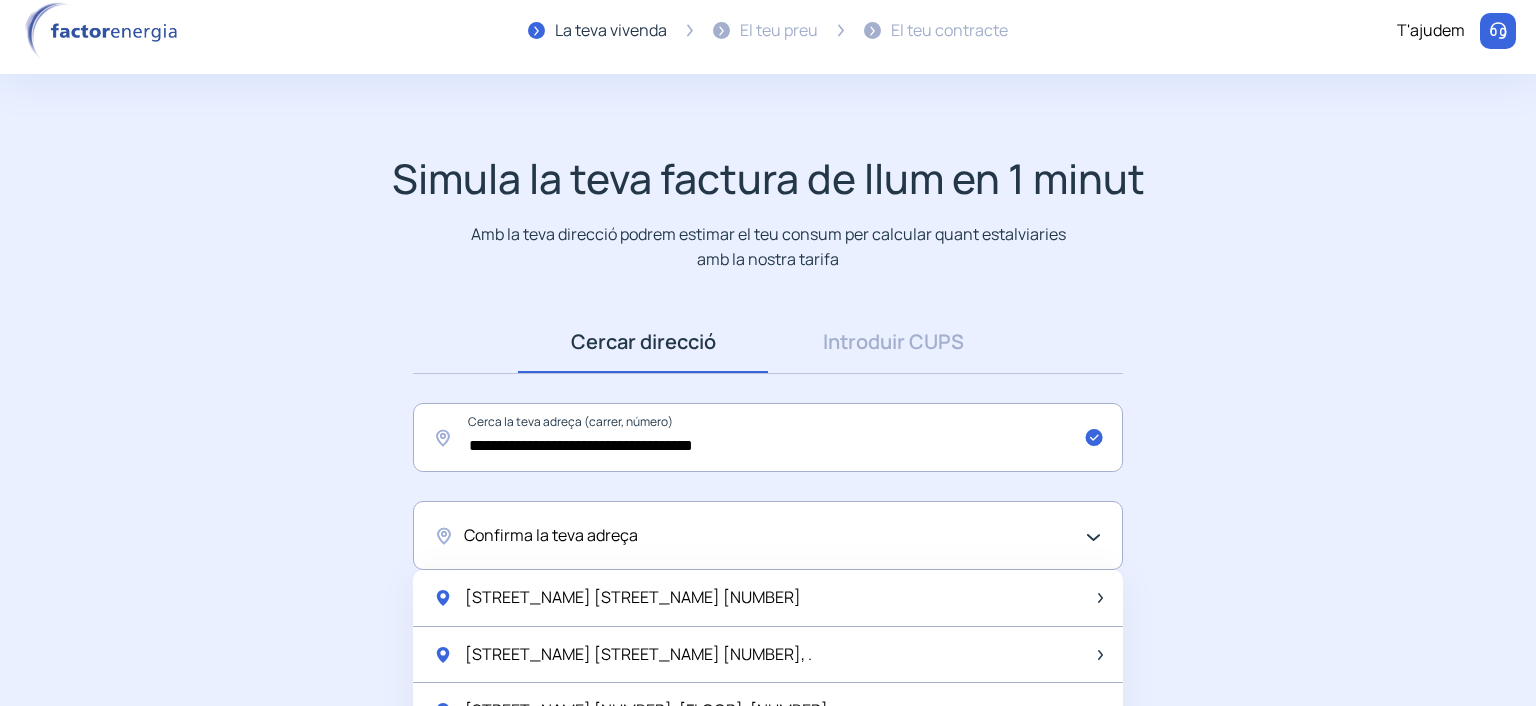 scroll, scrollTop: 0, scrollLeft: 0, axis: both 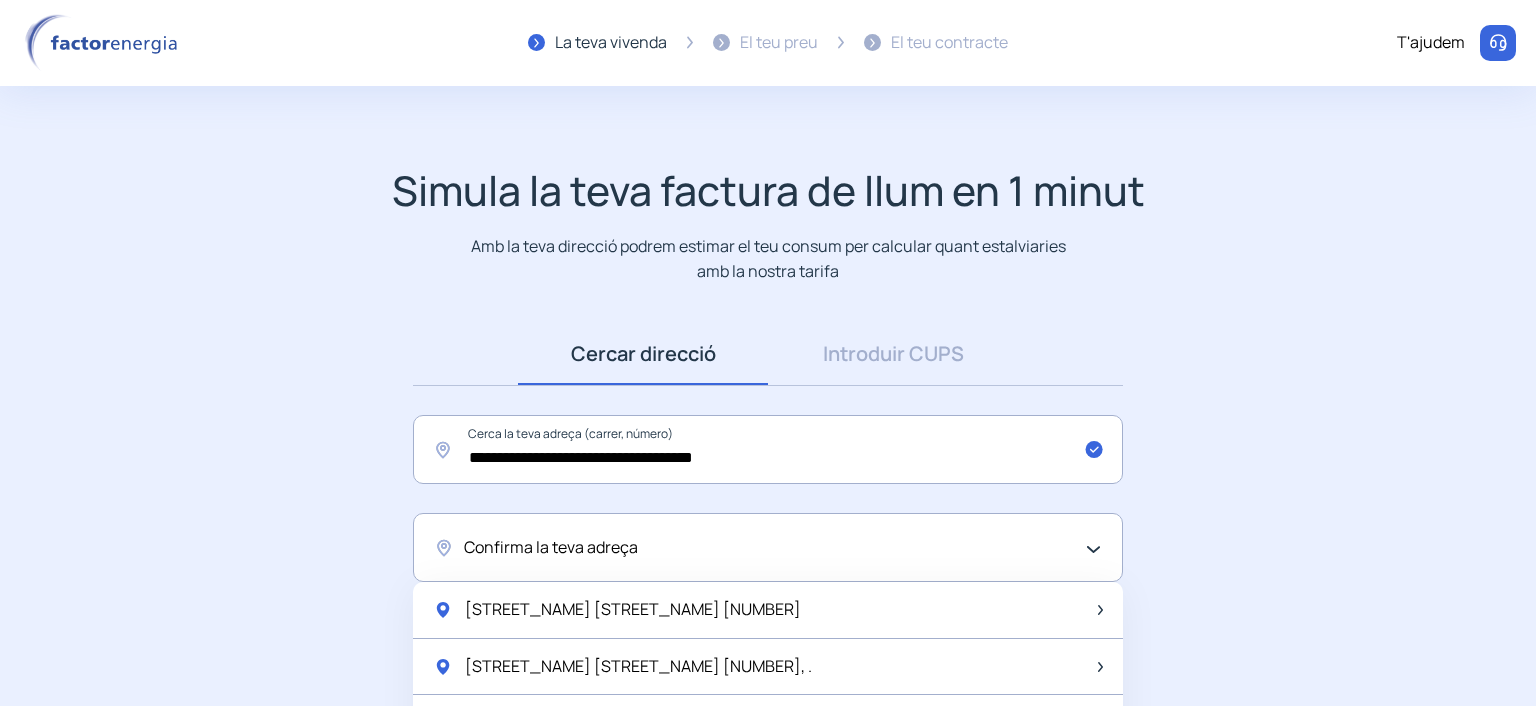 click on "Confirma la teva adreça" 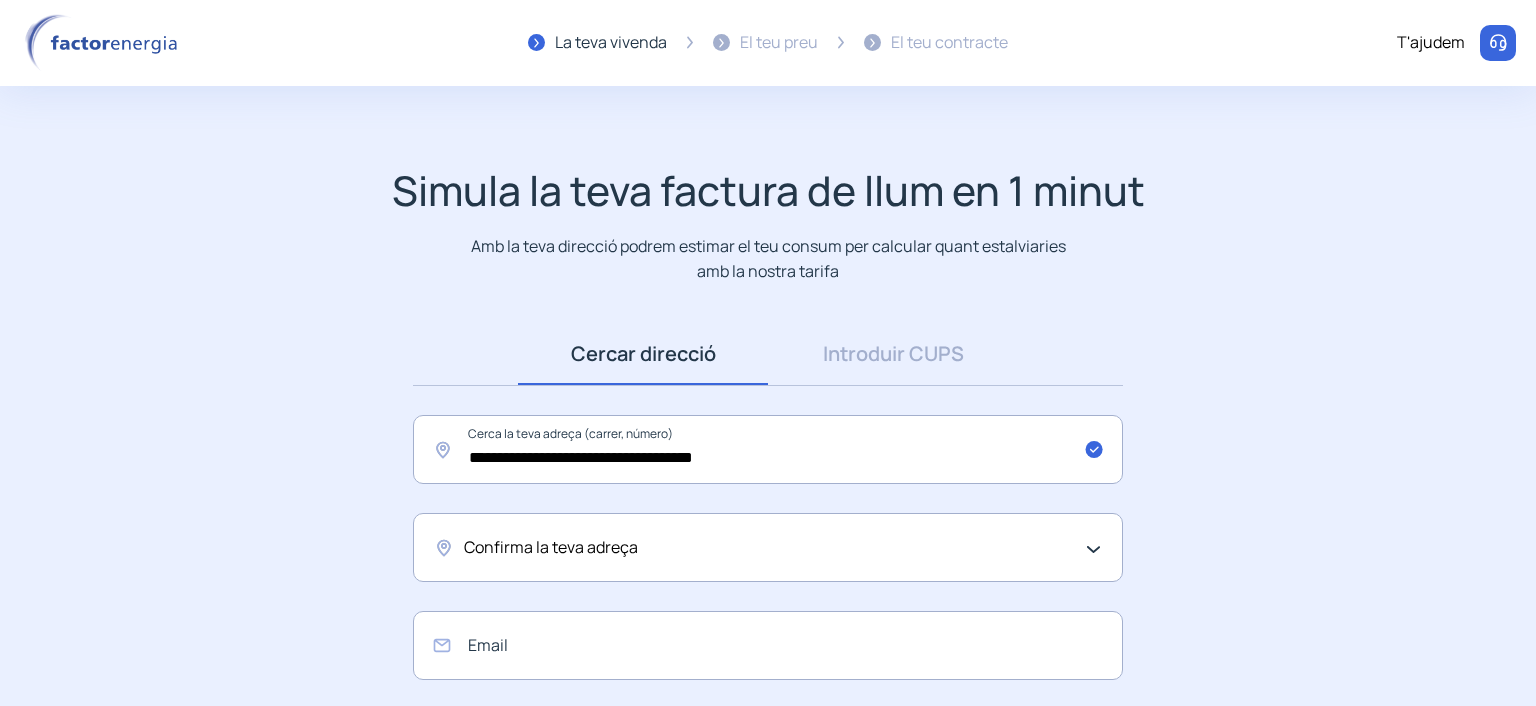 click on "Confirma la teva adreça" 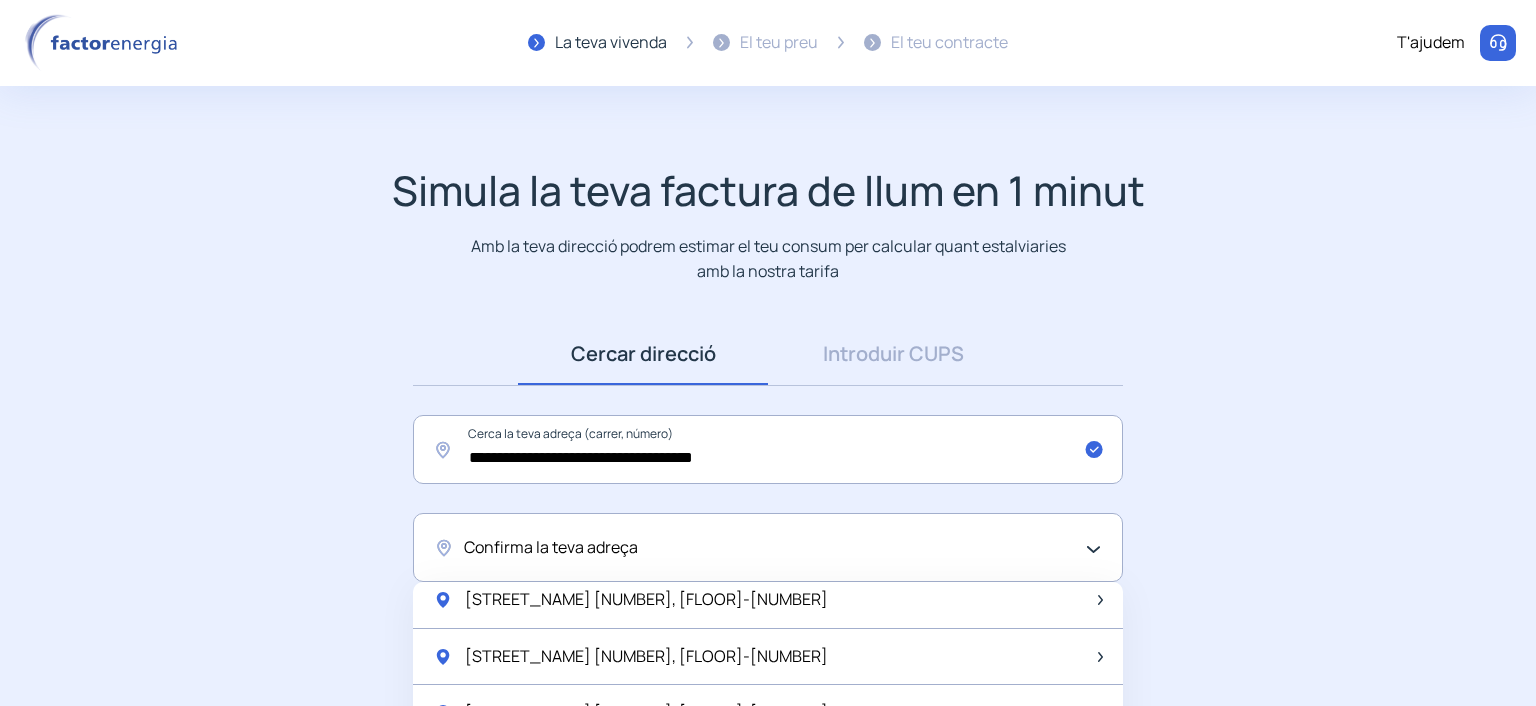 scroll, scrollTop: 1275, scrollLeft: 0, axis: vertical 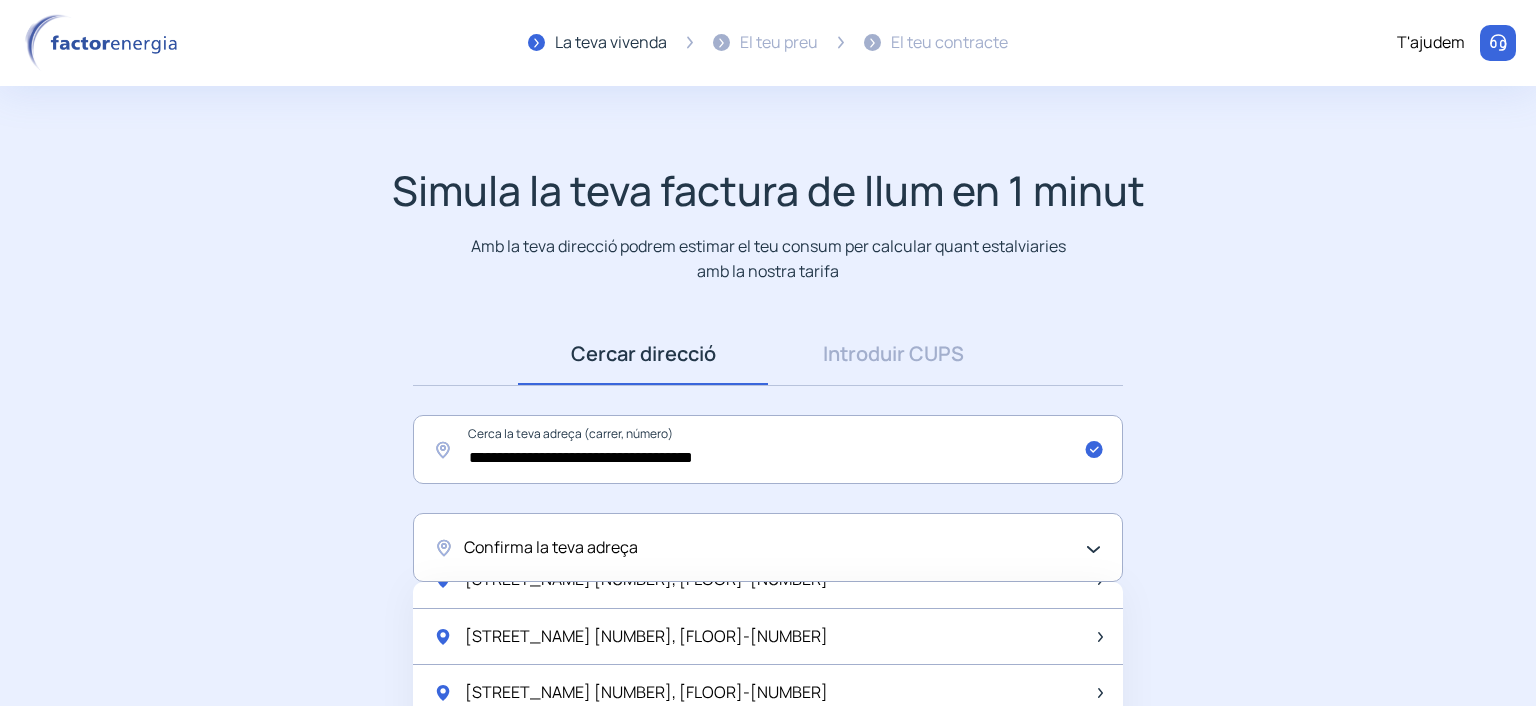 click on "Egara 178, 1-1" 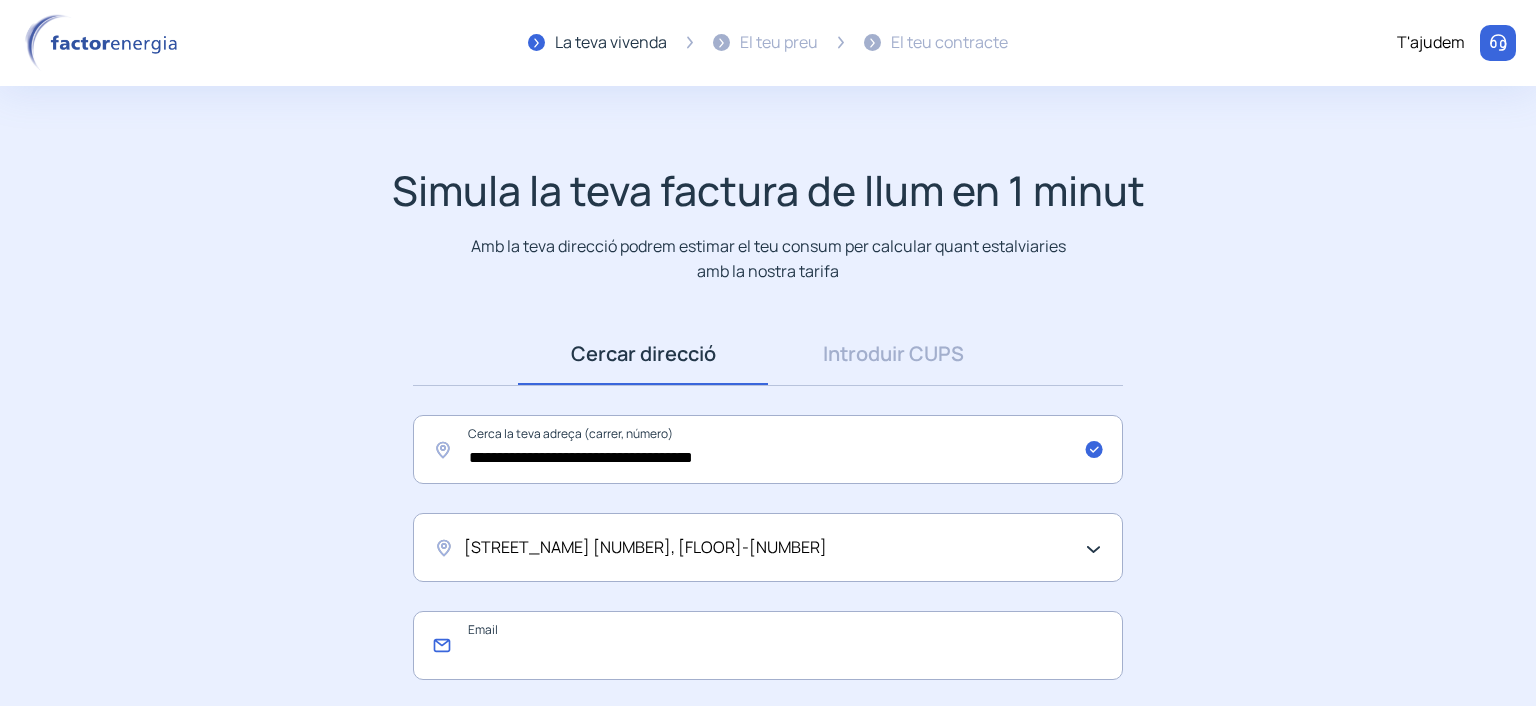 click 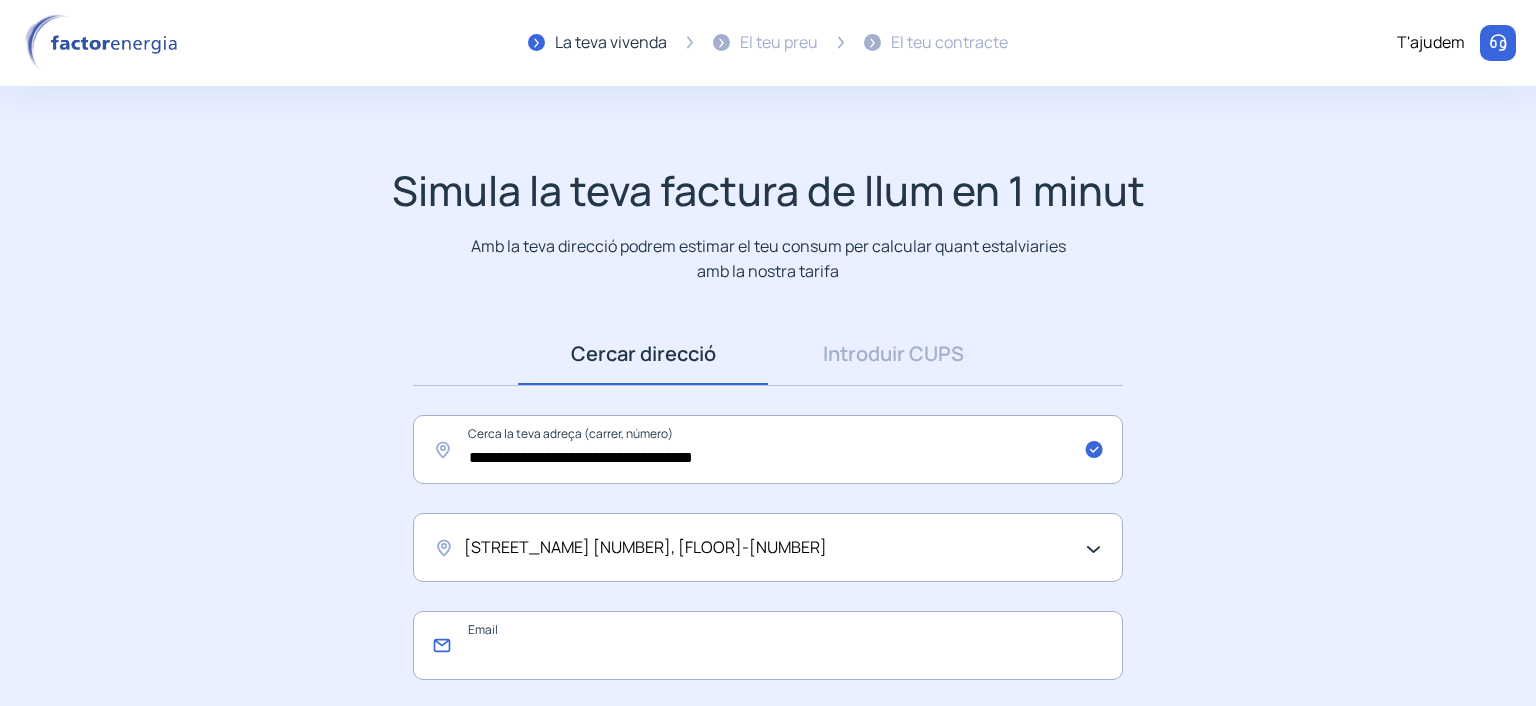 type on "**********" 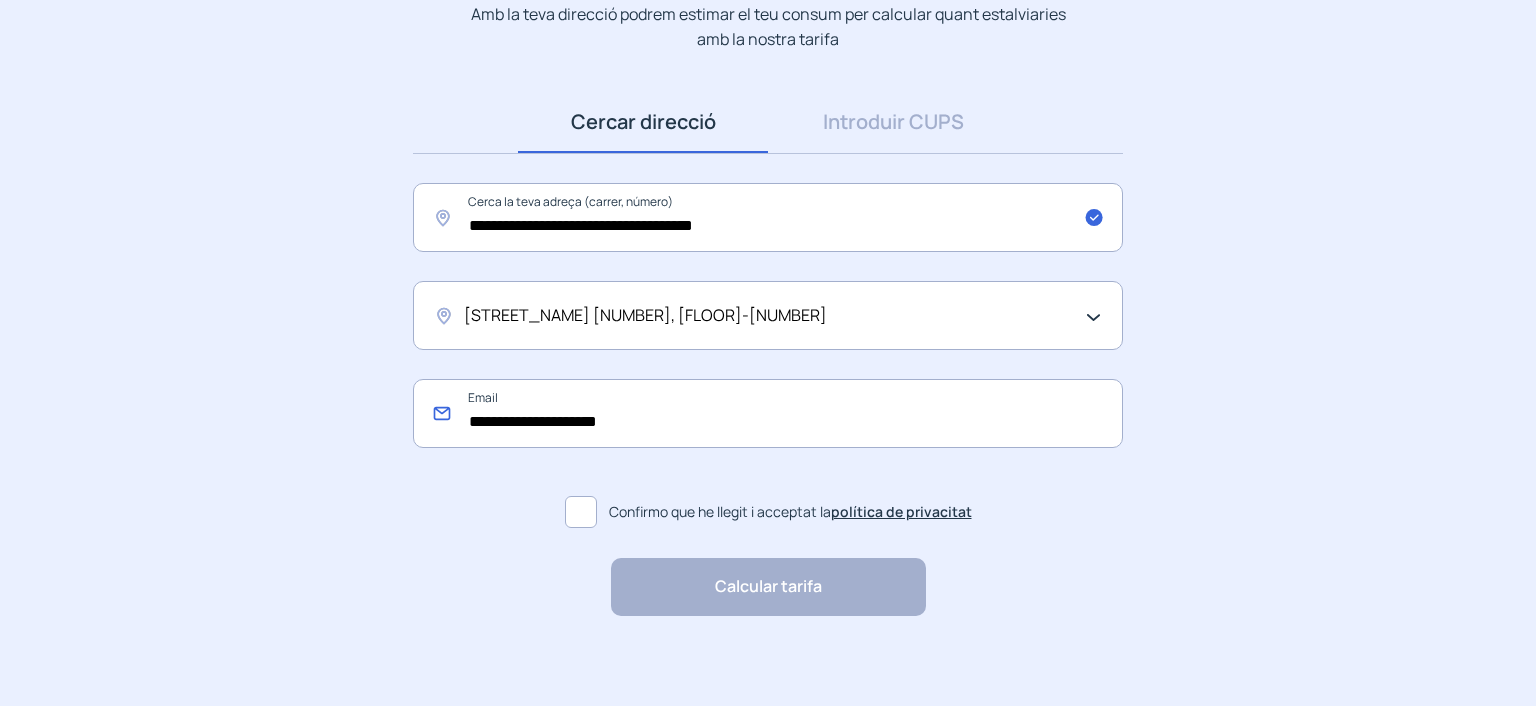 scroll, scrollTop: 272, scrollLeft: 0, axis: vertical 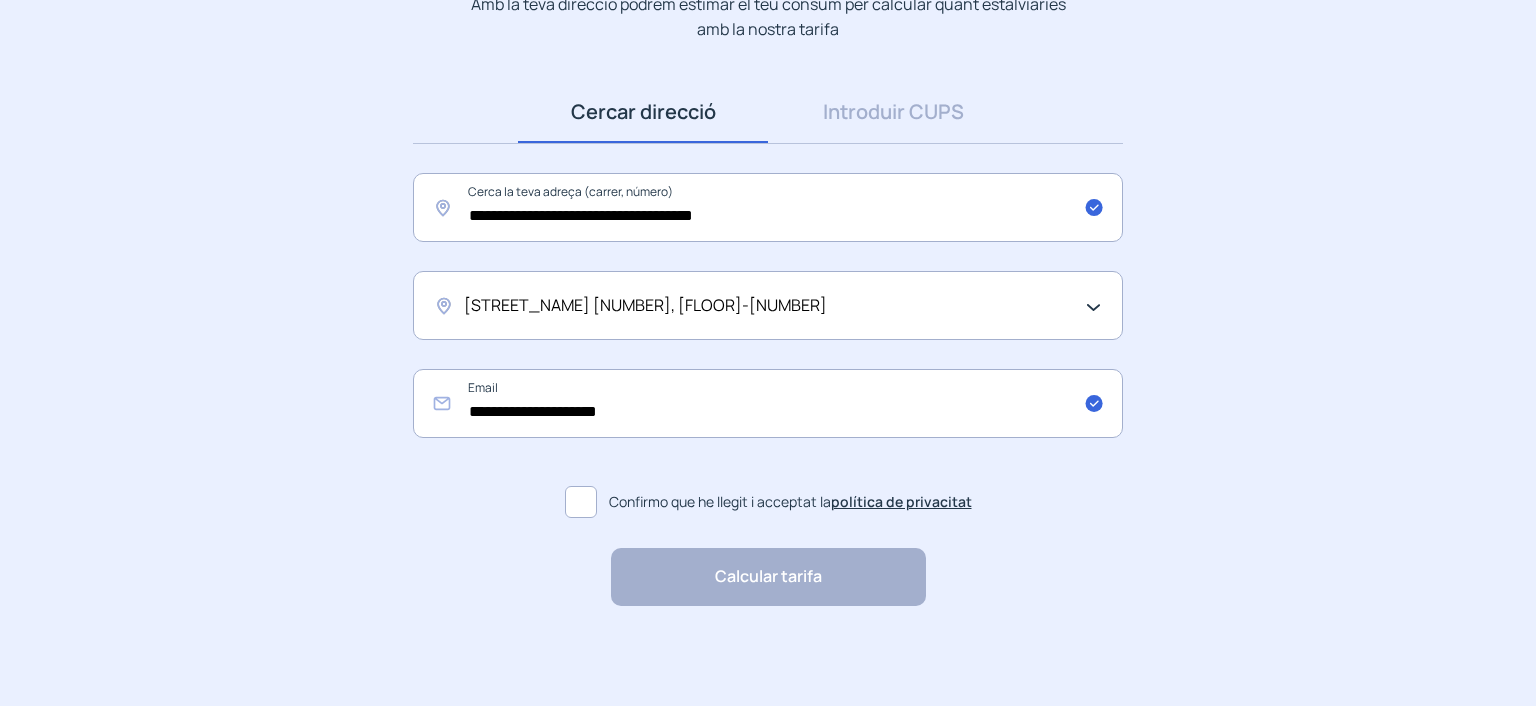 click 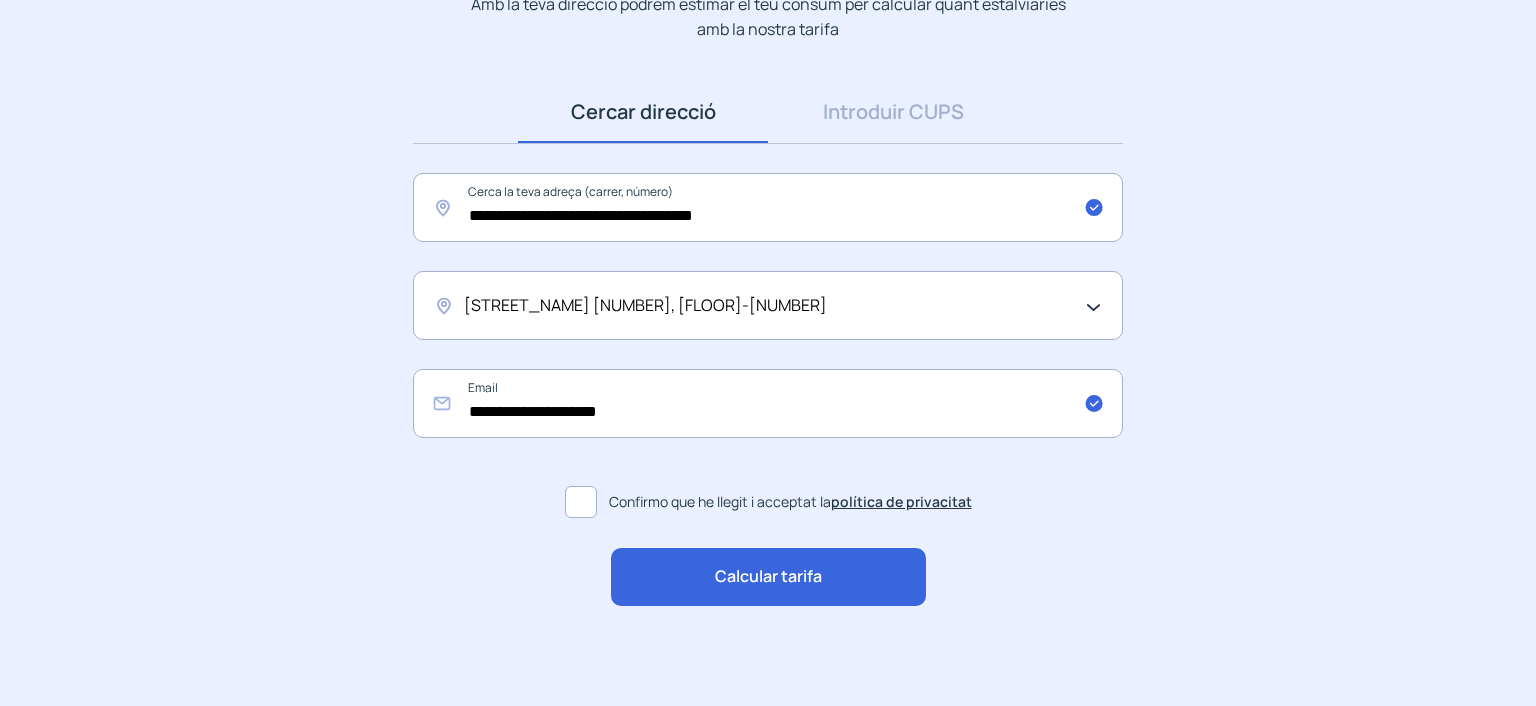 click on "Calcular tarifa" 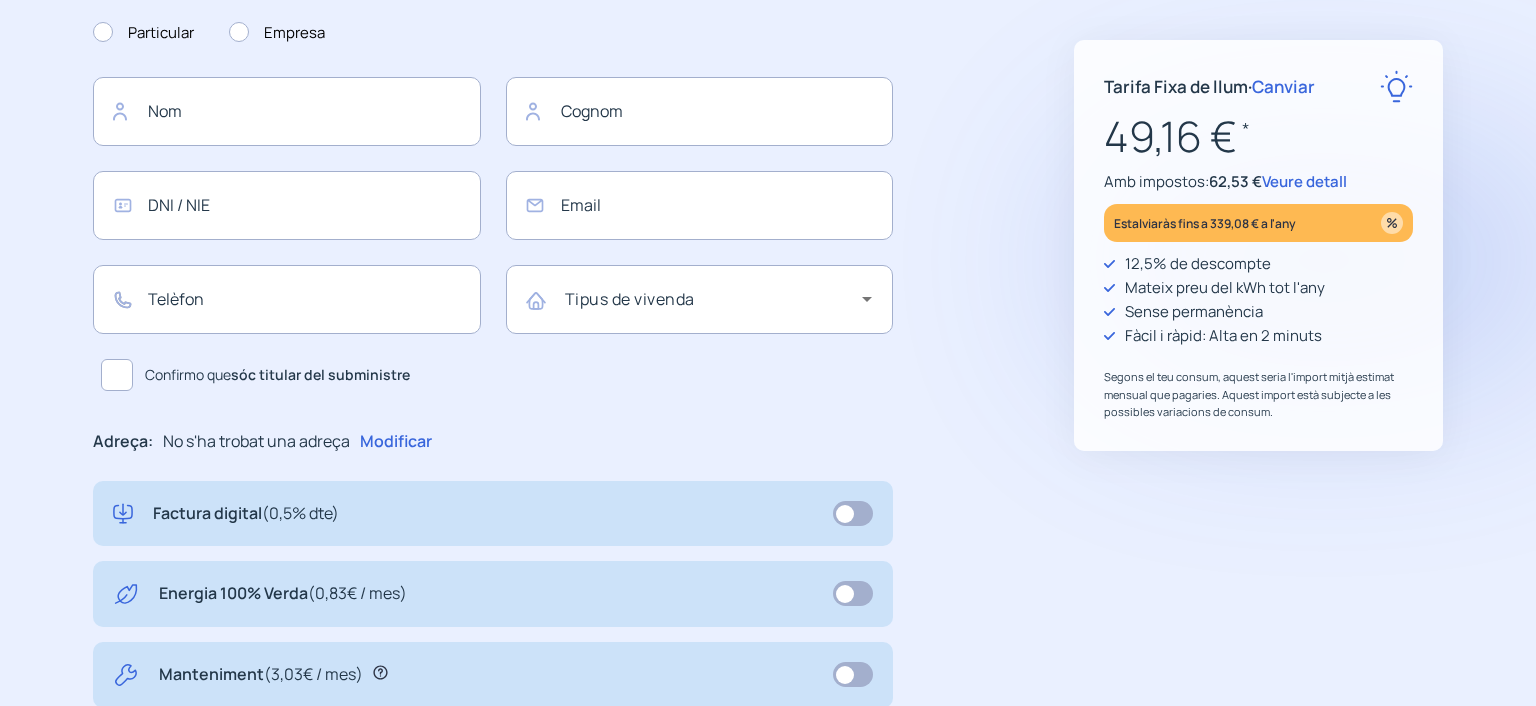 scroll, scrollTop: 0, scrollLeft: 0, axis: both 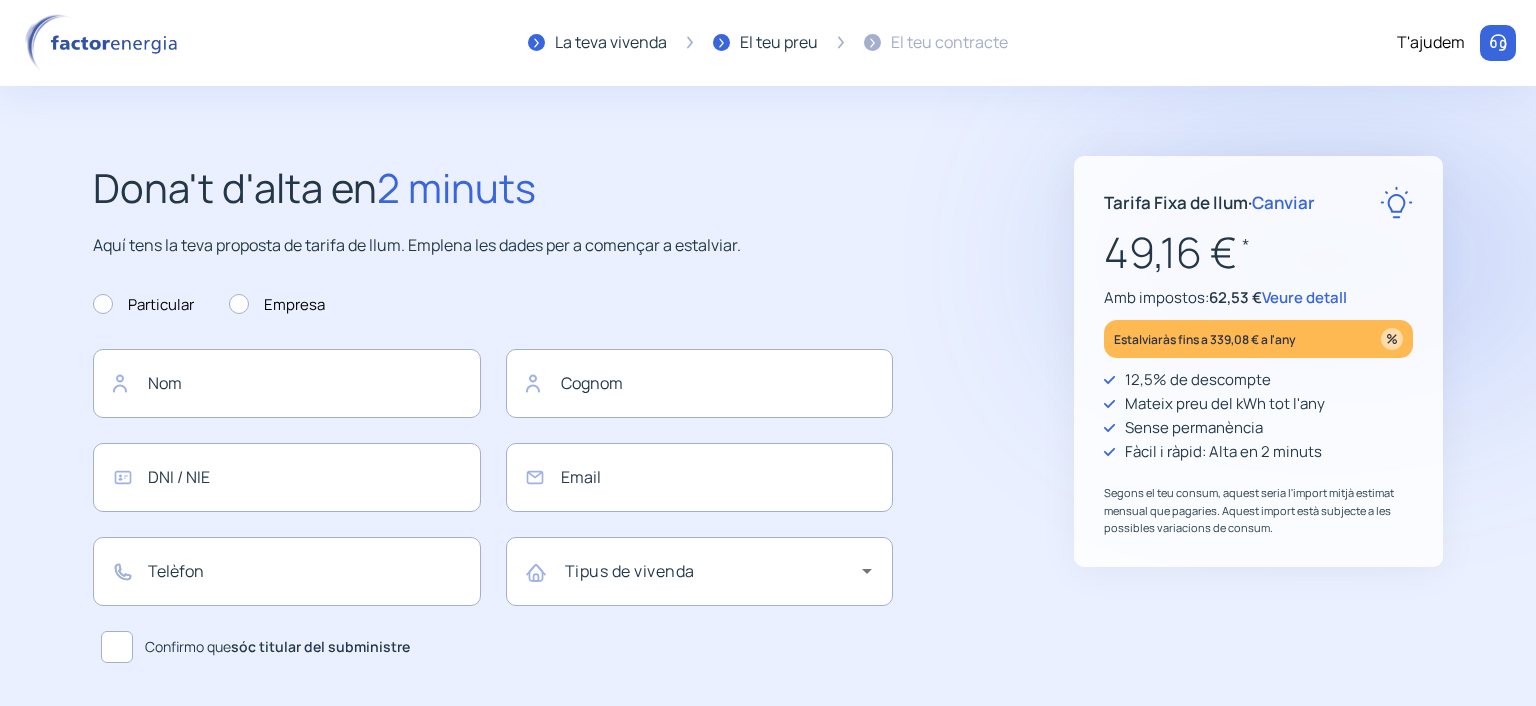 type on "**********" 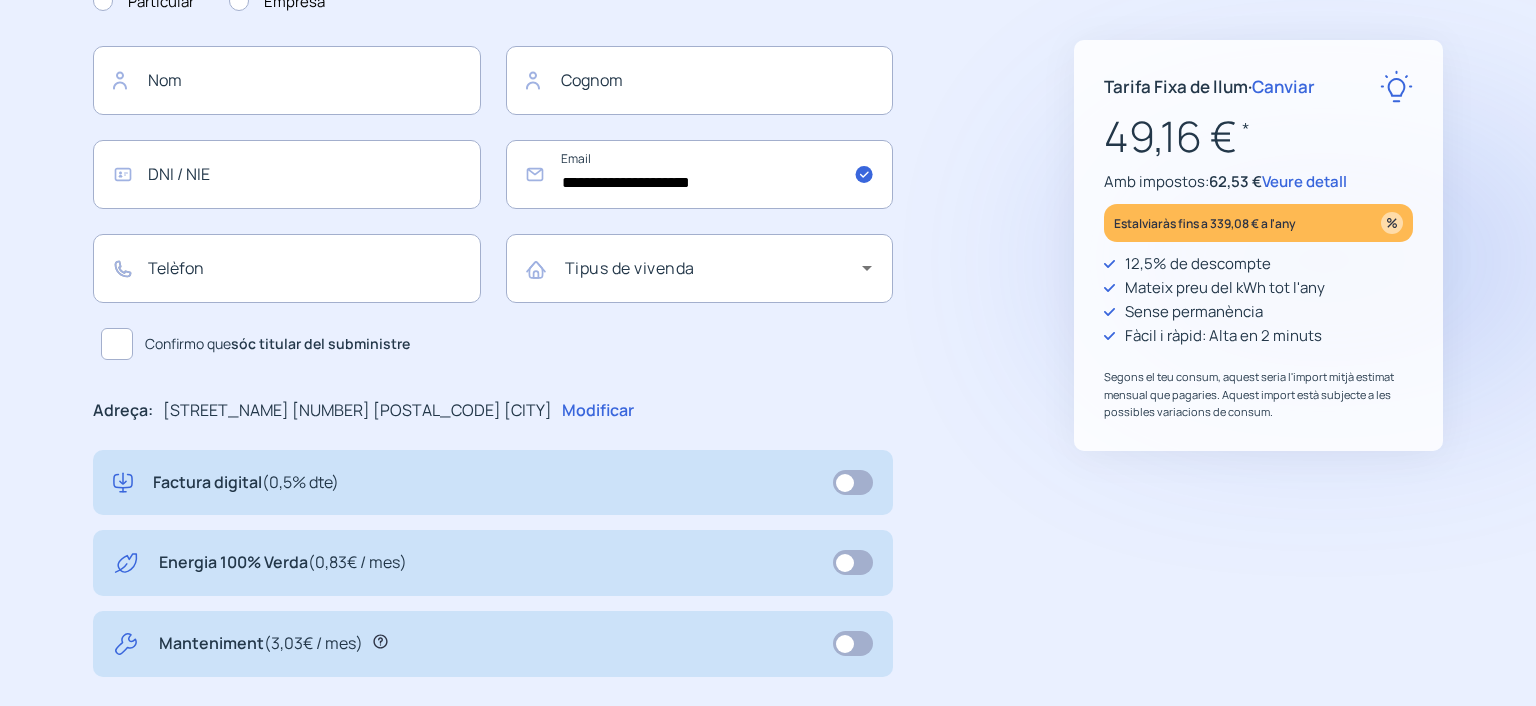 scroll, scrollTop: 333, scrollLeft: 0, axis: vertical 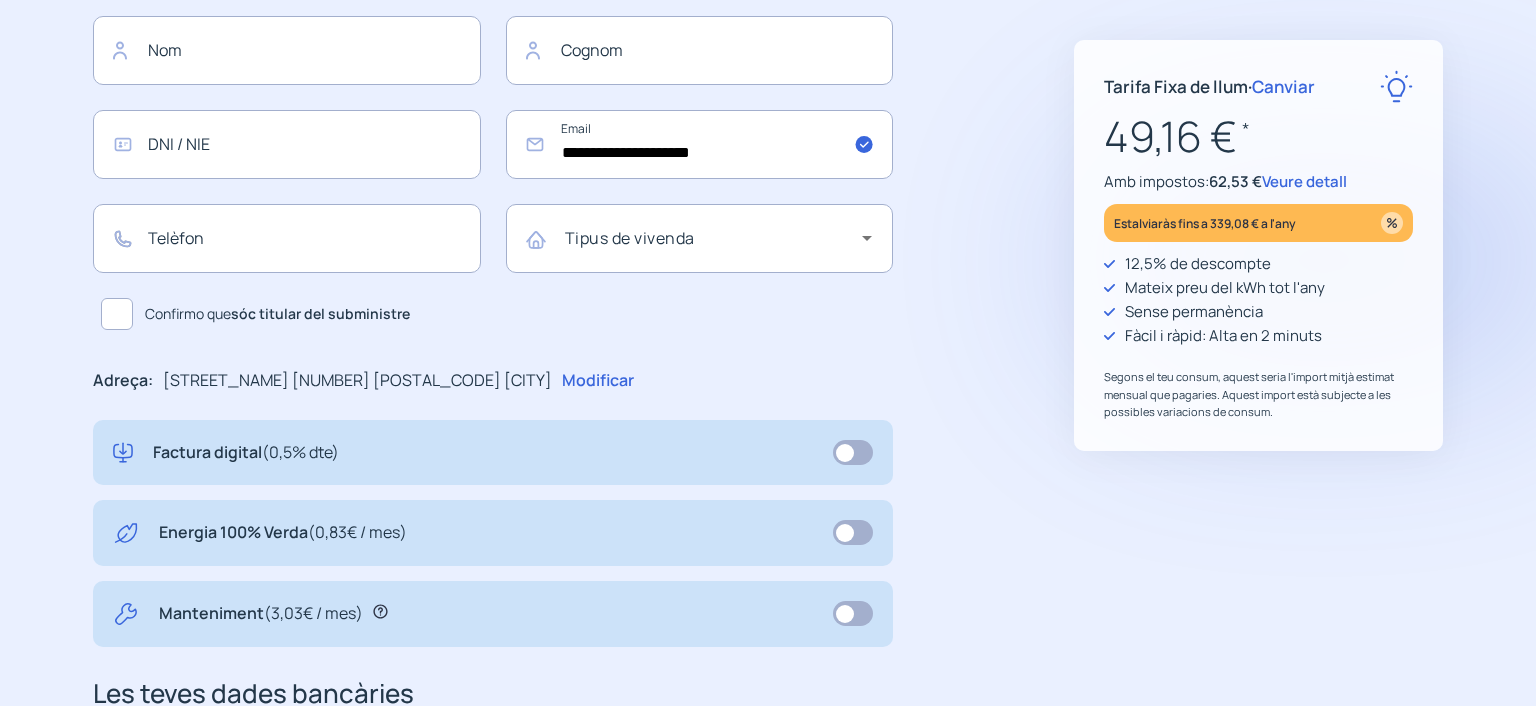 click 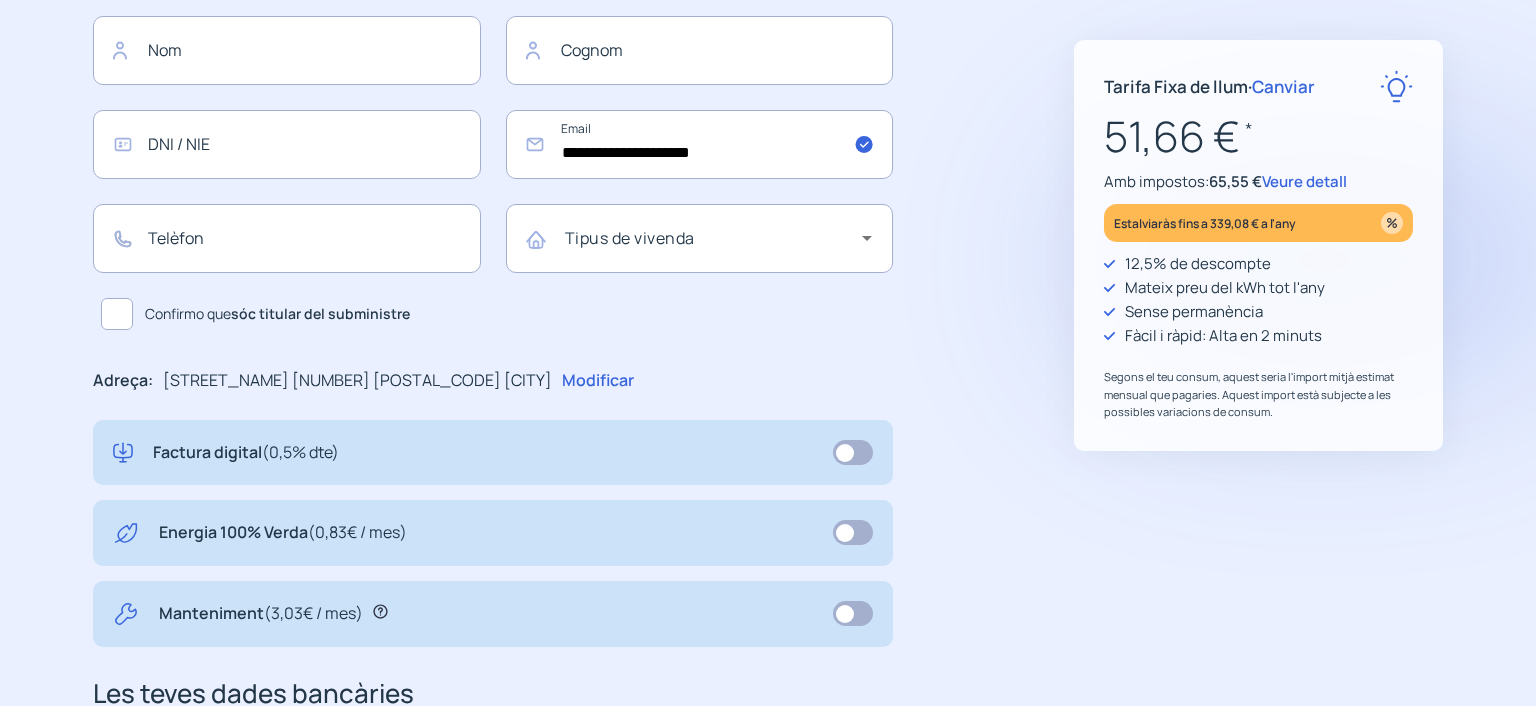 click 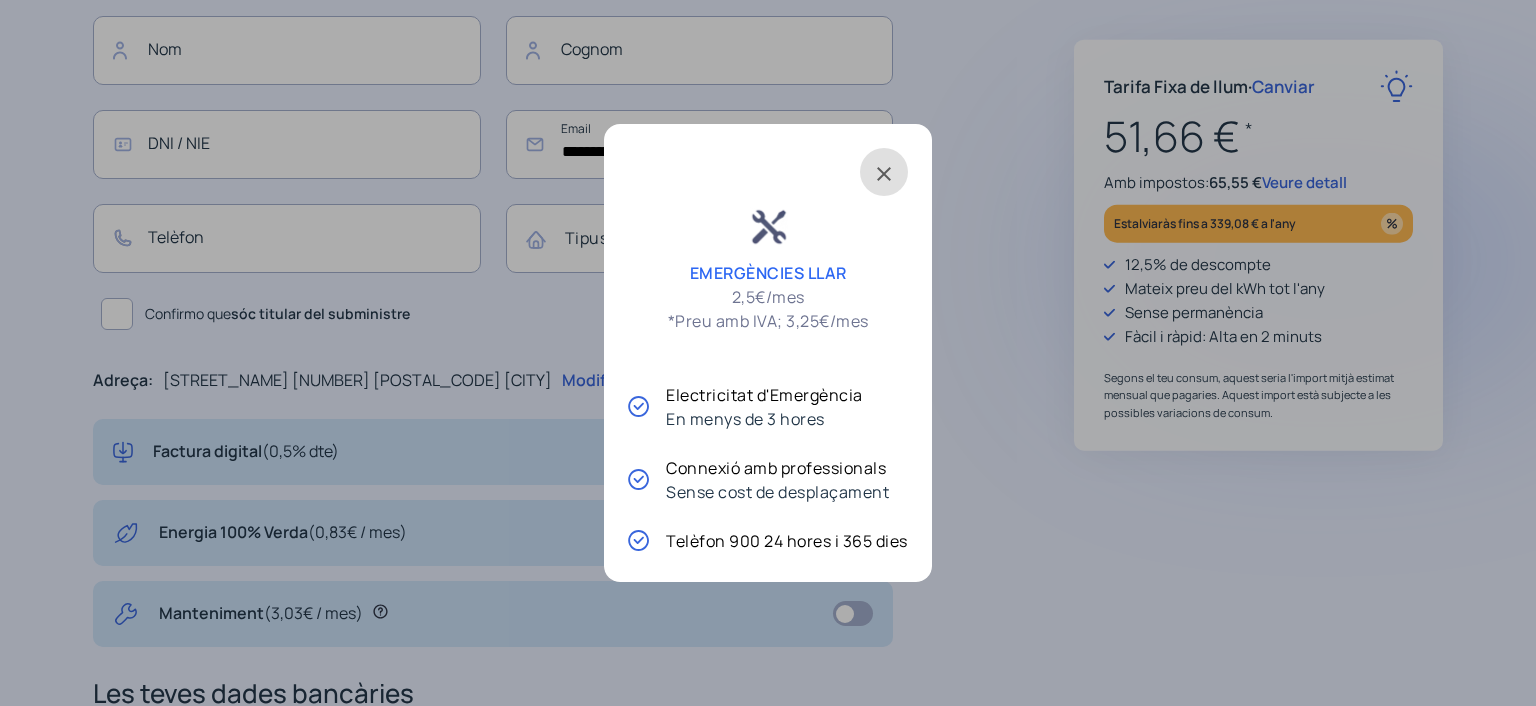 scroll, scrollTop: 24, scrollLeft: 0, axis: vertical 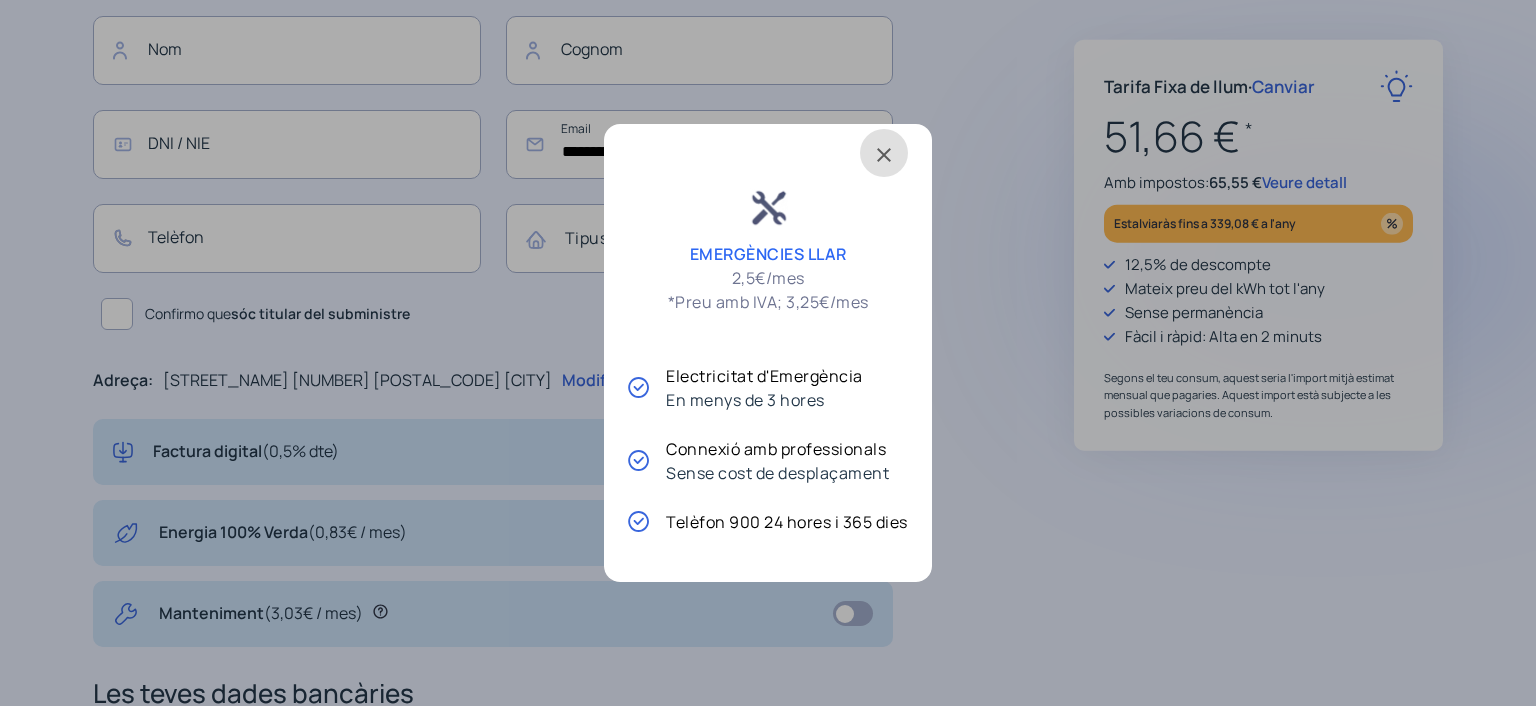 click at bounding box center [768, 353] 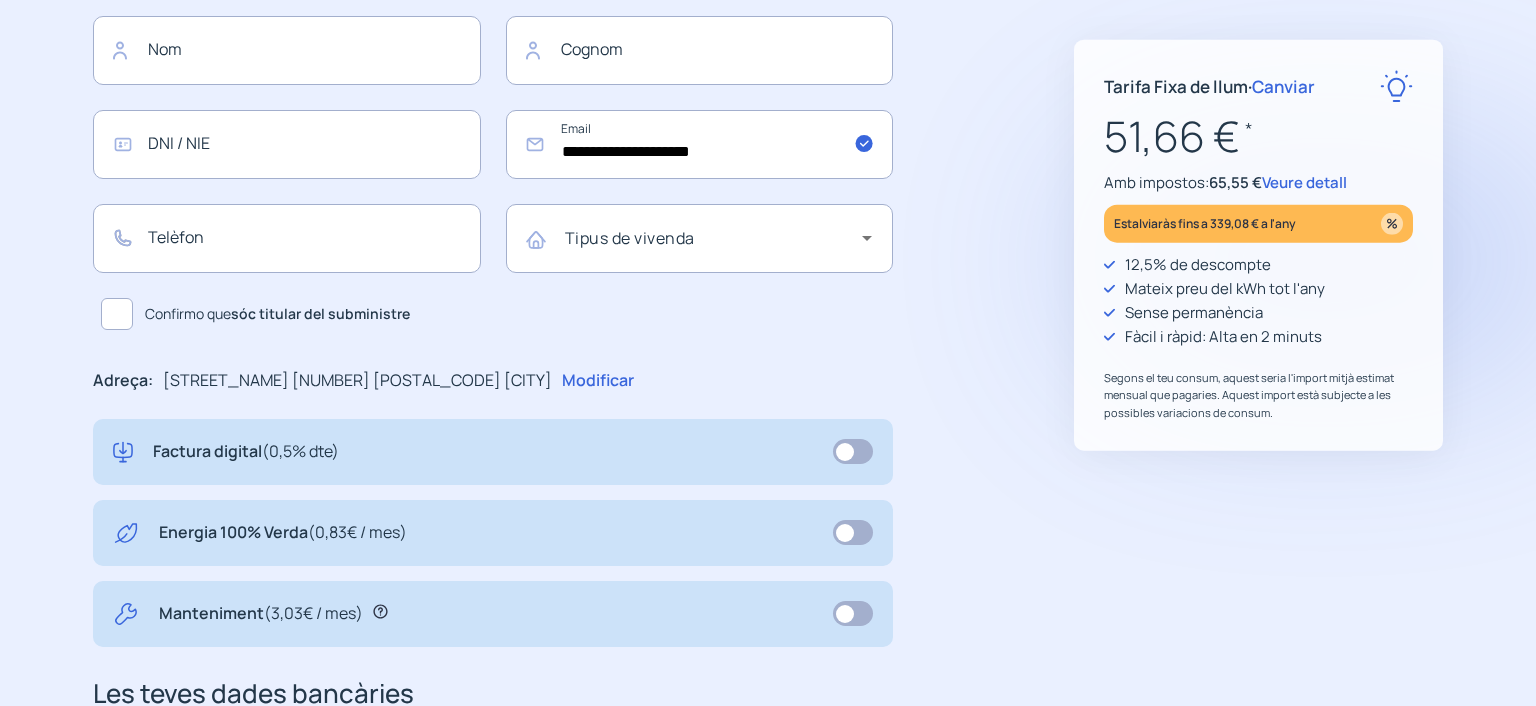scroll, scrollTop: 333, scrollLeft: 0, axis: vertical 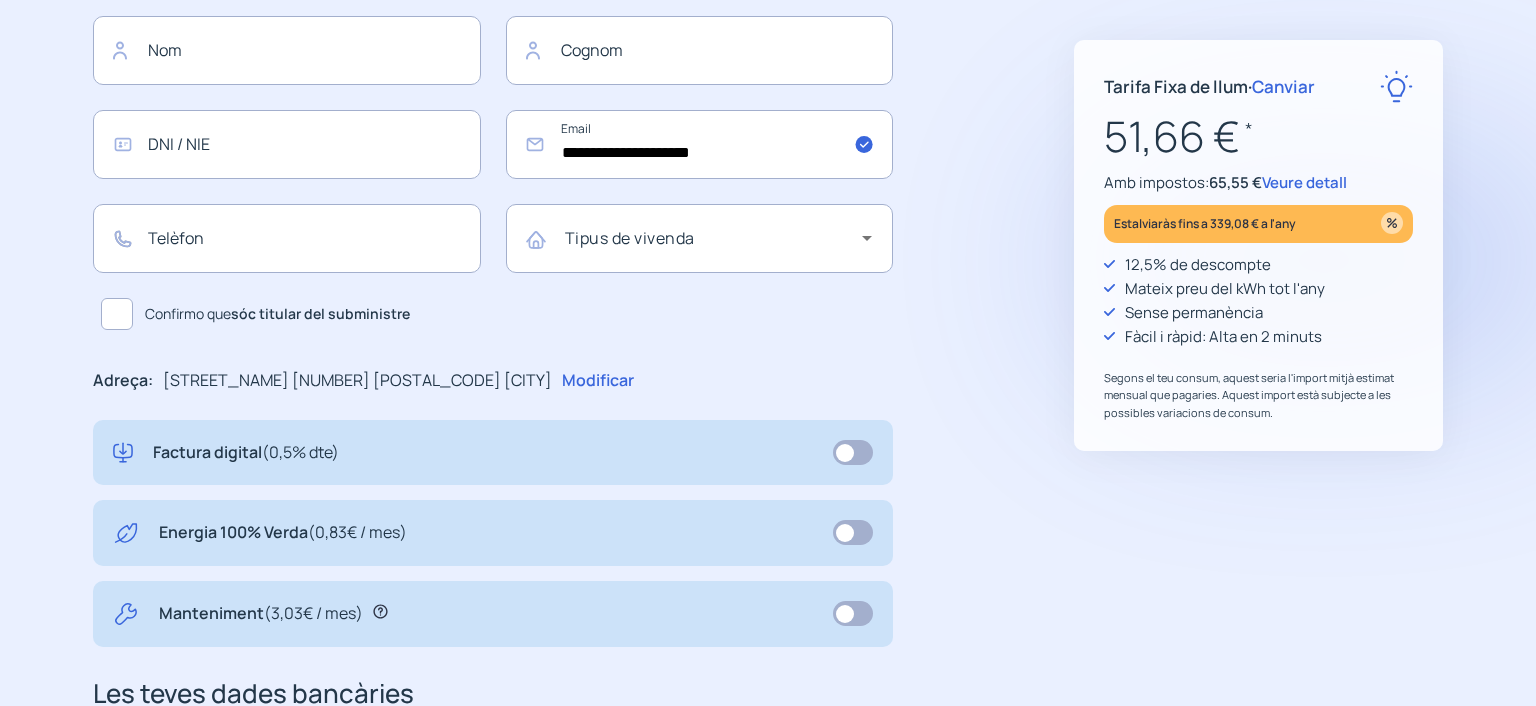 click on "Veure detall" 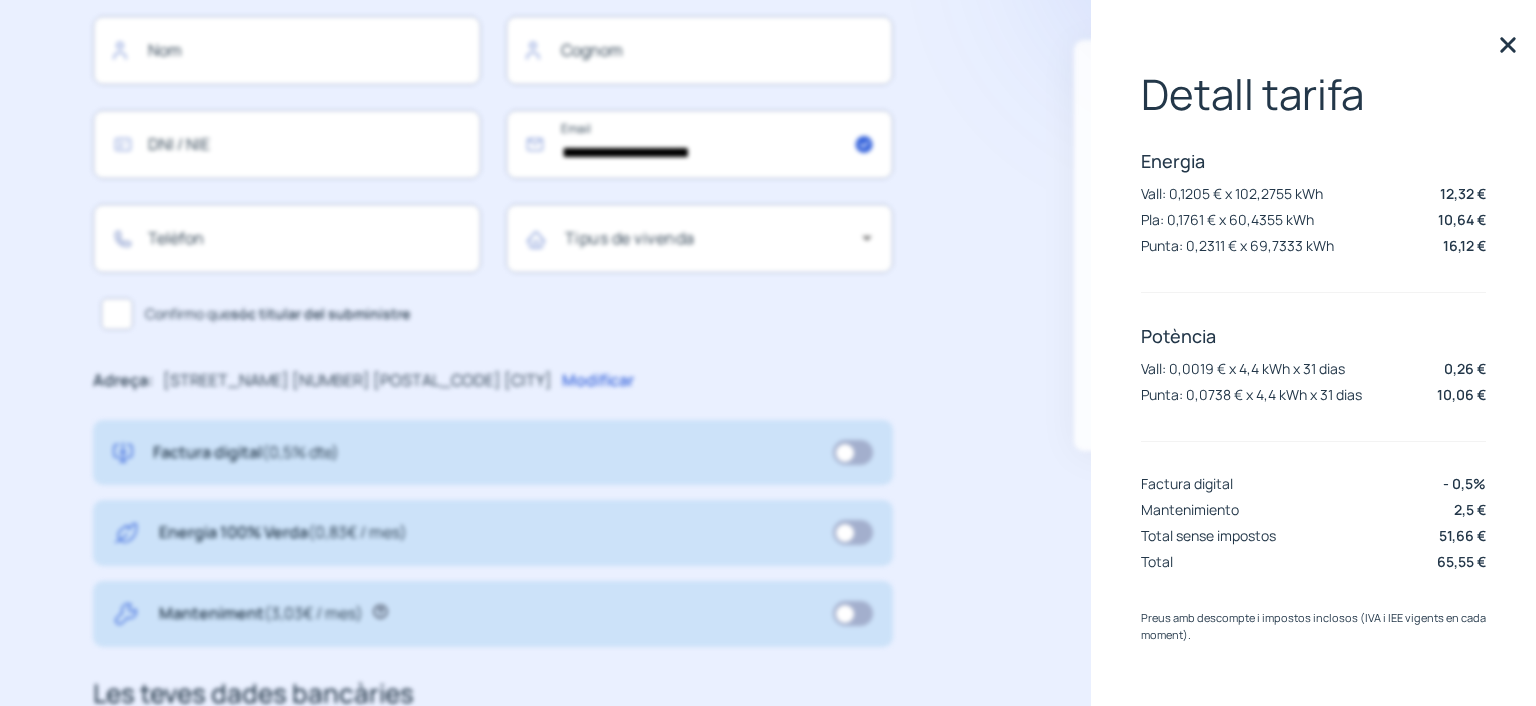 click 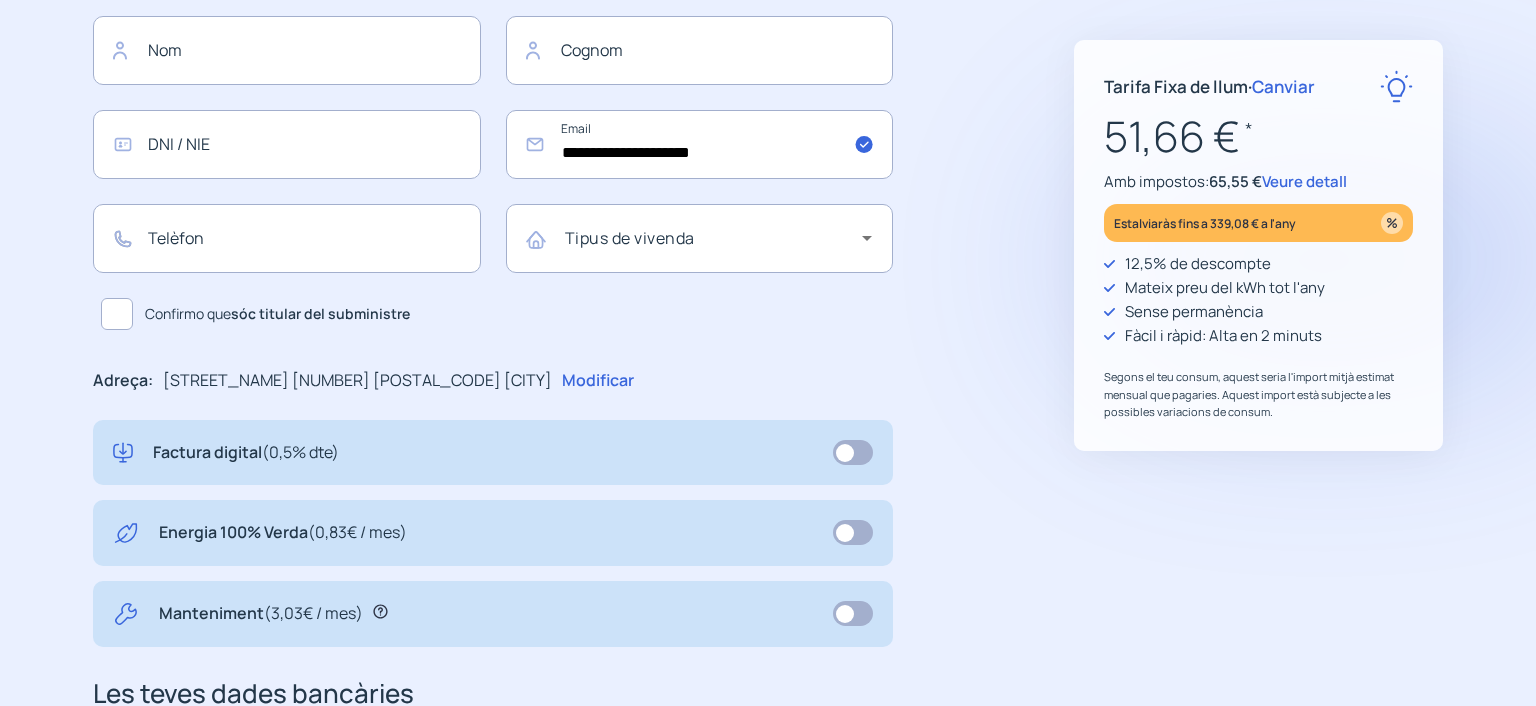 scroll, scrollTop: 0, scrollLeft: 0, axis: both 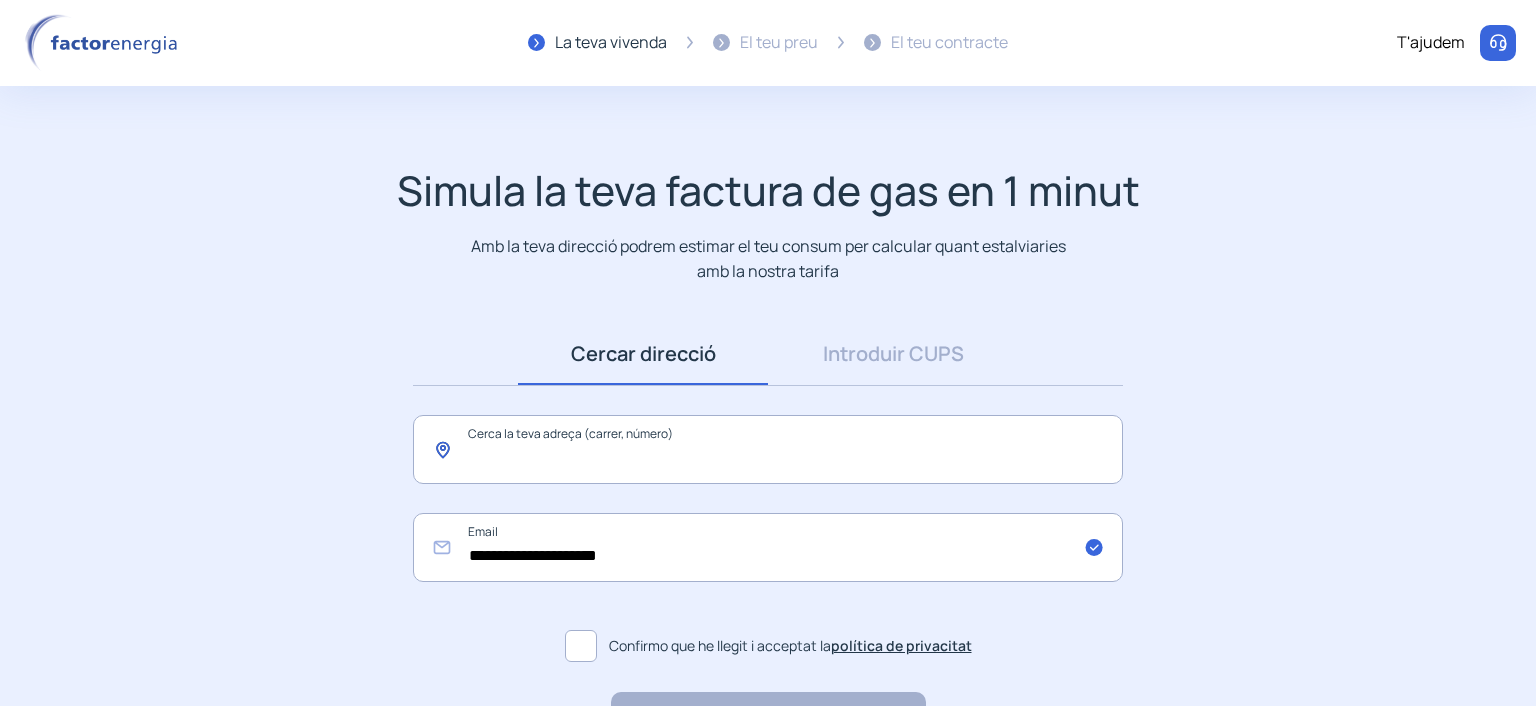 click 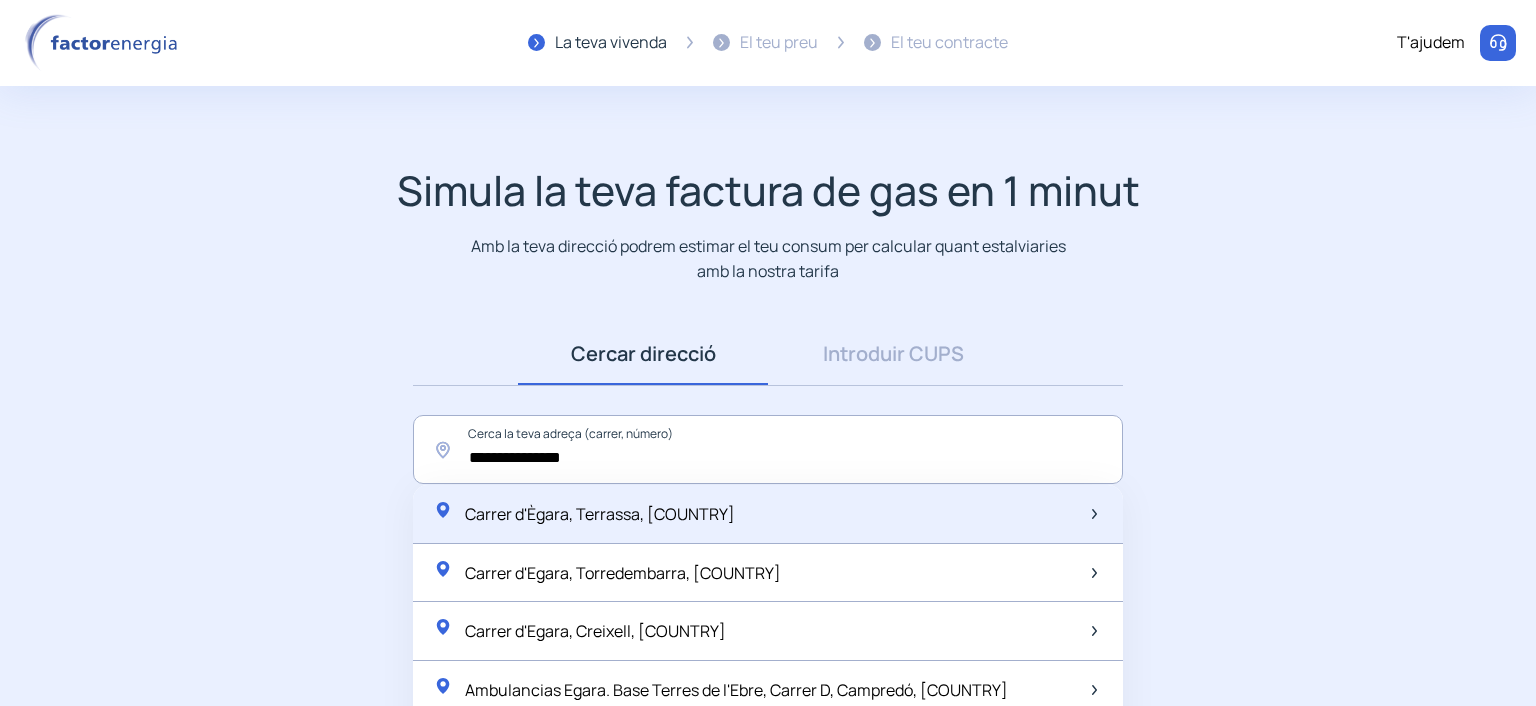 click on "Carrer d'Ègara, [CITY], [STATE]" 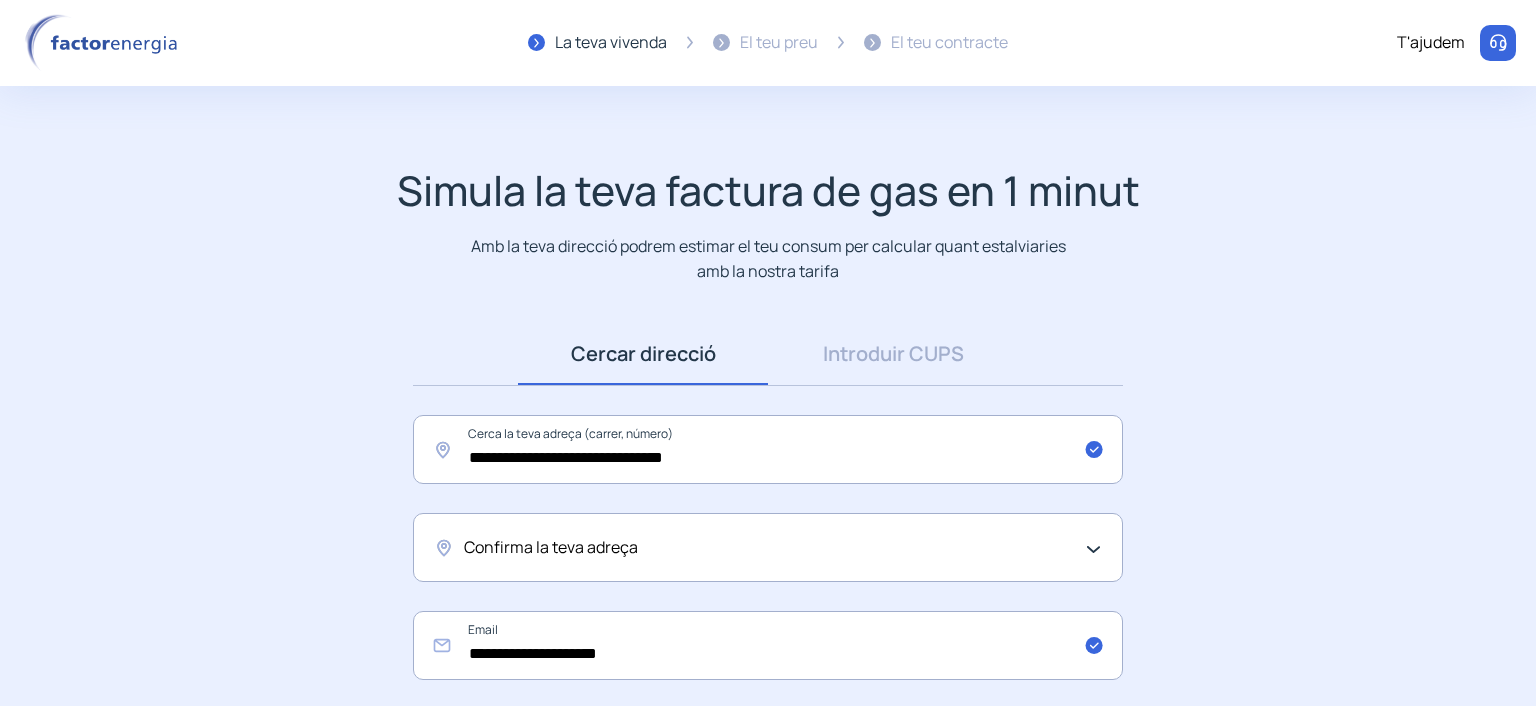 click on "Confirma la teva adreça" 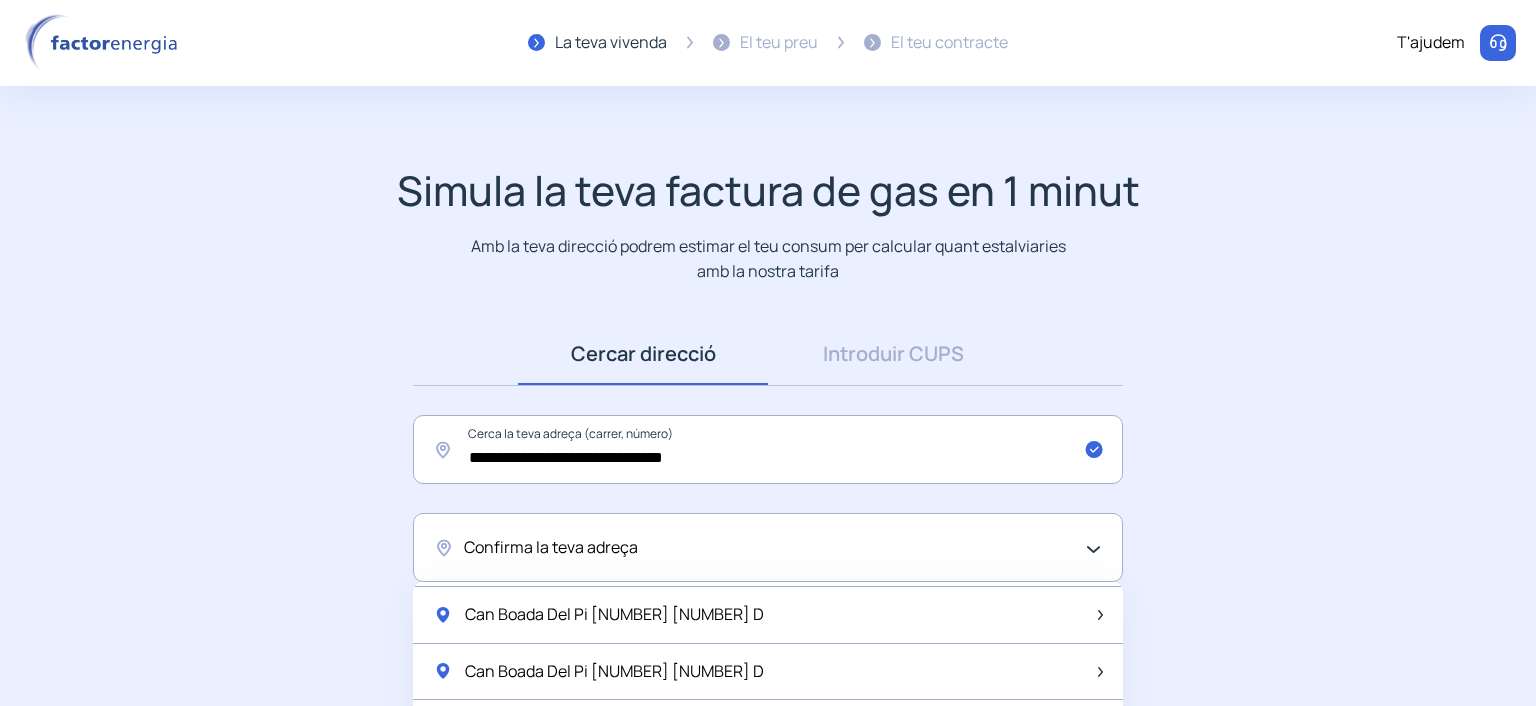 scroll, scrollTop: 2808, scrollLeft: 0, axis: vertical 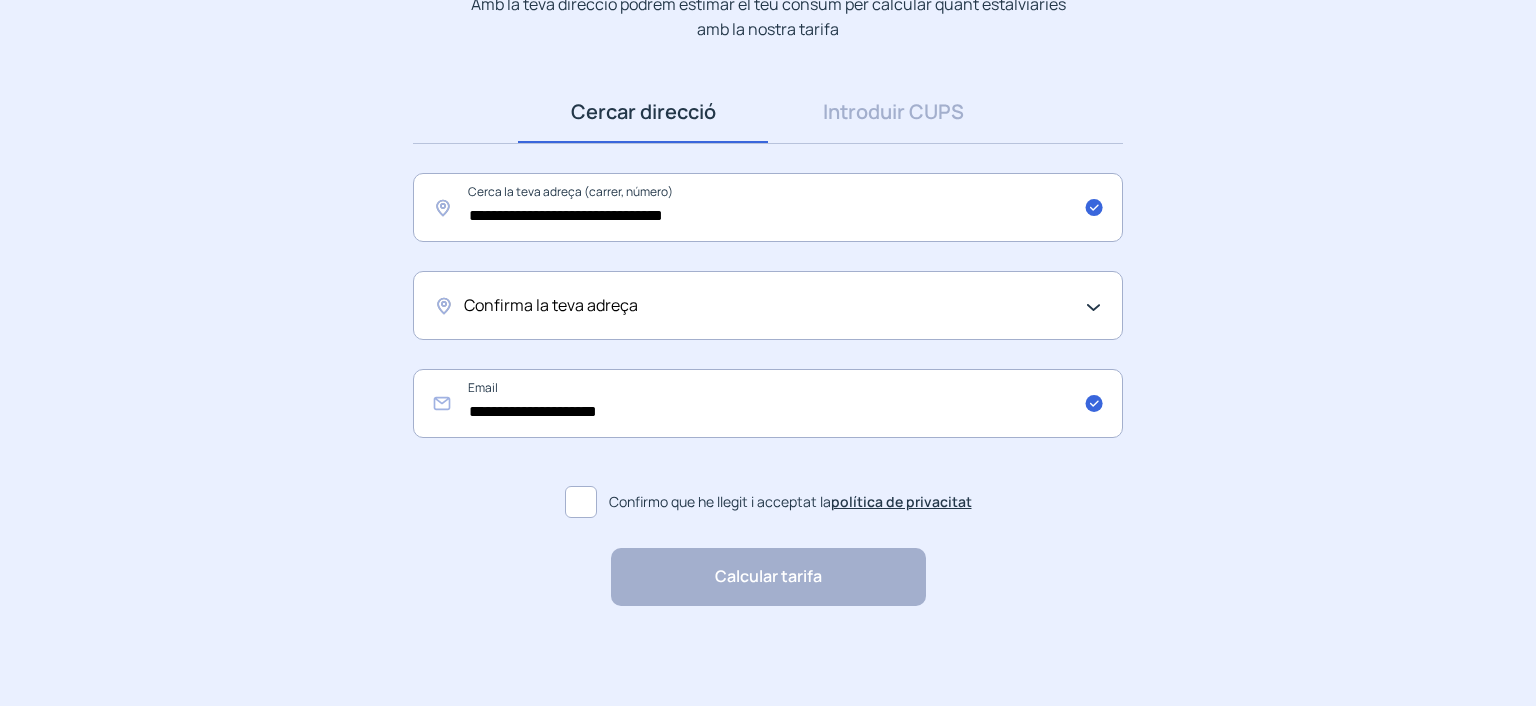 click on "Confirma la teva adreça" 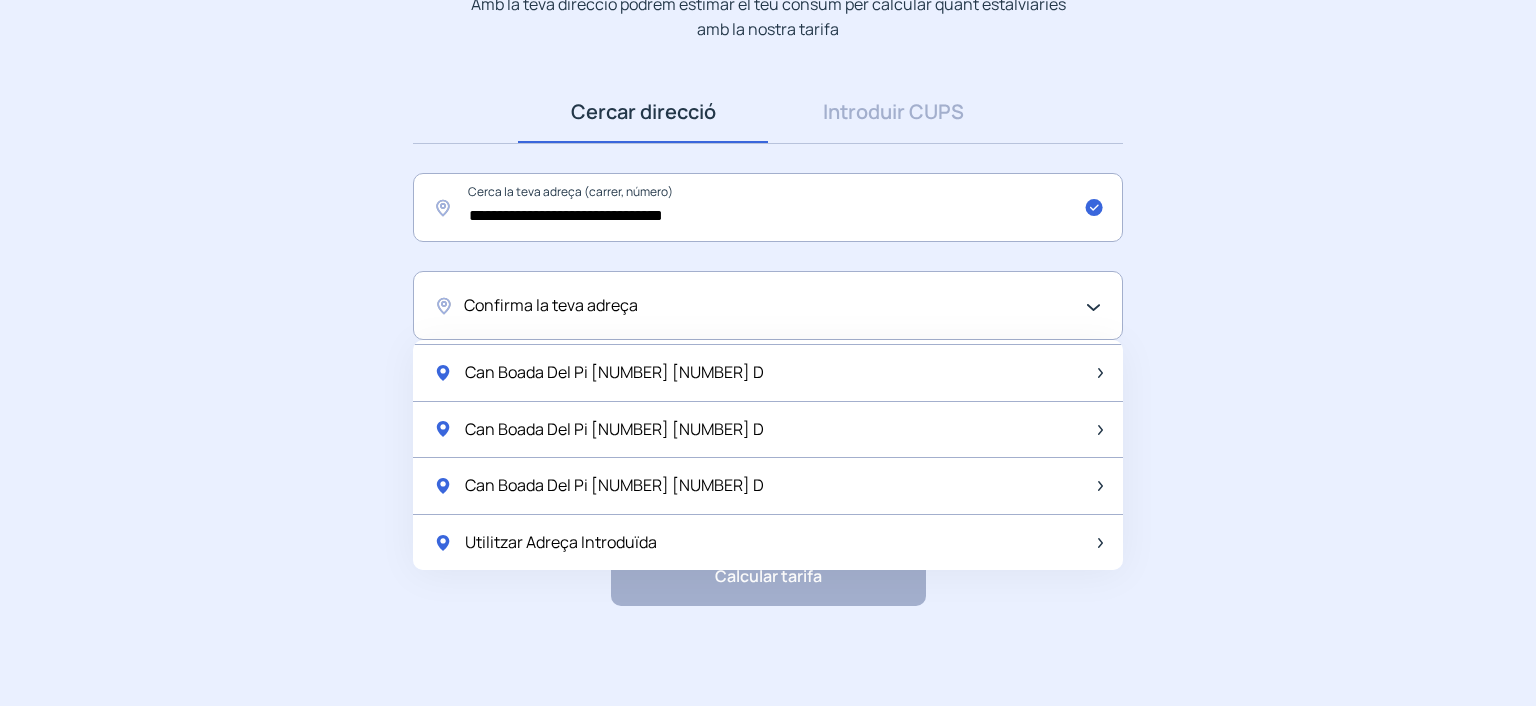 scroll, scrollTop: 2808, scrollLeft: 0, axis: vertical 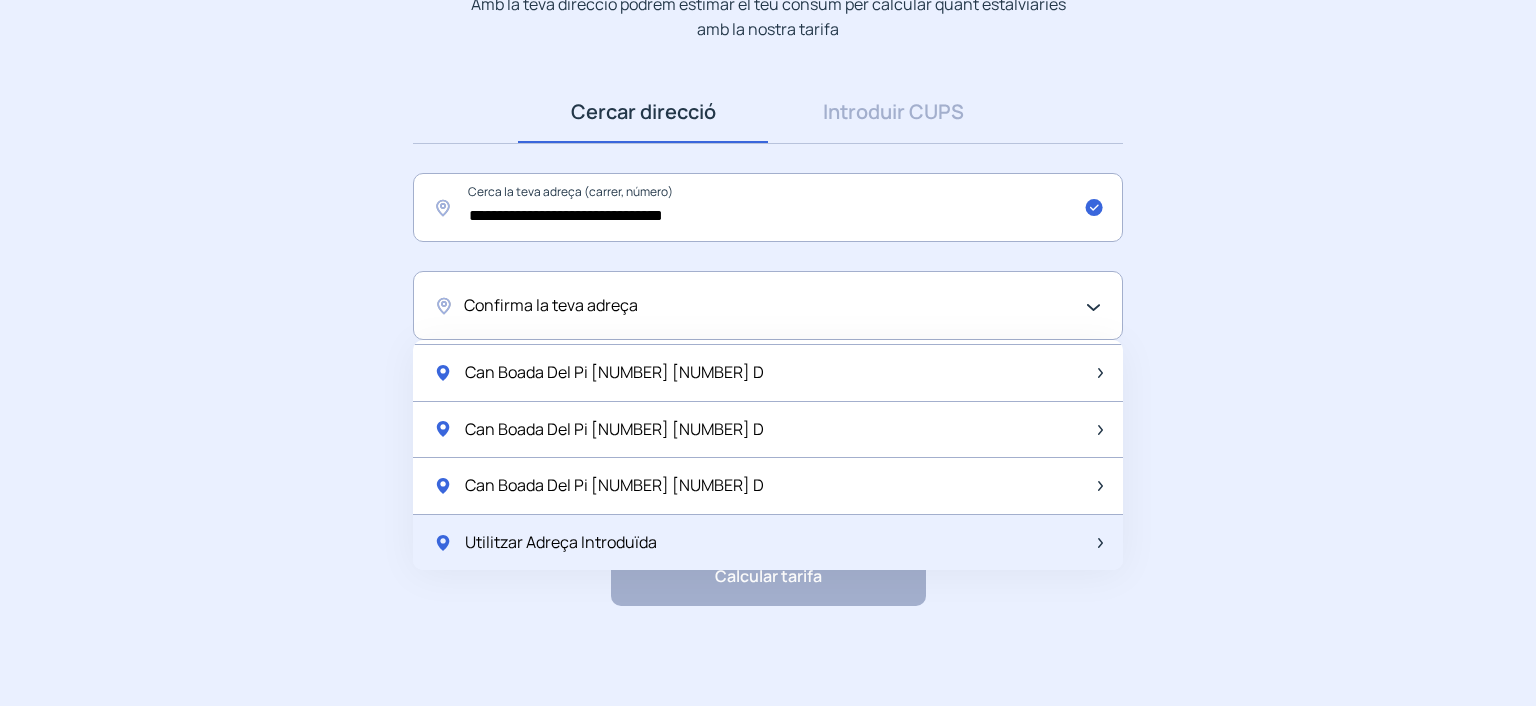 click on "Utilitzar Adreça Introduïda" 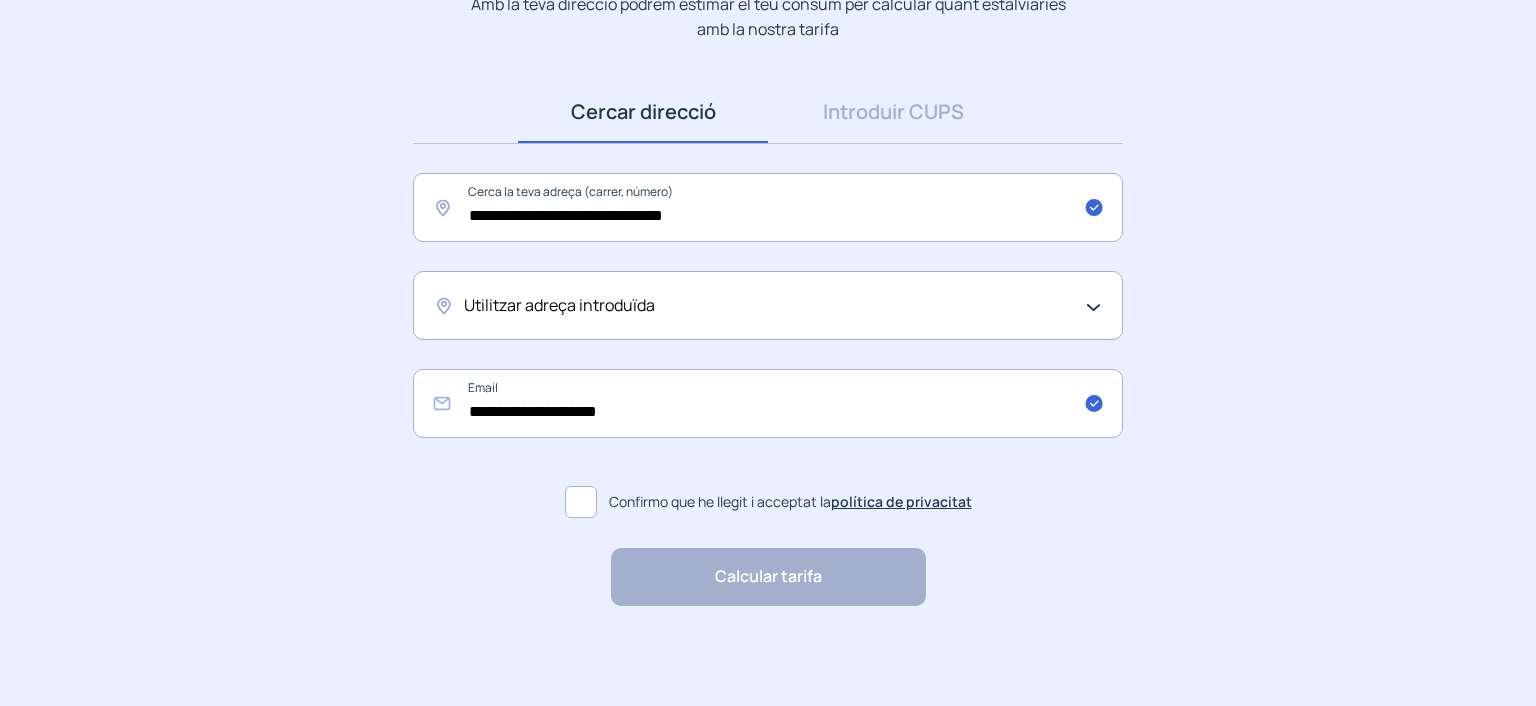 click on "Utilitzar adreça introduïda" 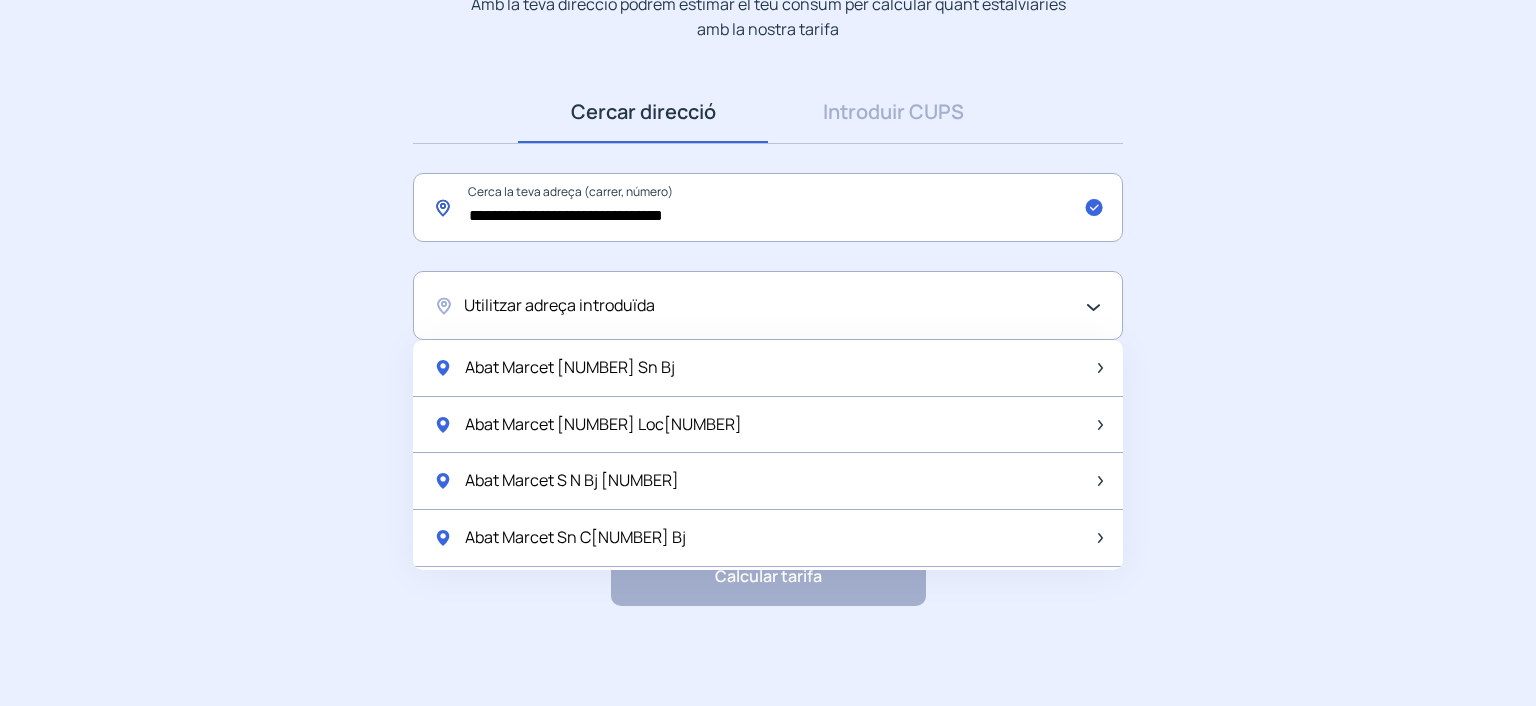 click on "**********" 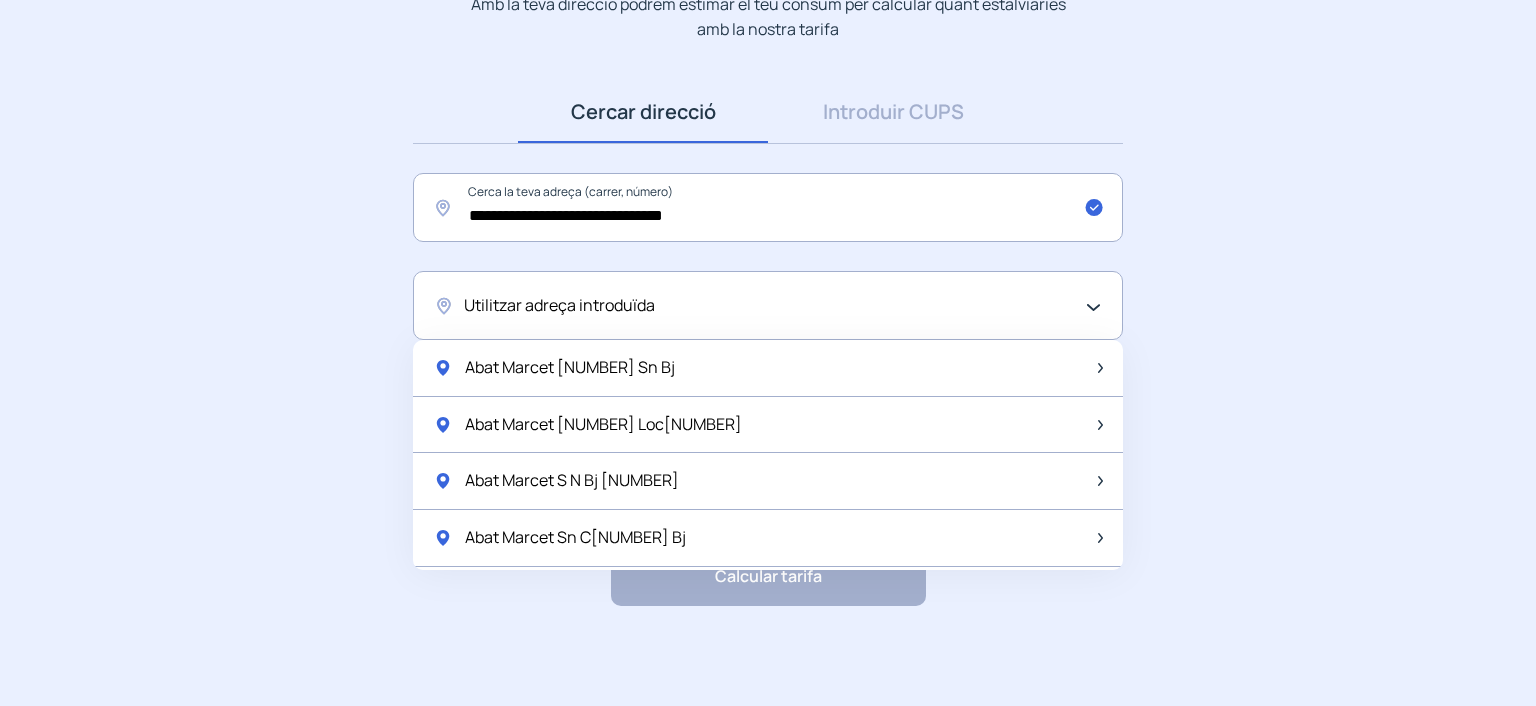 click on "Utilitzar adreça introduïda" 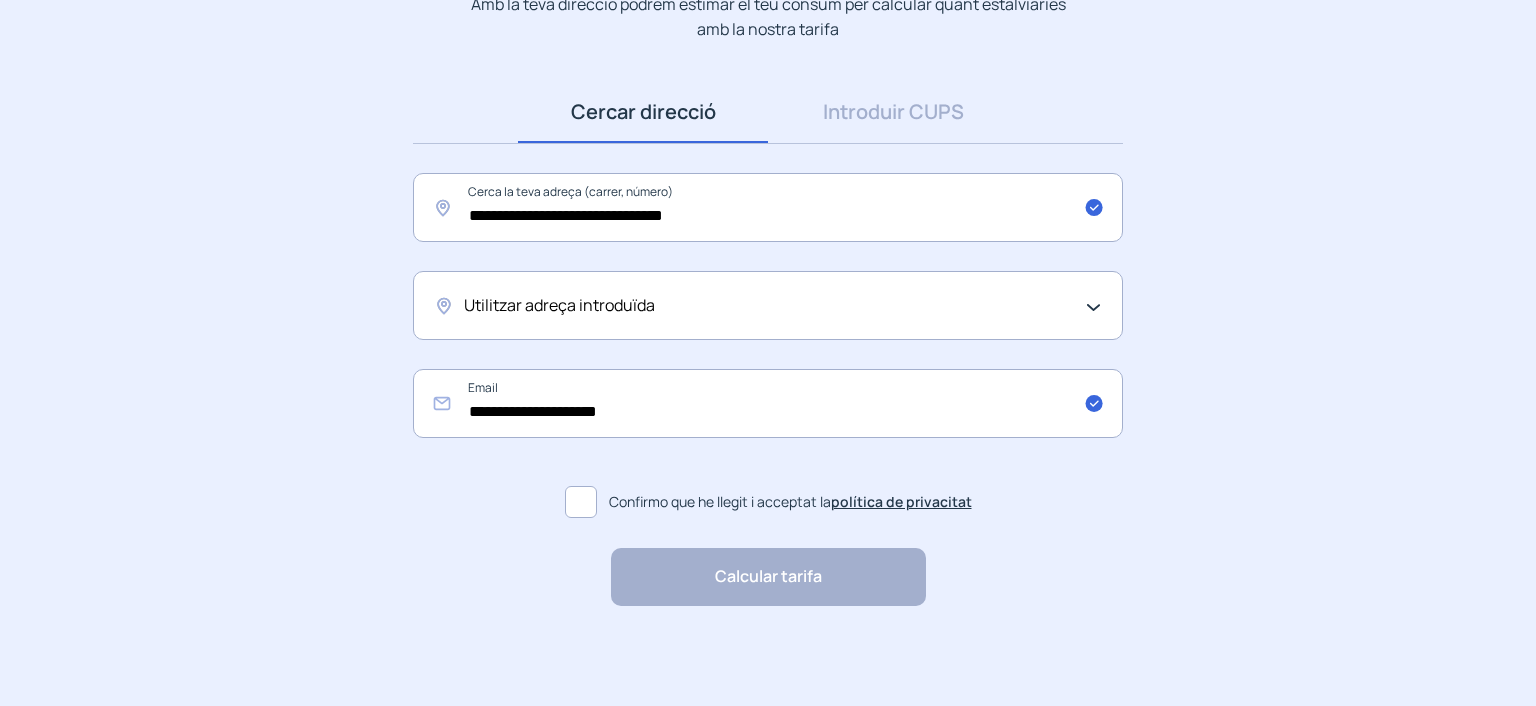 click 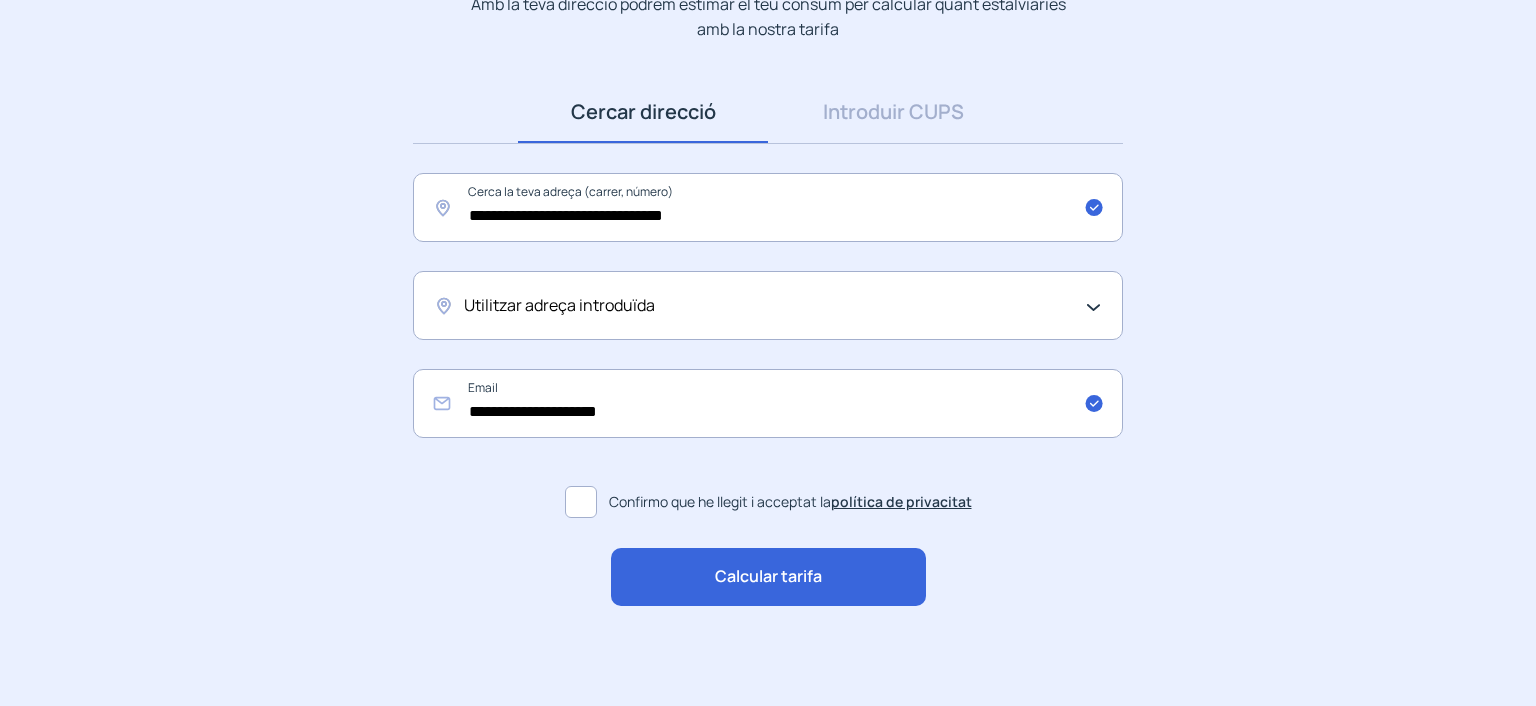 click on "Calcular tarifa" 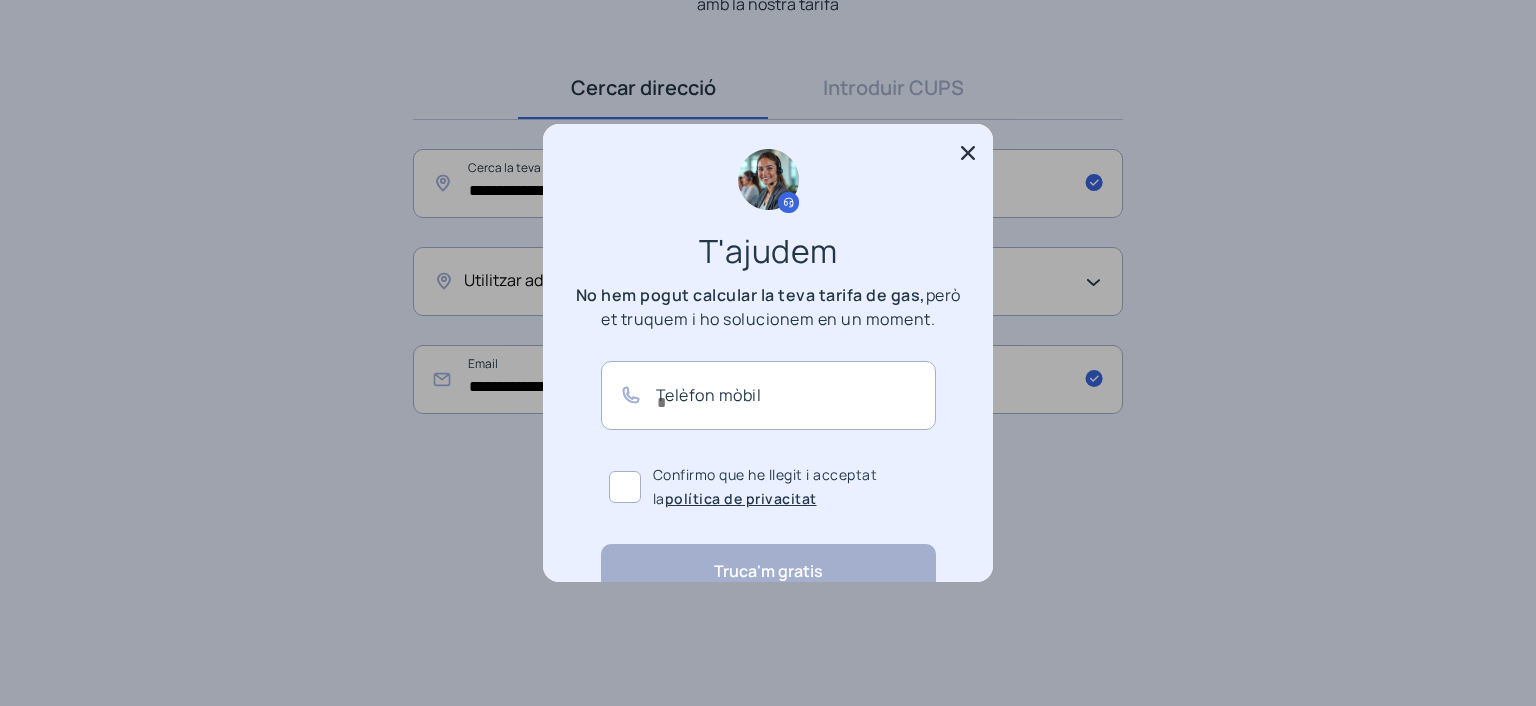 scroll, scrollTop: 0, scrollLeft: 0, axis: both 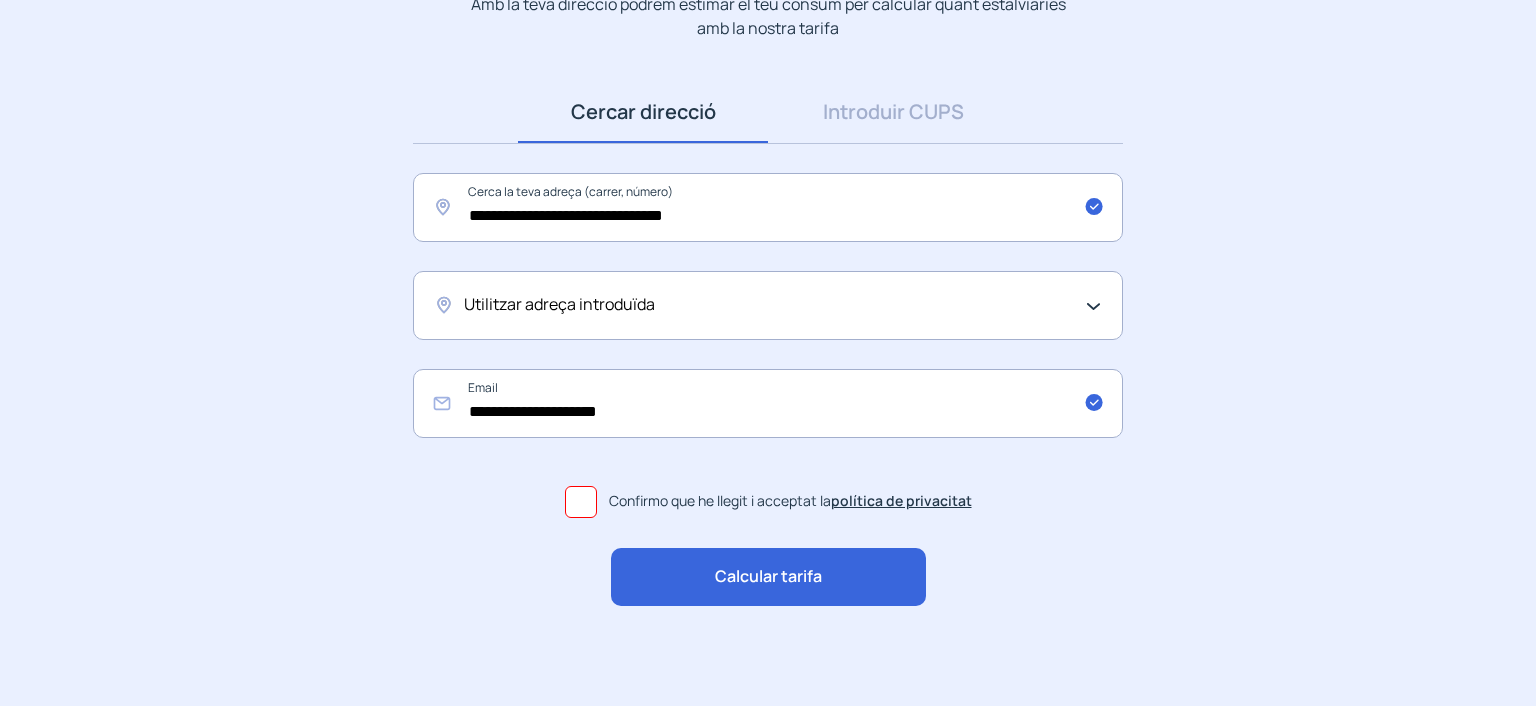 click on "Utilitzar adreça introduïda" 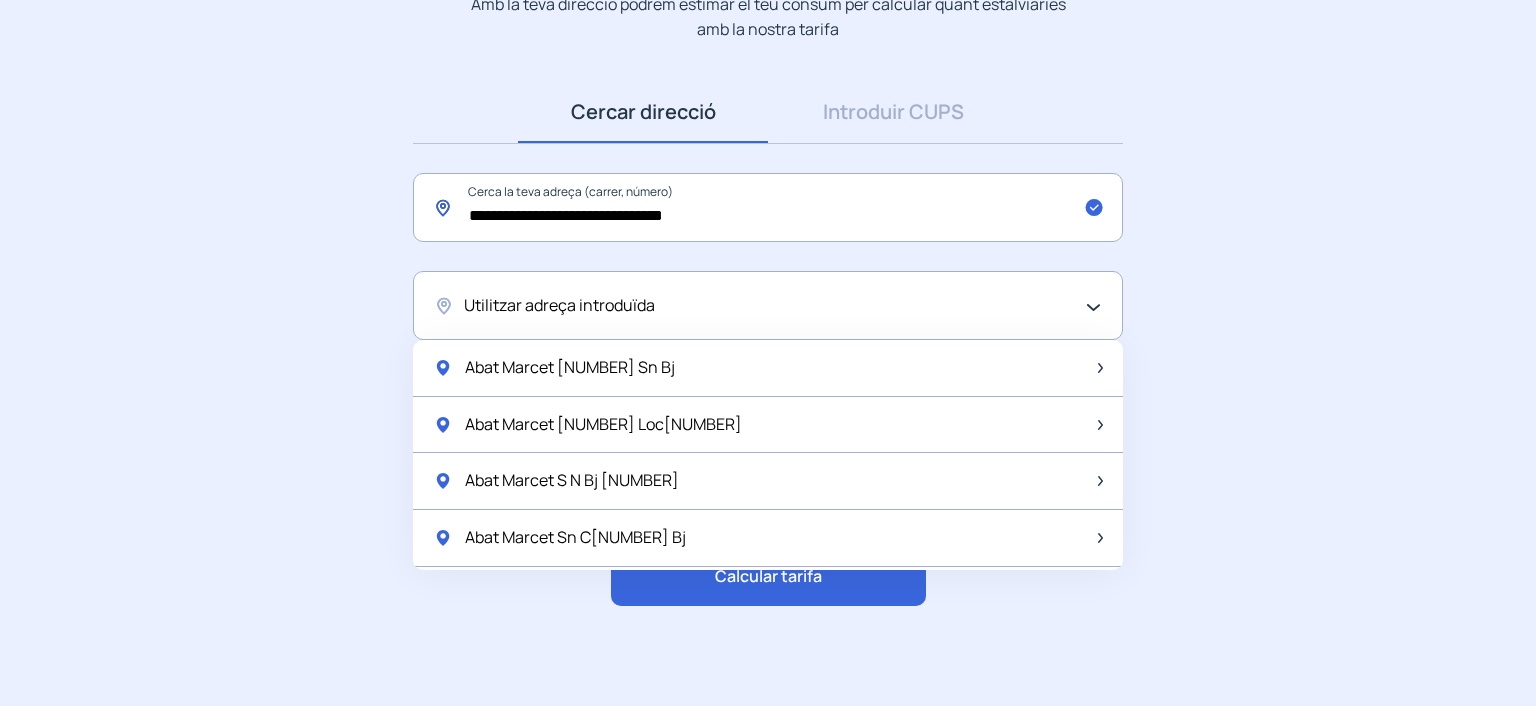 drag, startPoint x: 796, startPoint y: 217, endPoint x: 383, endPoint y: 213, distance: 413.01938 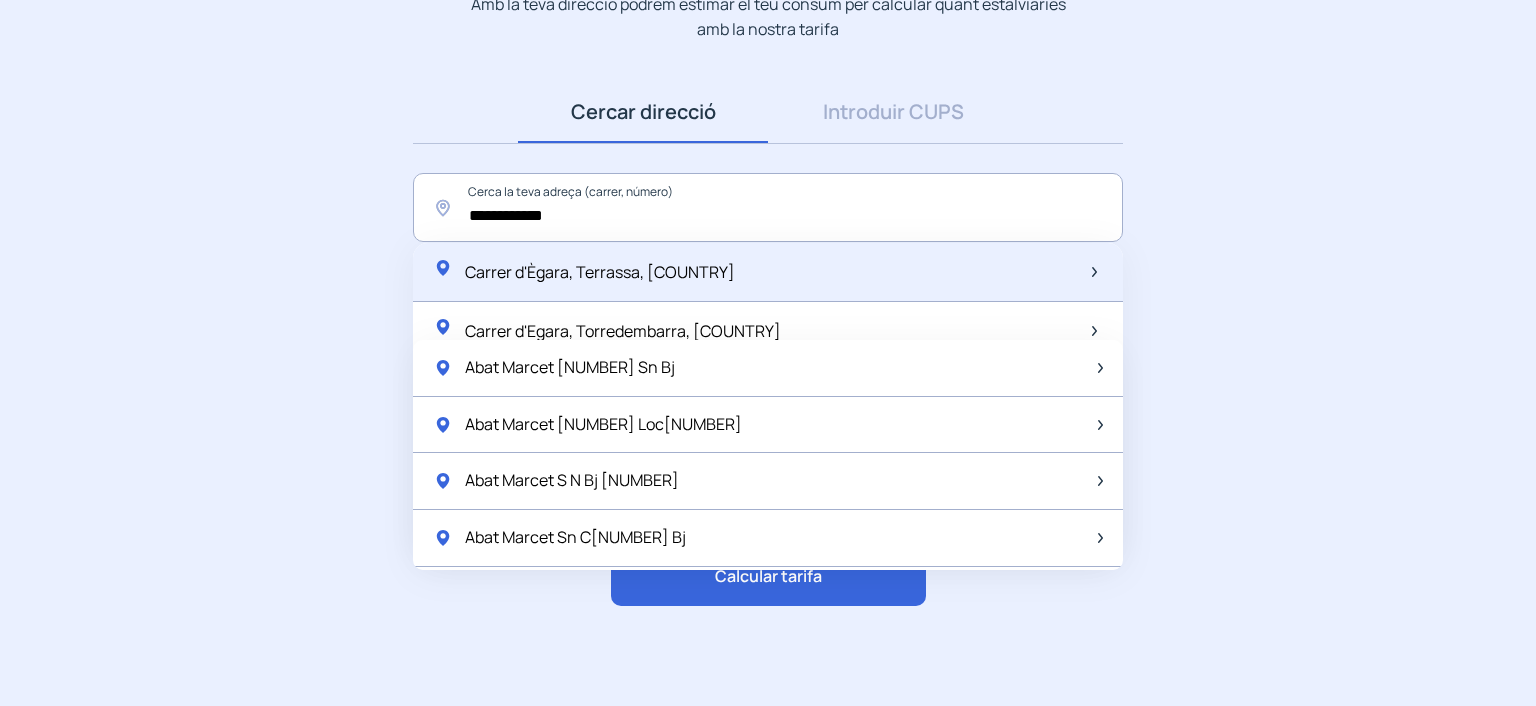 click on "Carrer d'Ègara, [CITY], [STATE]" 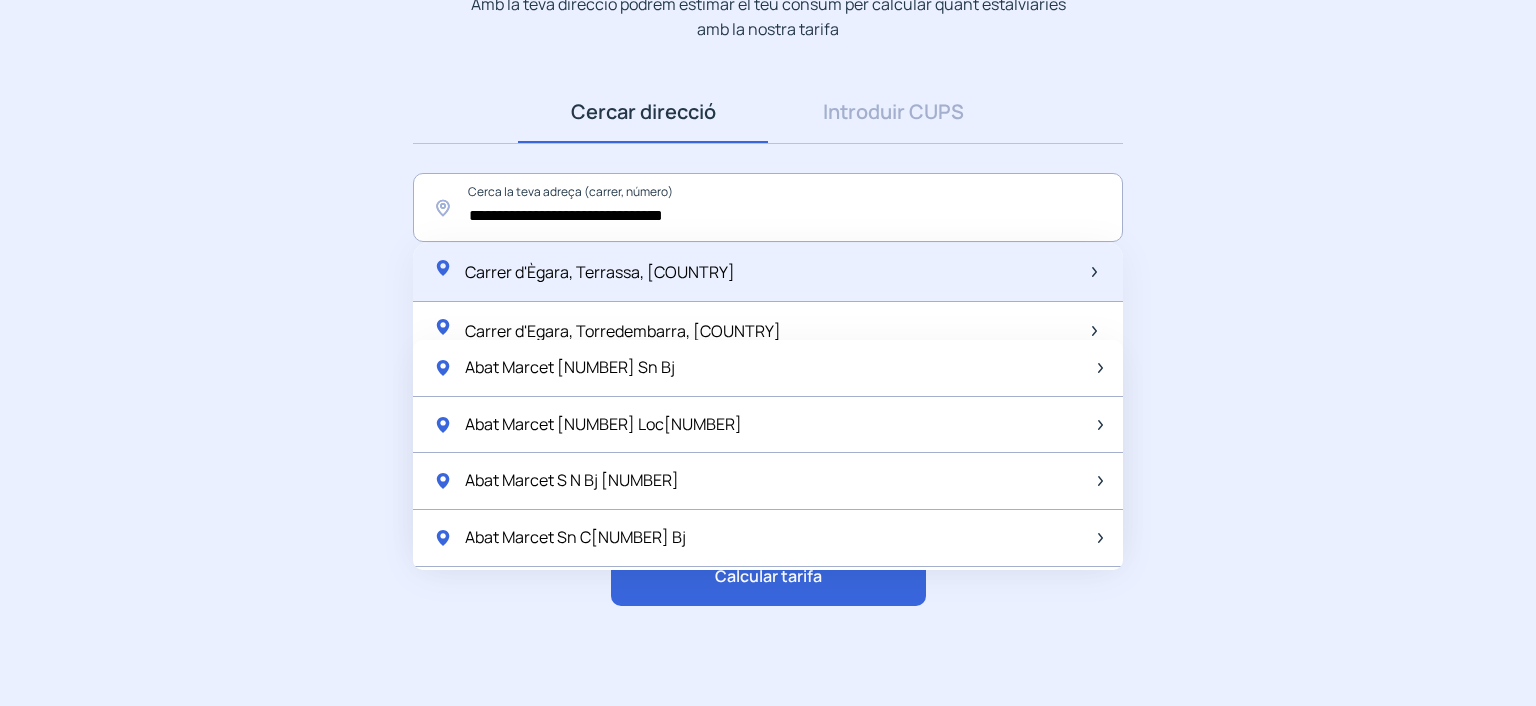 scroll, scrollTop: 253, scrollLeft: 0, axis: vertical 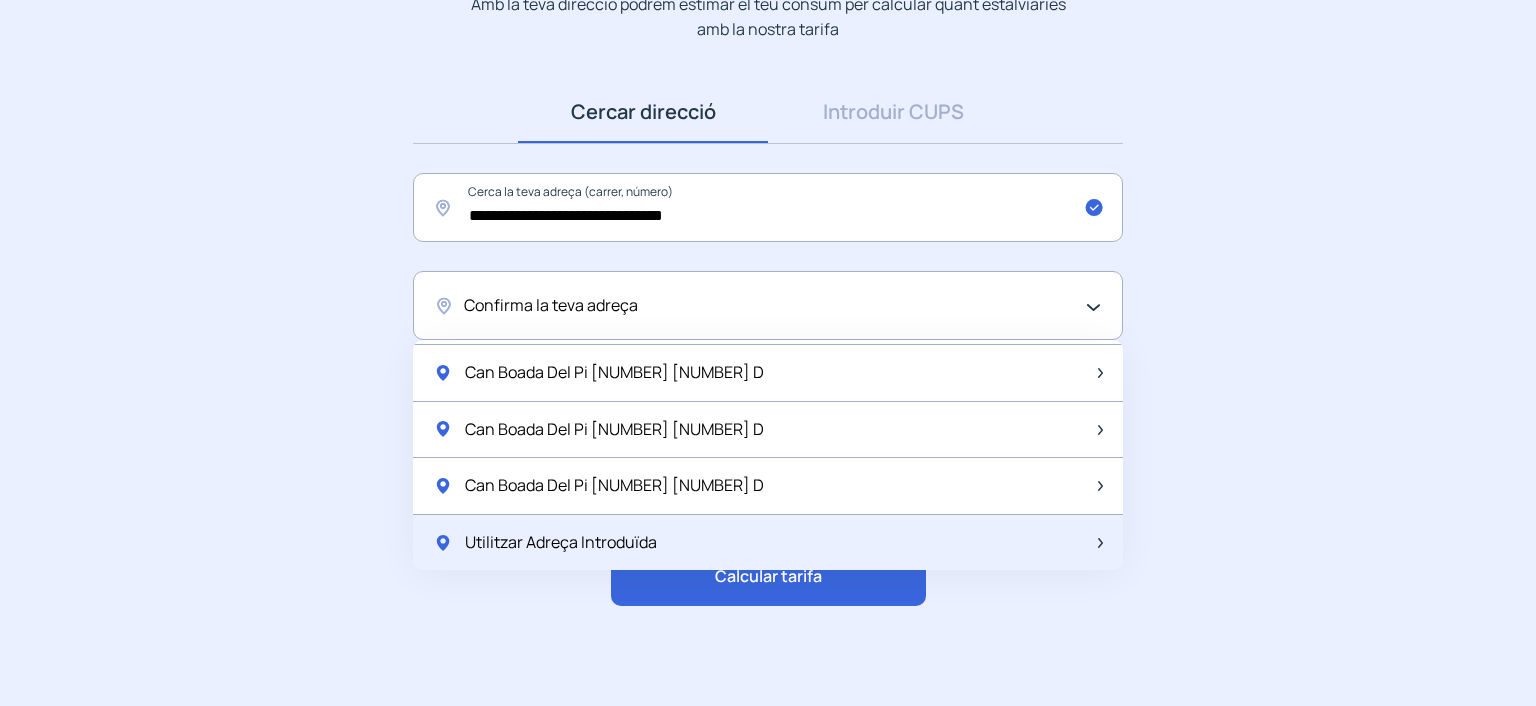 click on "Utilitzar Adreça Introduïda" 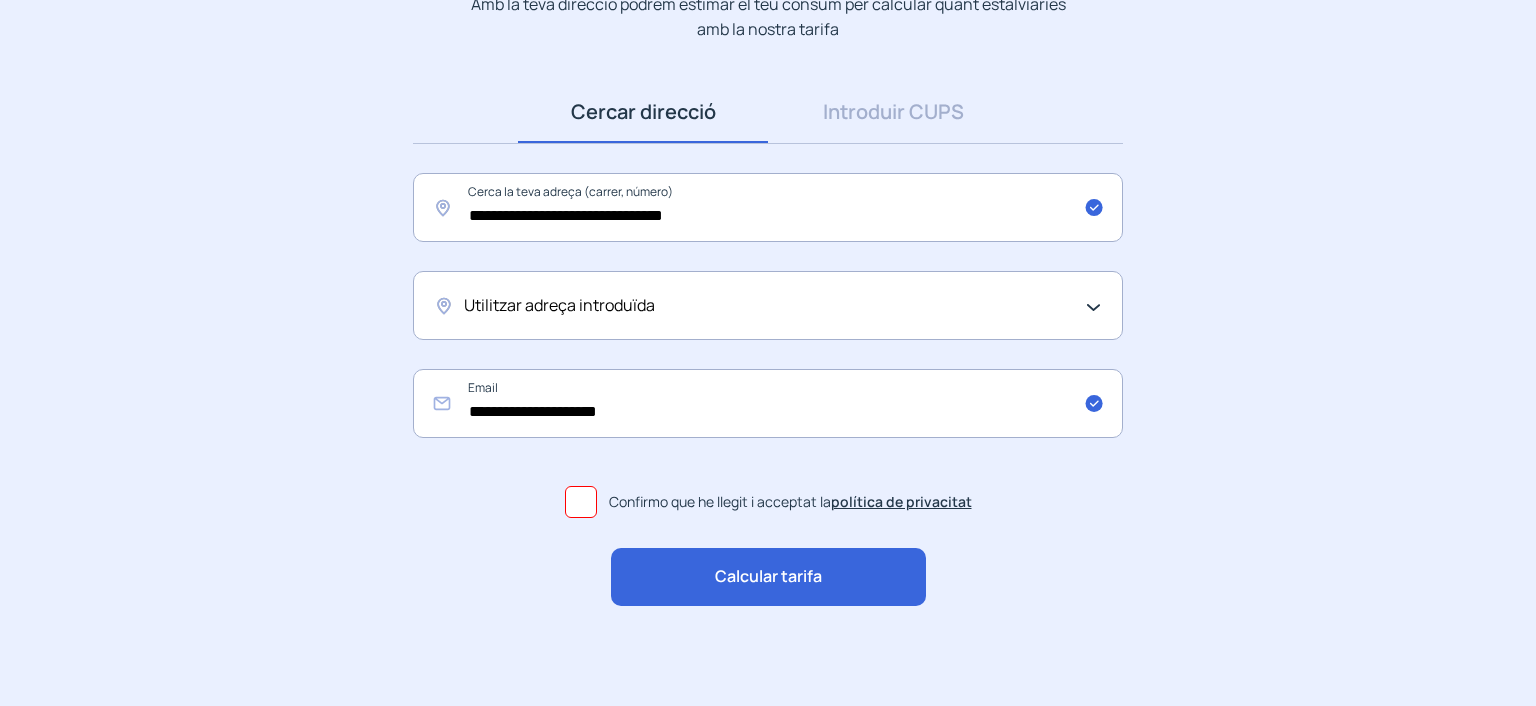click on "Calcular tarifa" 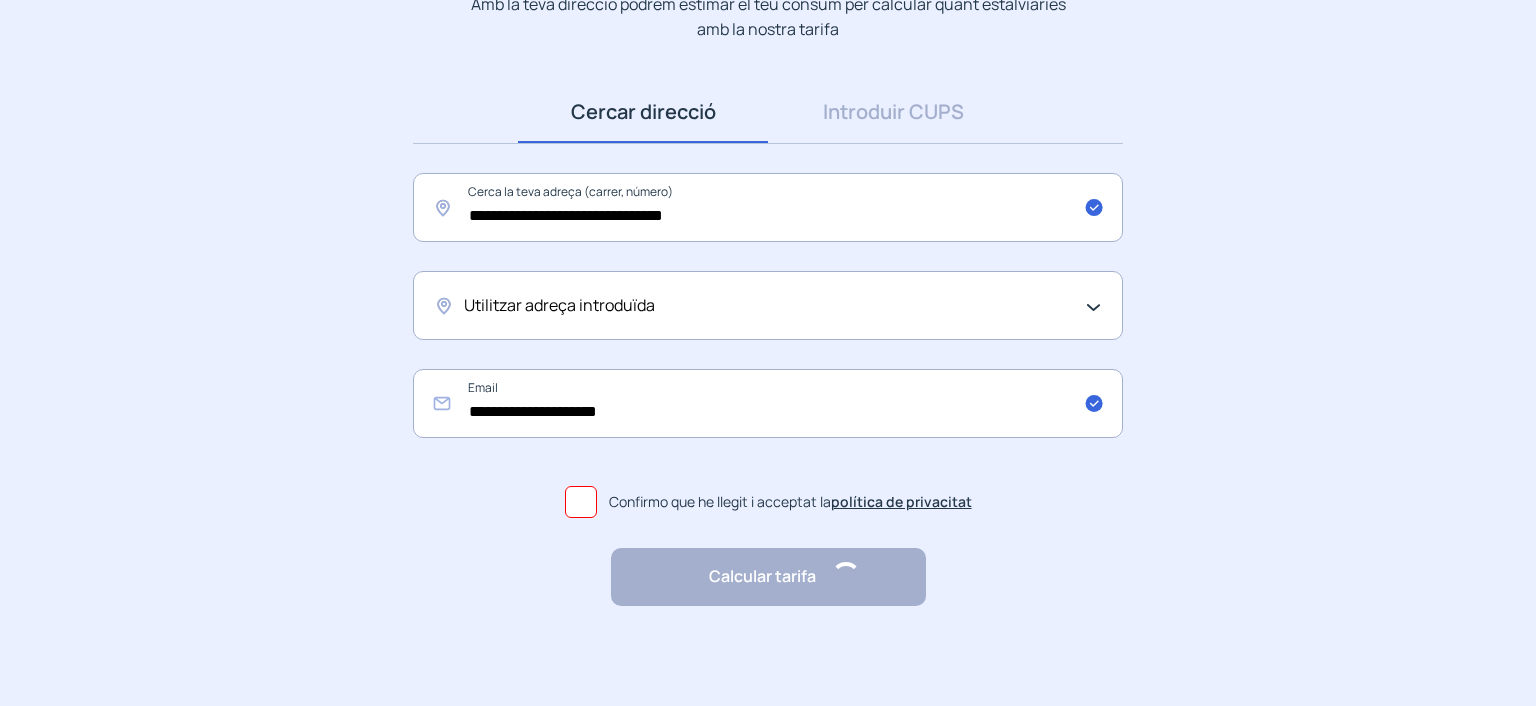scroll, scrollTop: 0, scrollLeft: 0, axis: both 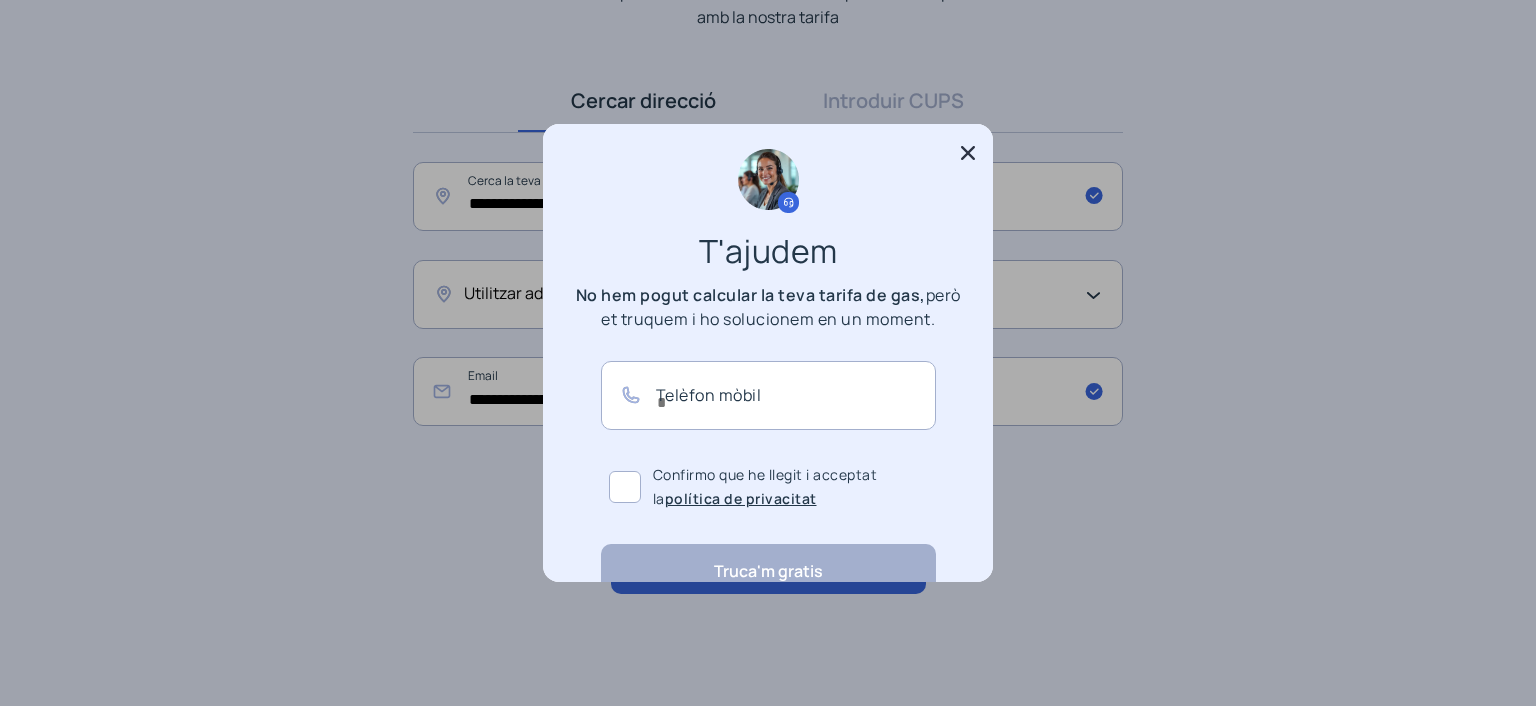 click 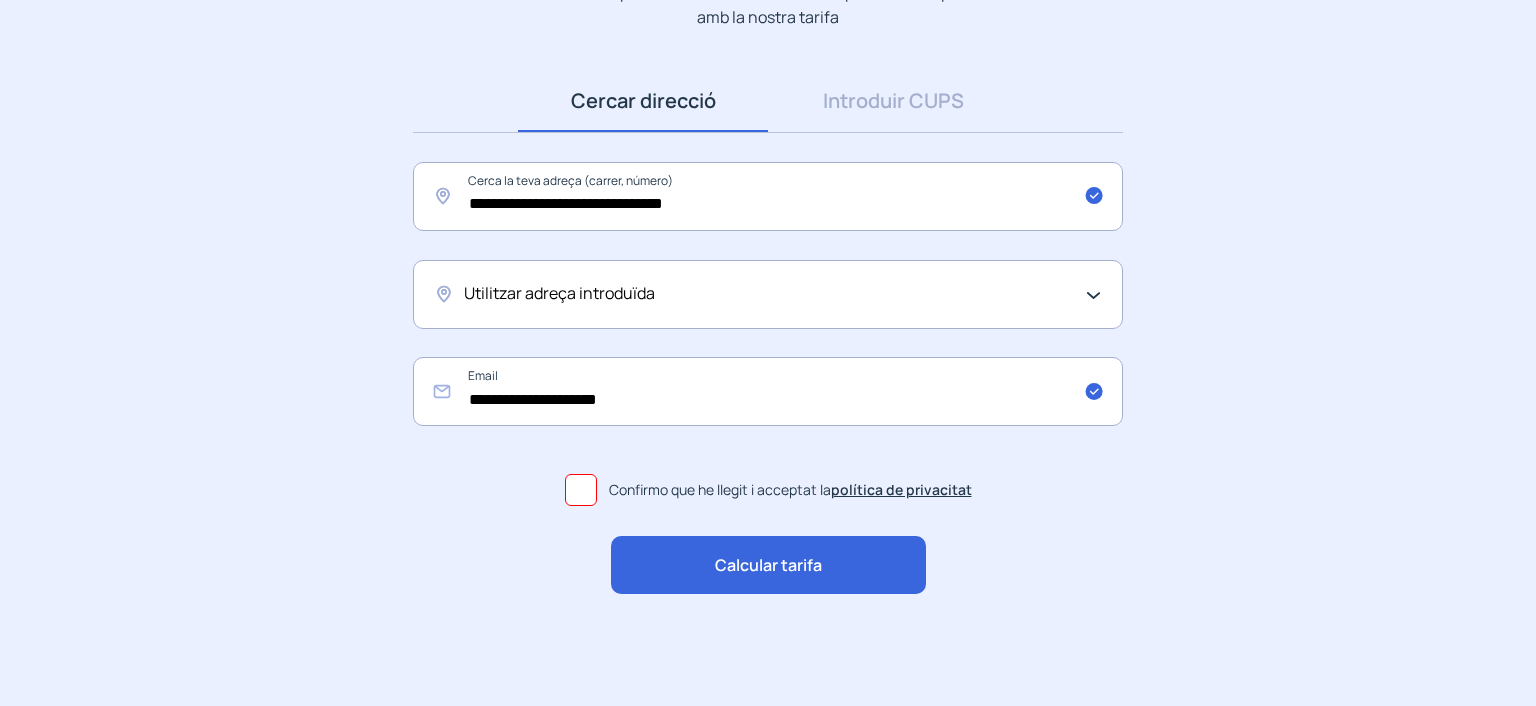 scroll, scrollTop: 253, scrollLeft: 0, axis: vertical 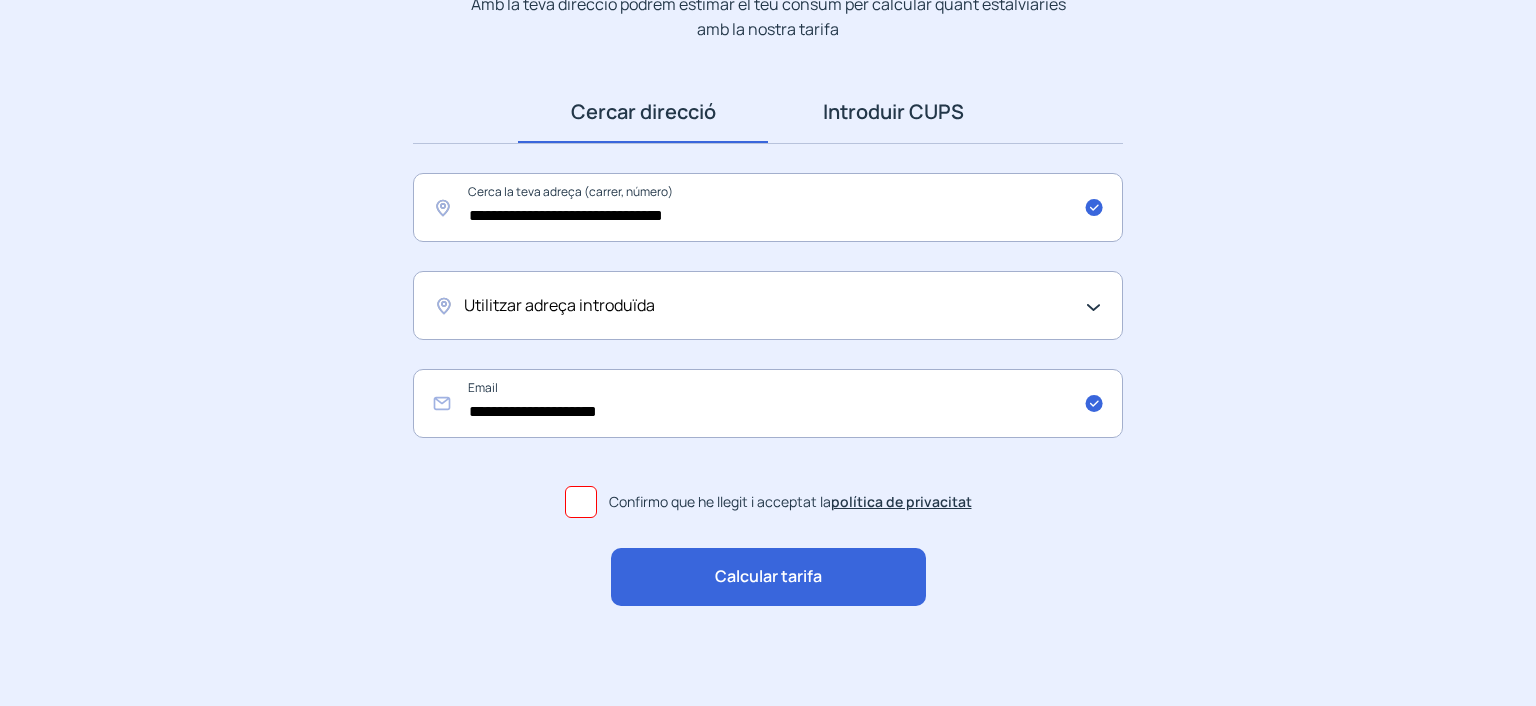 click on "Introduir CUPS" at bounding box center [893, 112] 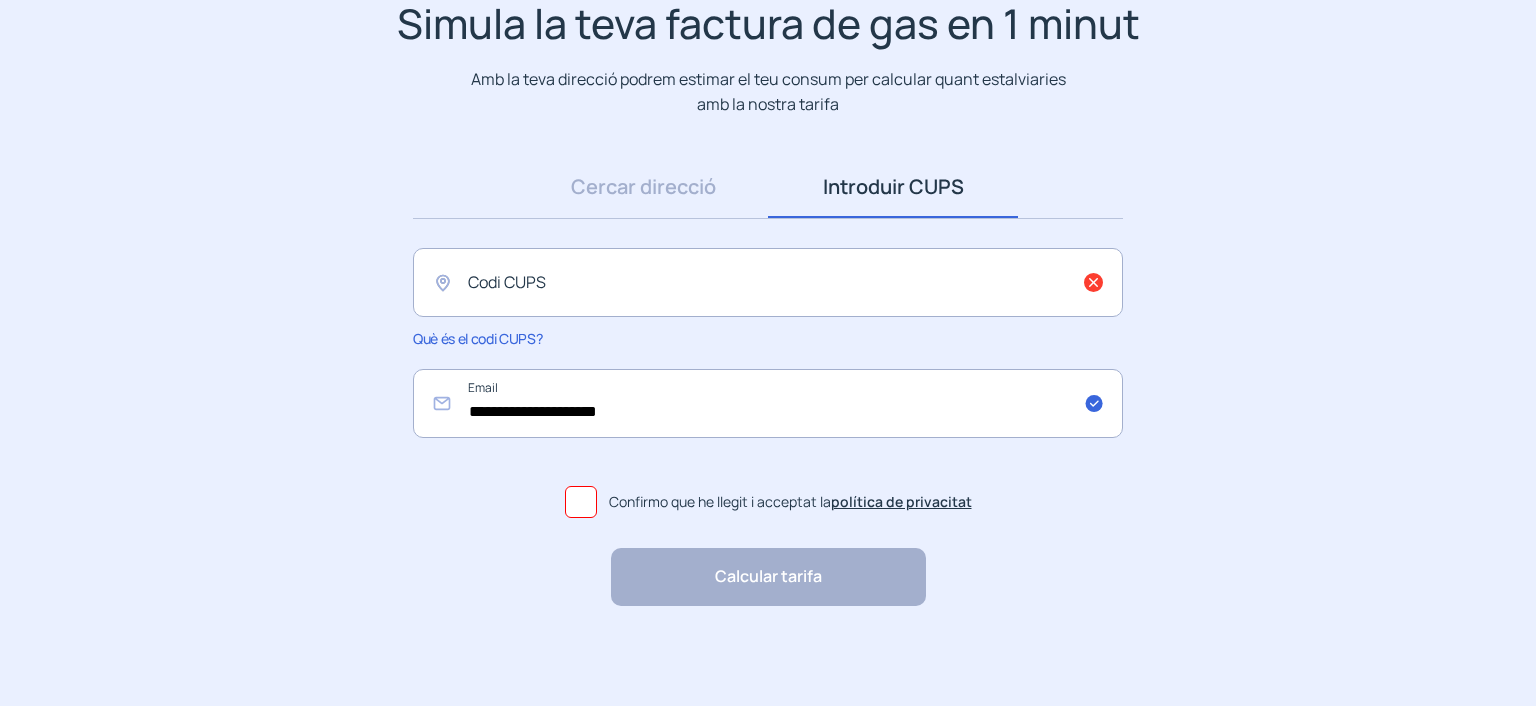 scroll, scrollTop: 196, scrollLeft: 0, axis: vertical 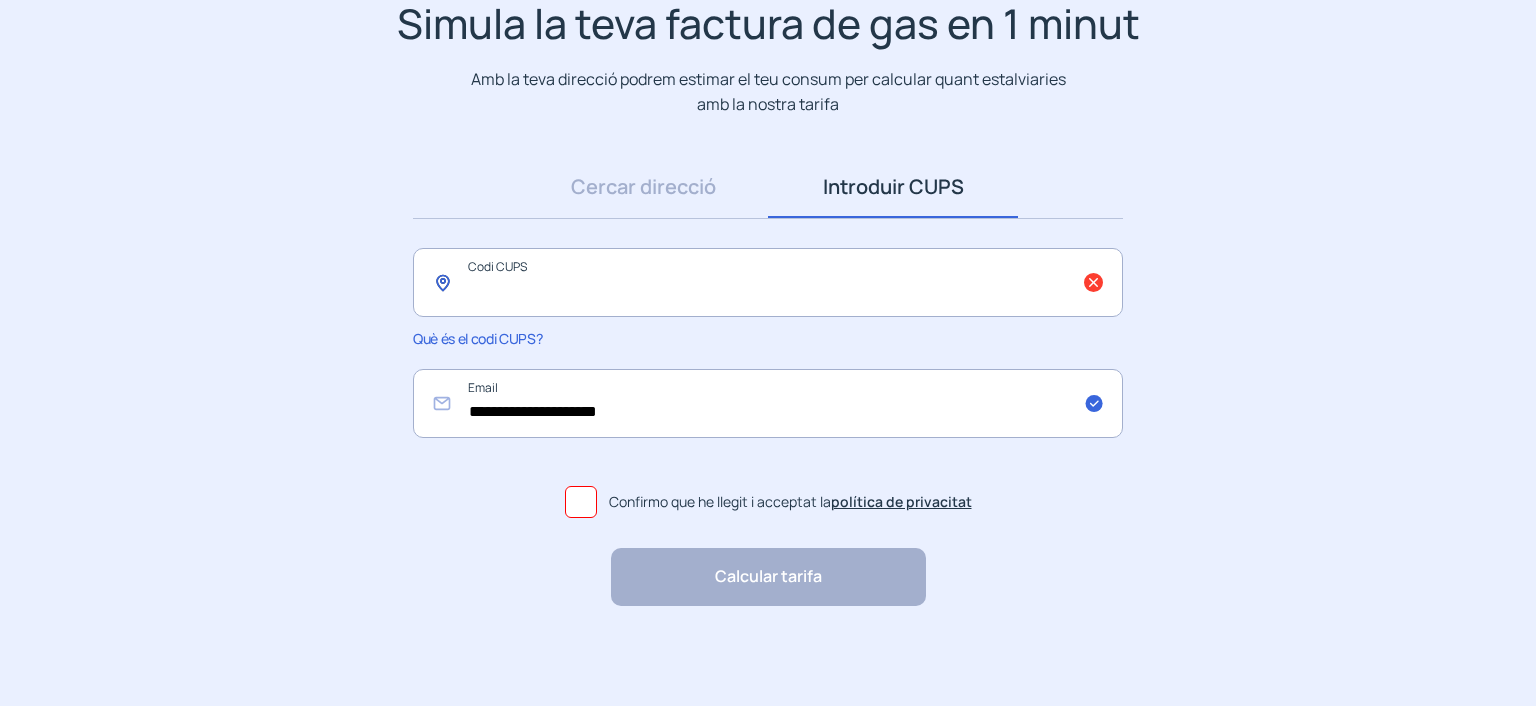 click 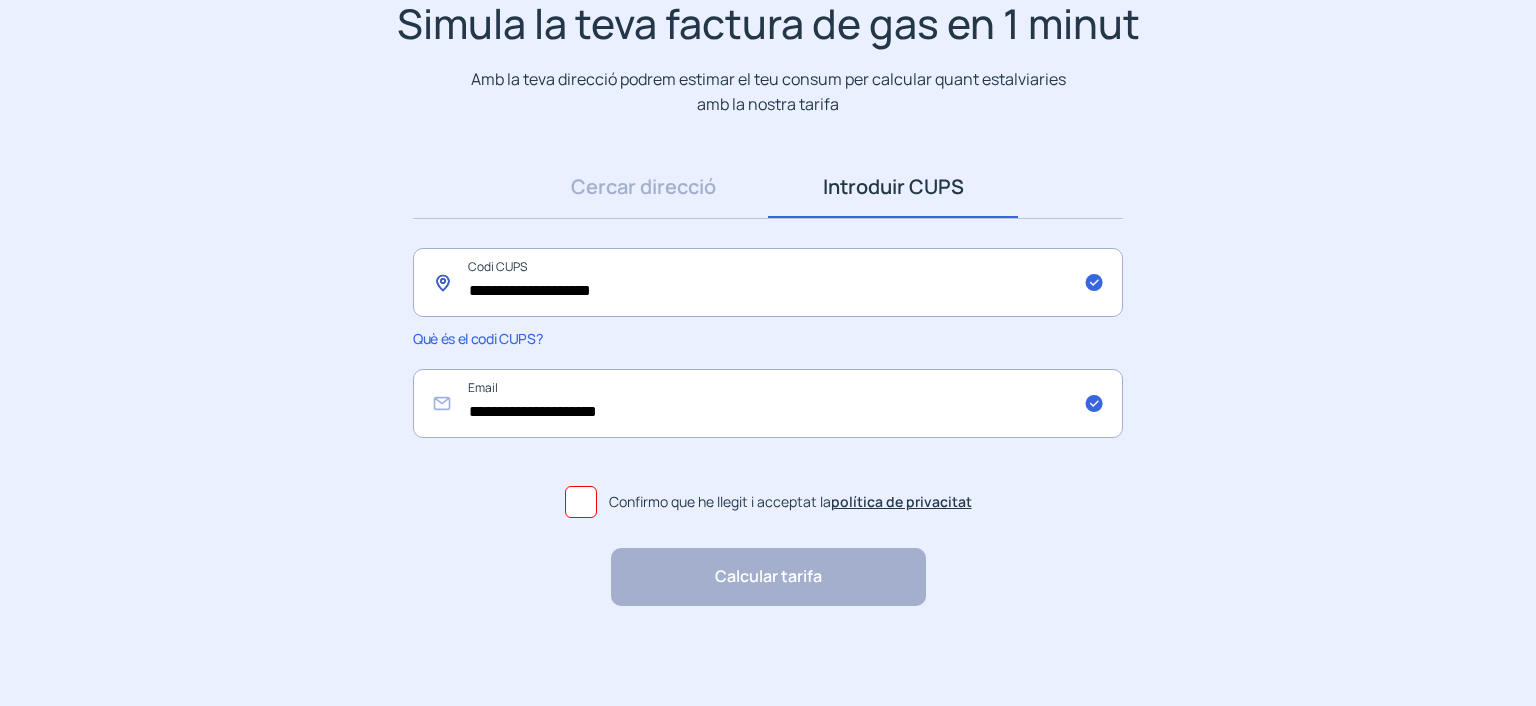 type on "**********" 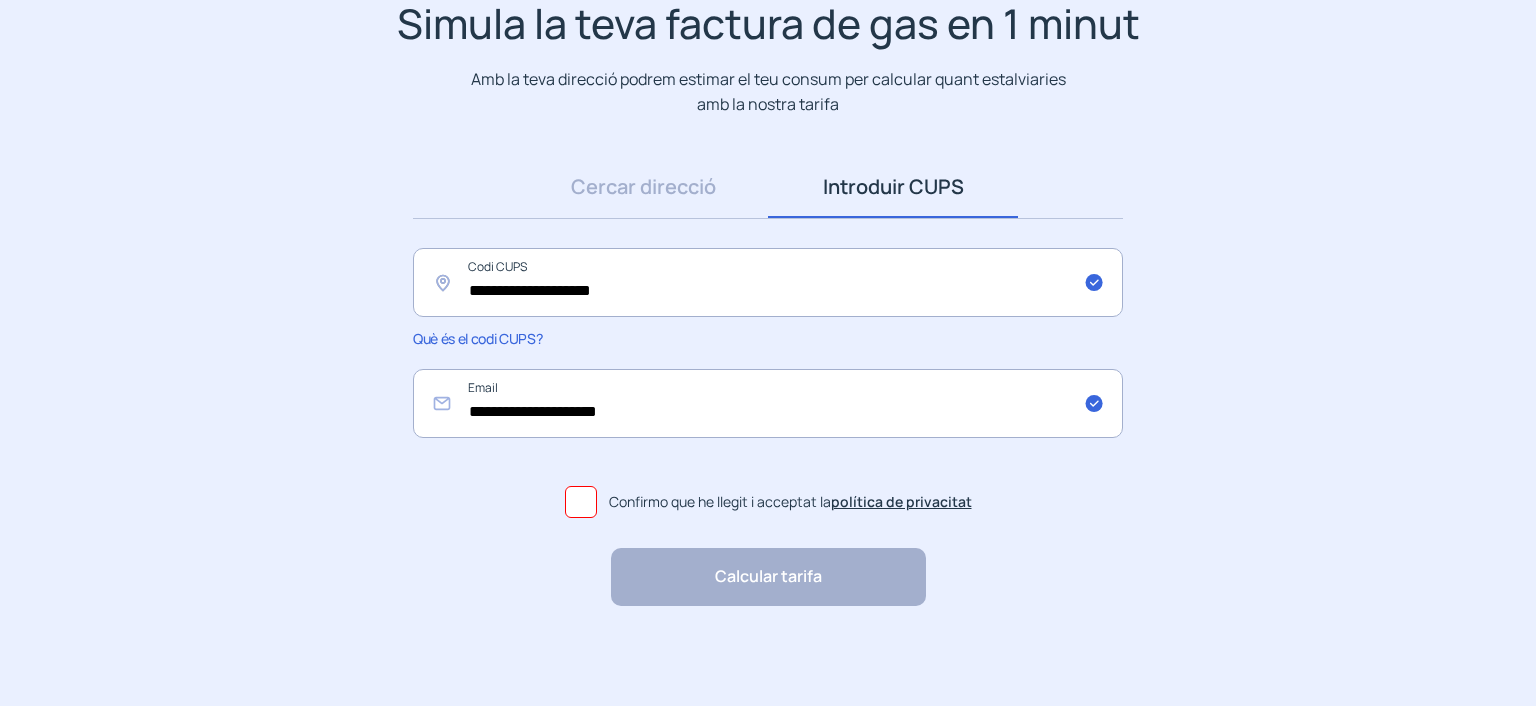 click 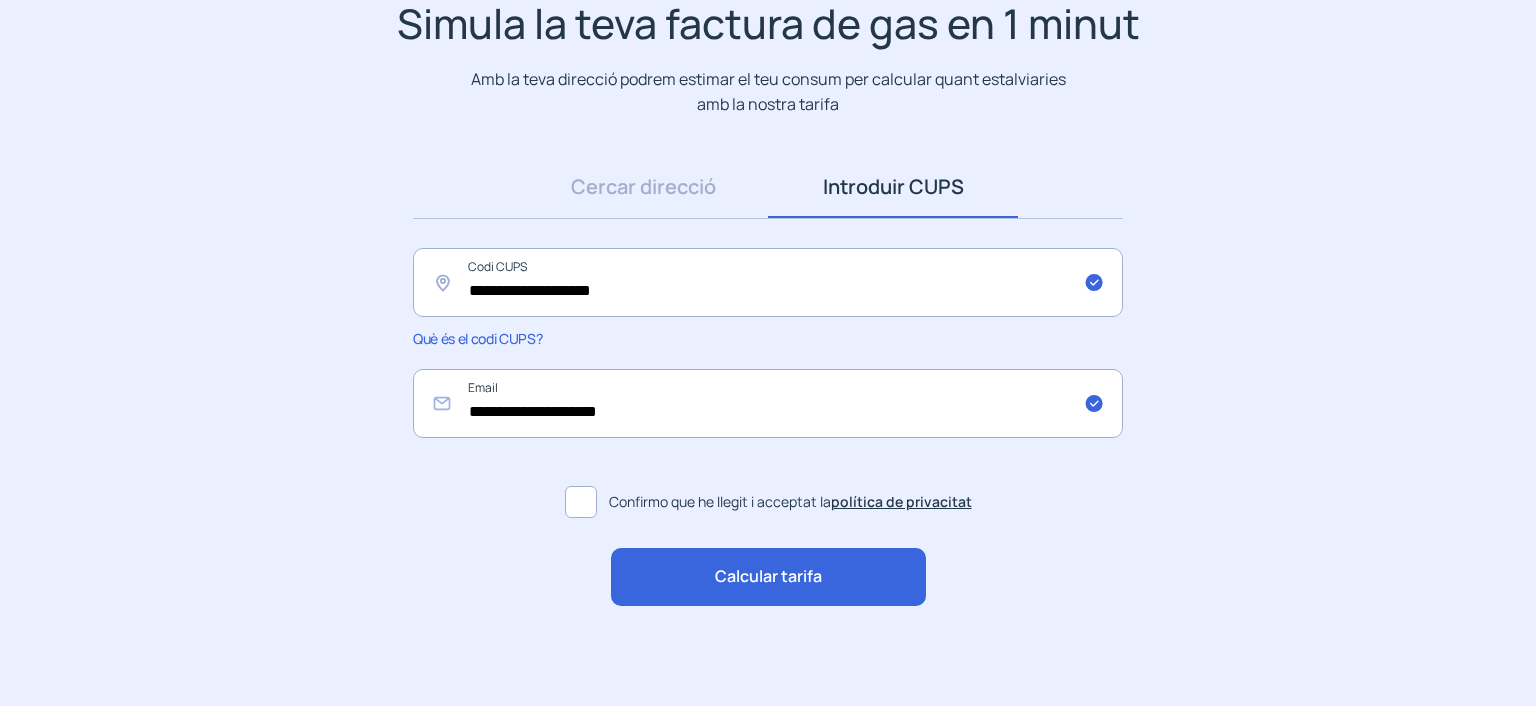 click on "Calcular tarifa" 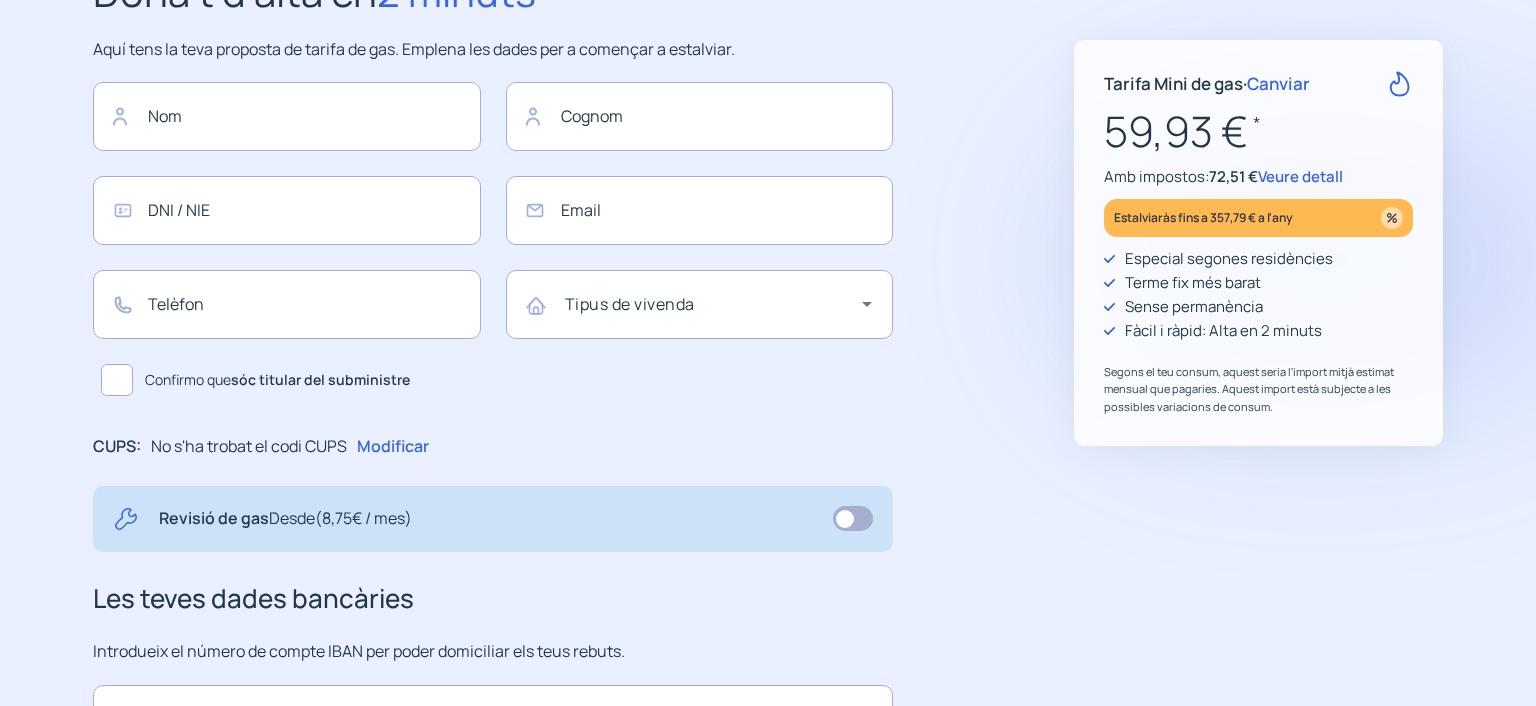 scroll, scrollTop: 0, scrollLeft: 0, axis: both 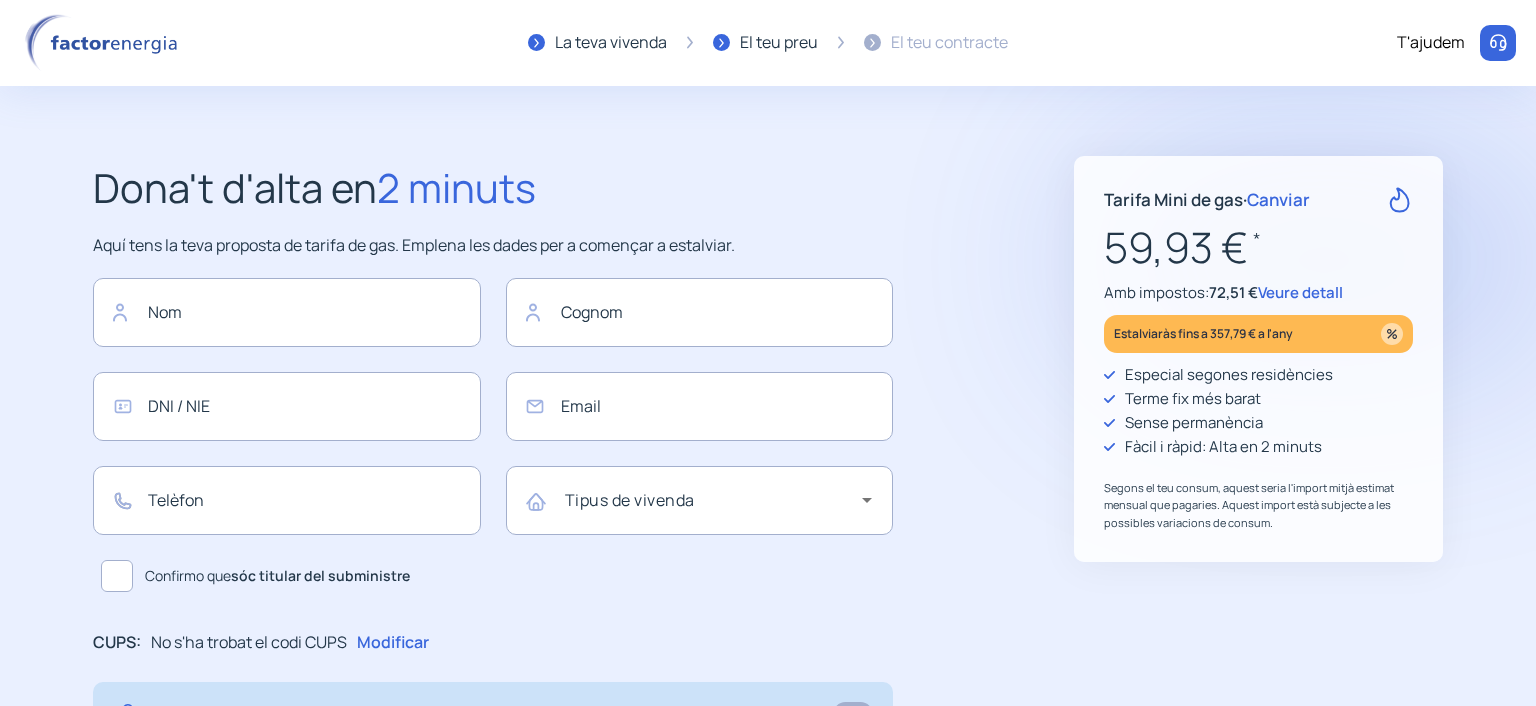 type on "**********" 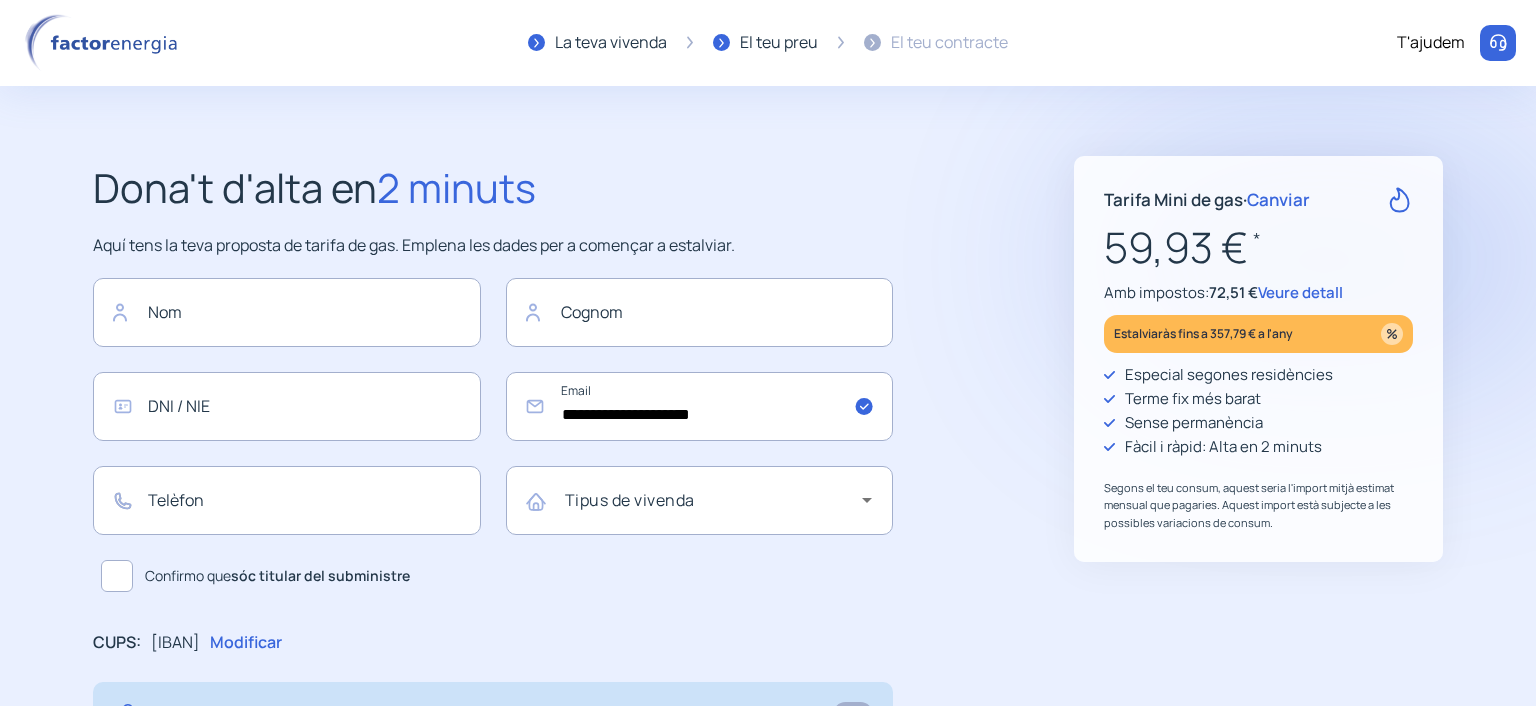click on "Veure detall" 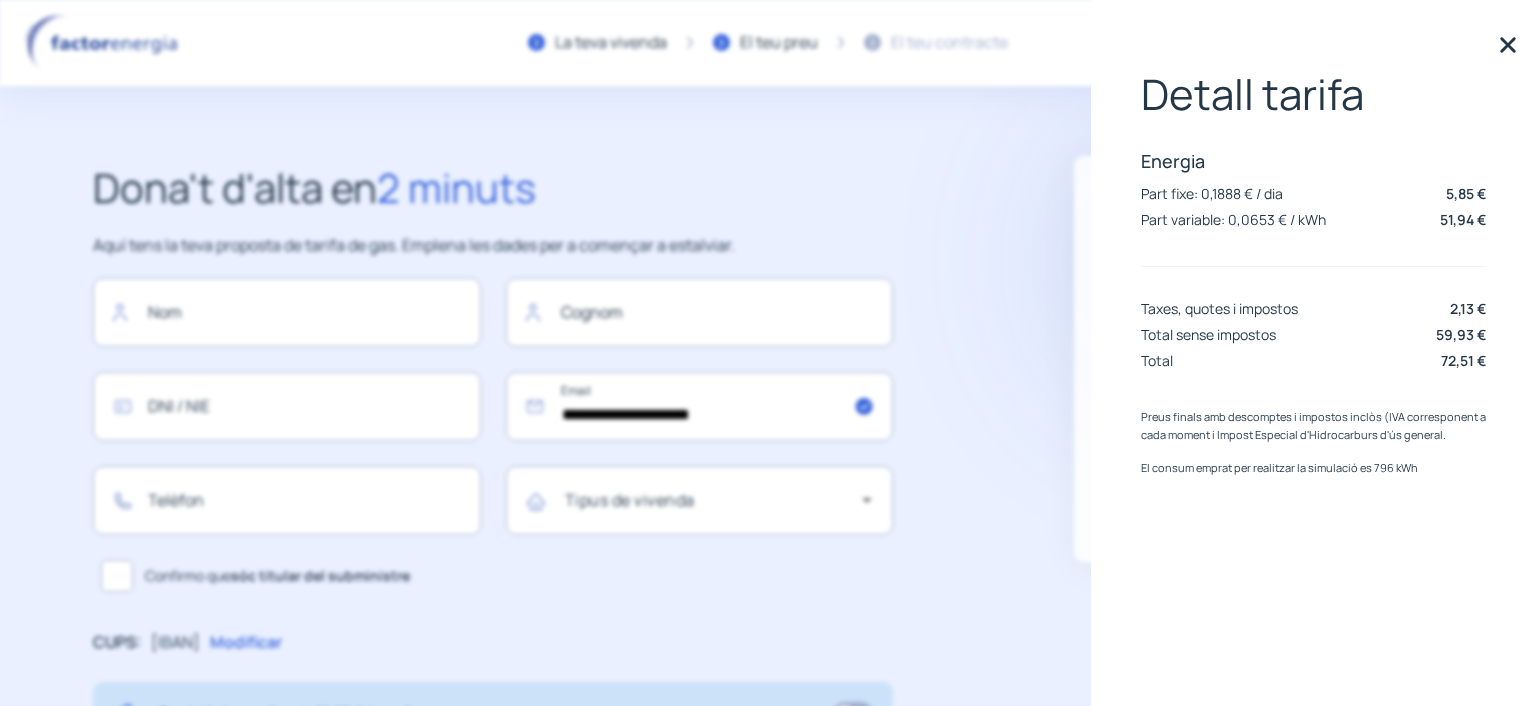 click 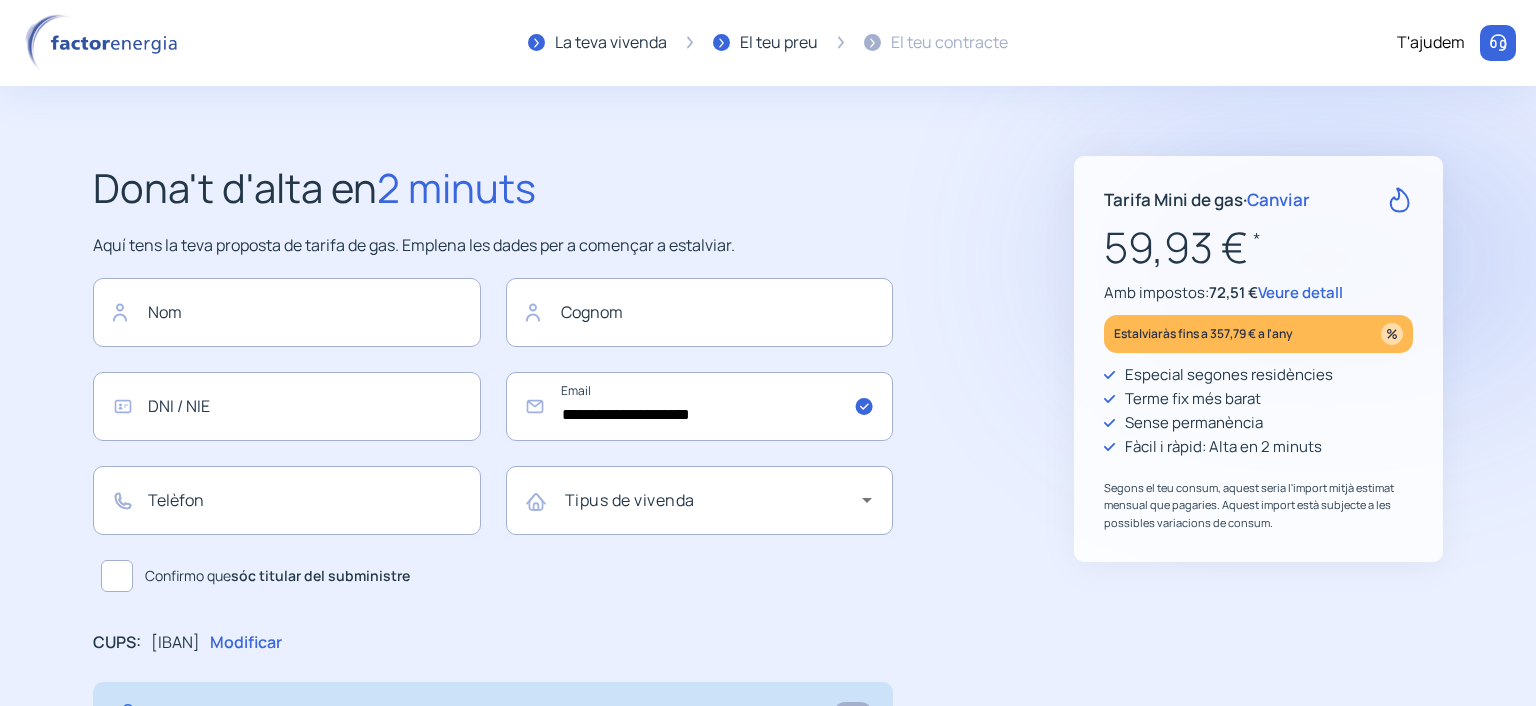 click on "Veure detall" 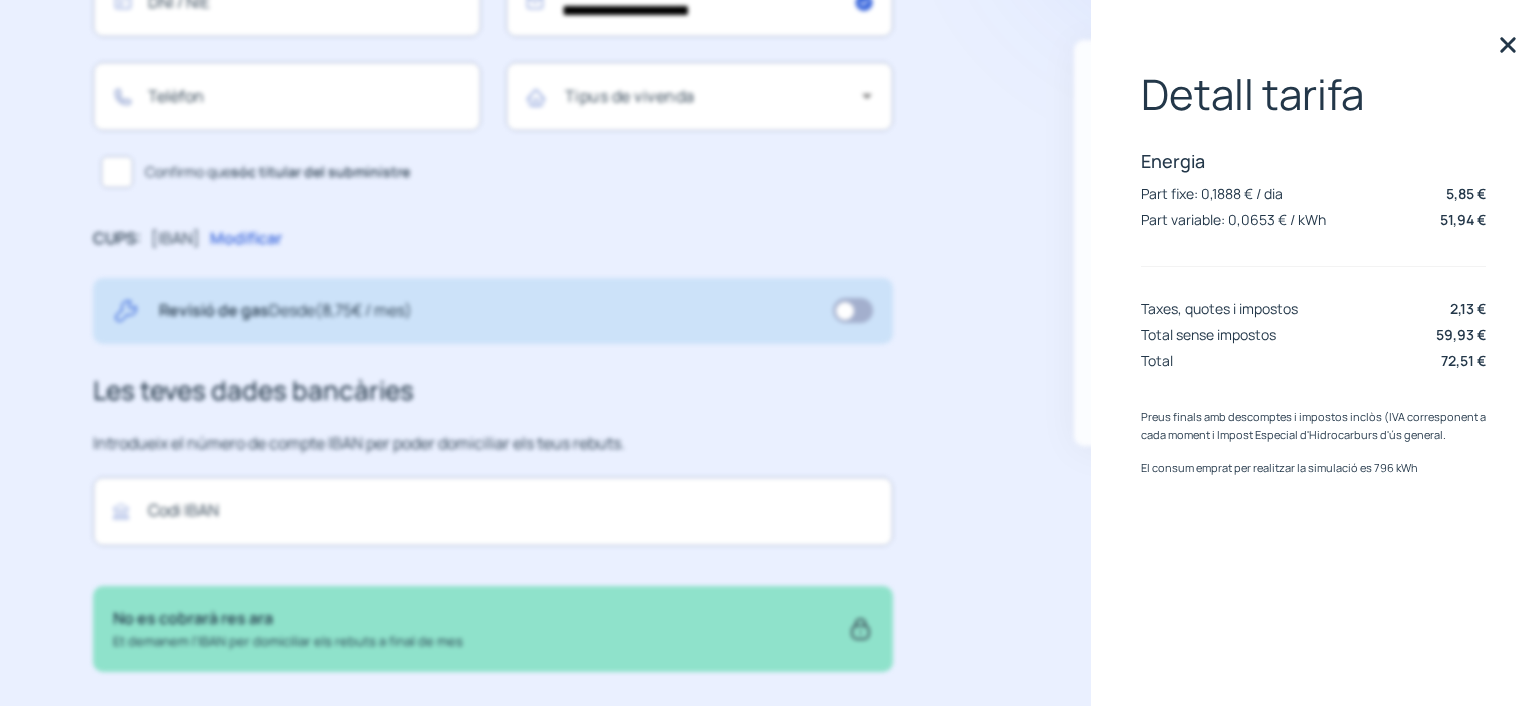 scroll, scrollTop: 533, scrollLeft: 0, axis: vertical 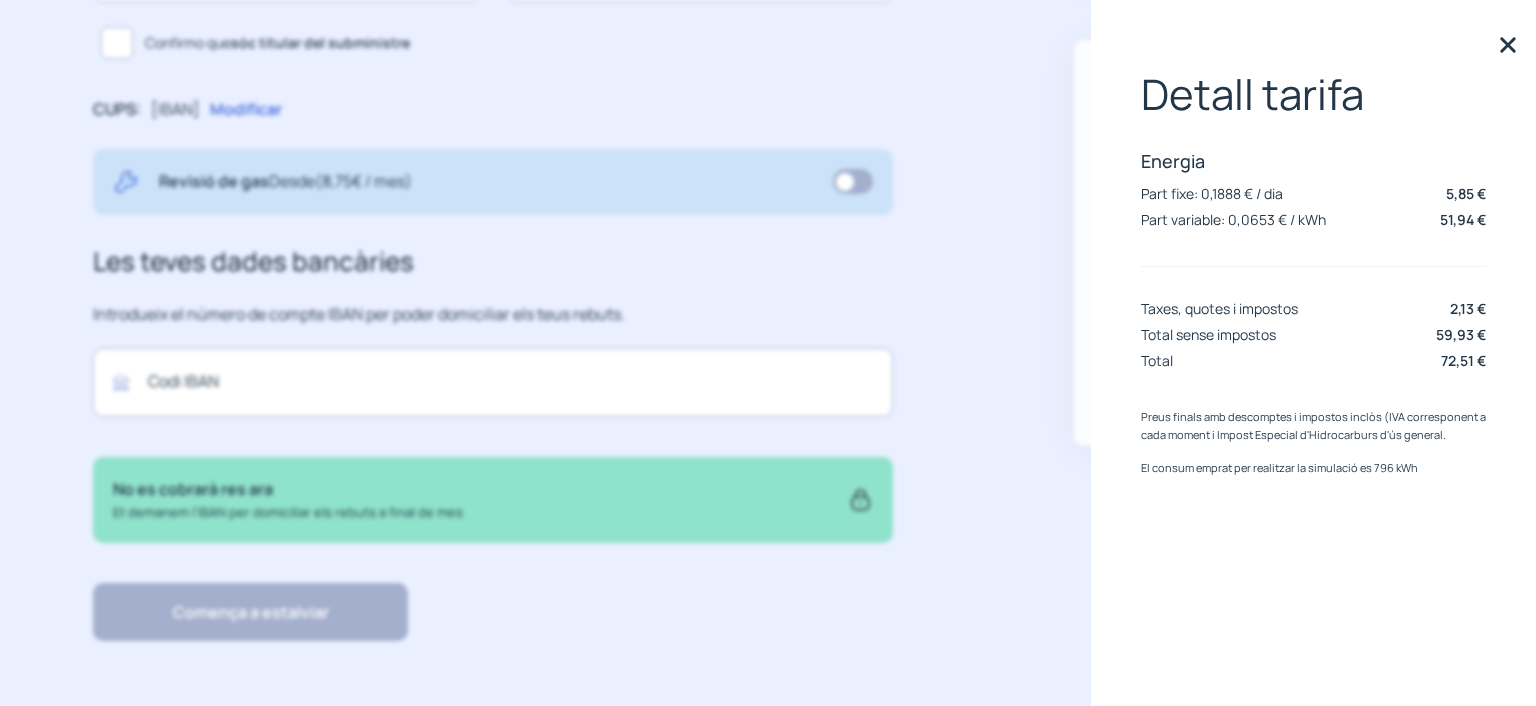 click 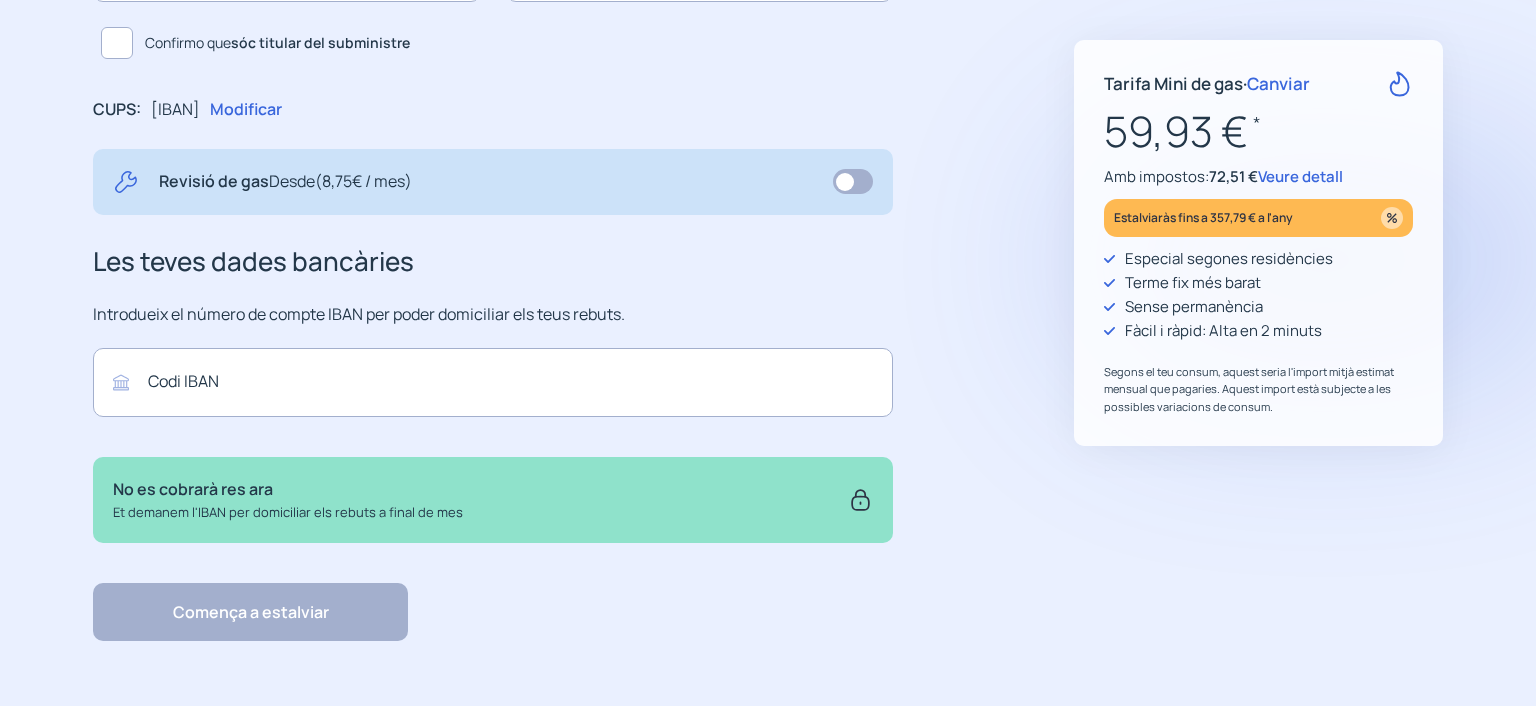 click 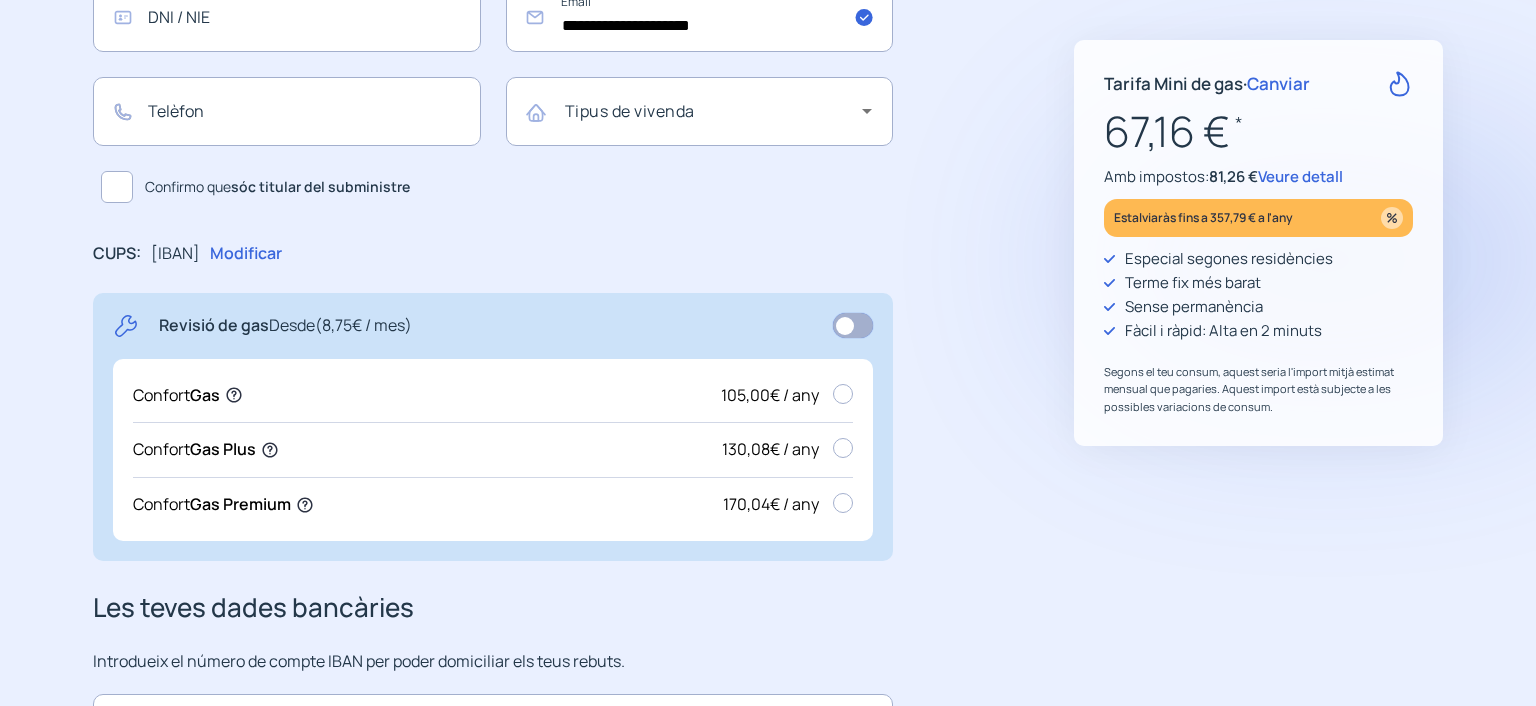 scroll, scrollTop: 56, scrollLeft: 0, axis: vertical 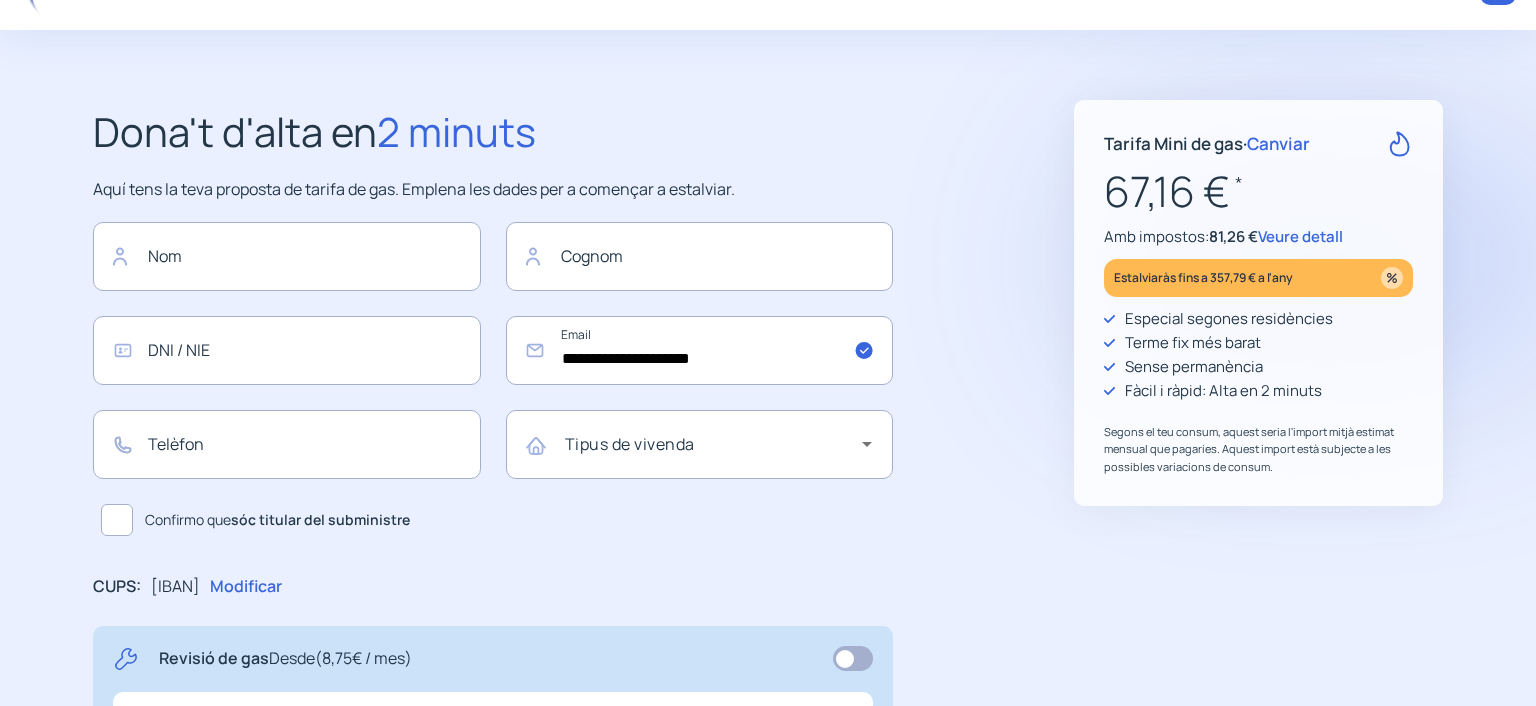 click on "Veure detall" 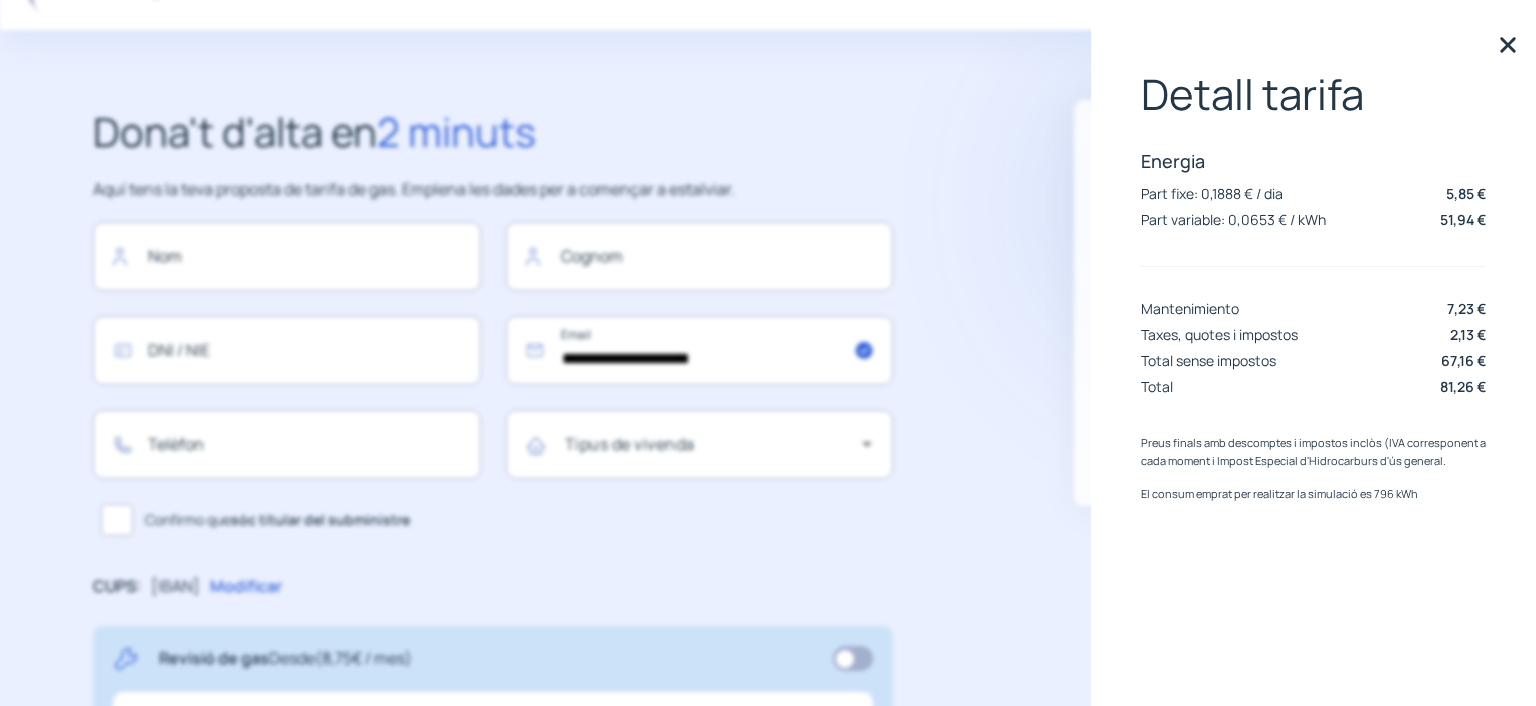 click 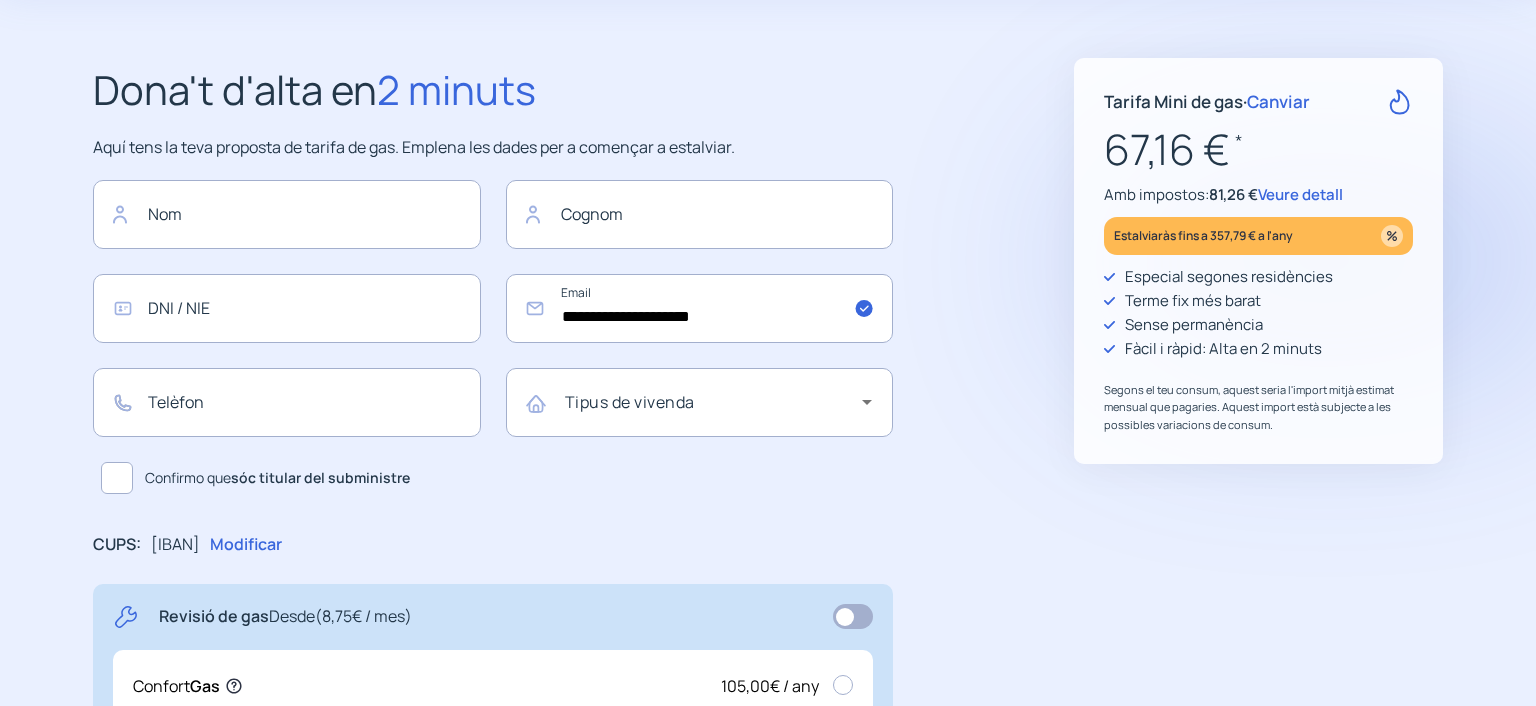 scroll, scrollTop: 0, scrollLeft: 0, axis: both 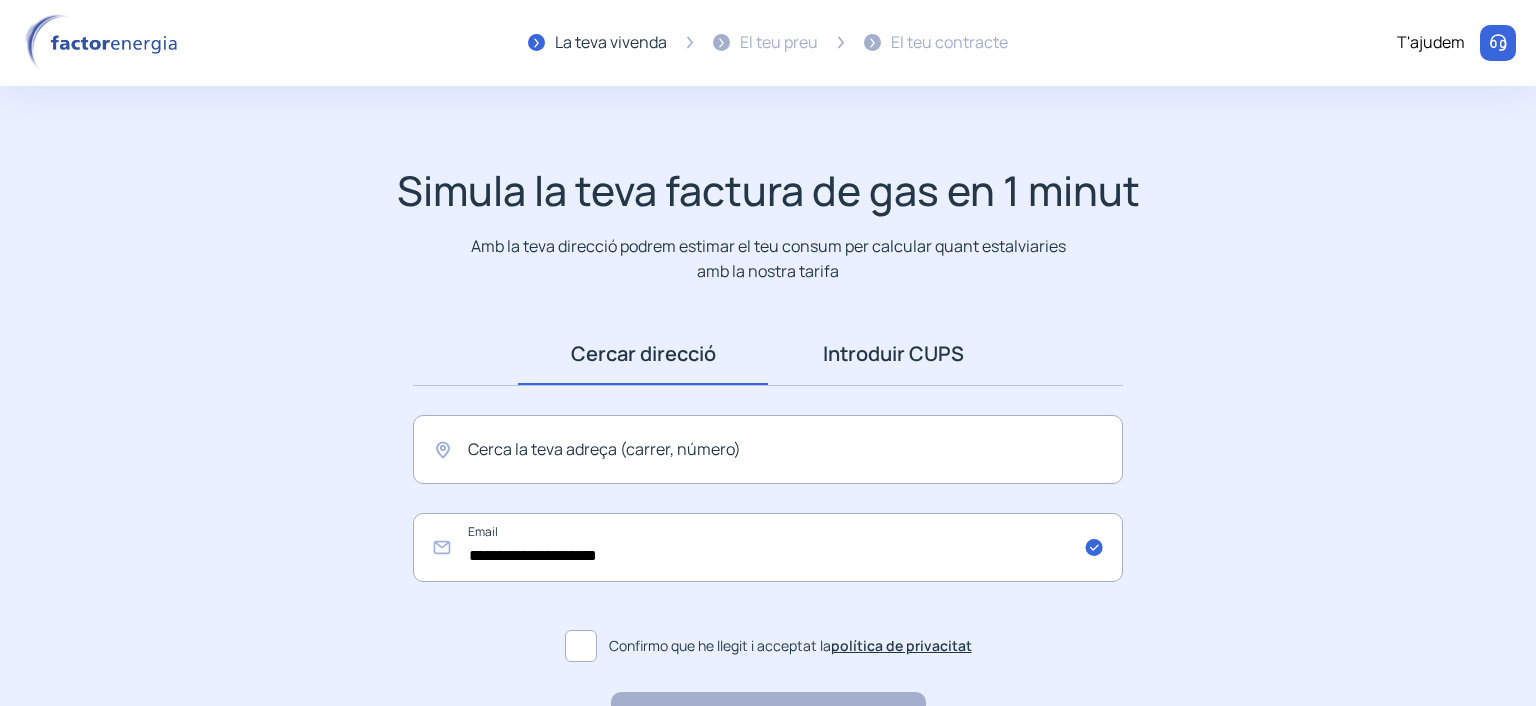 click on "Introduir CUPS" at bounding box center [893, 354] 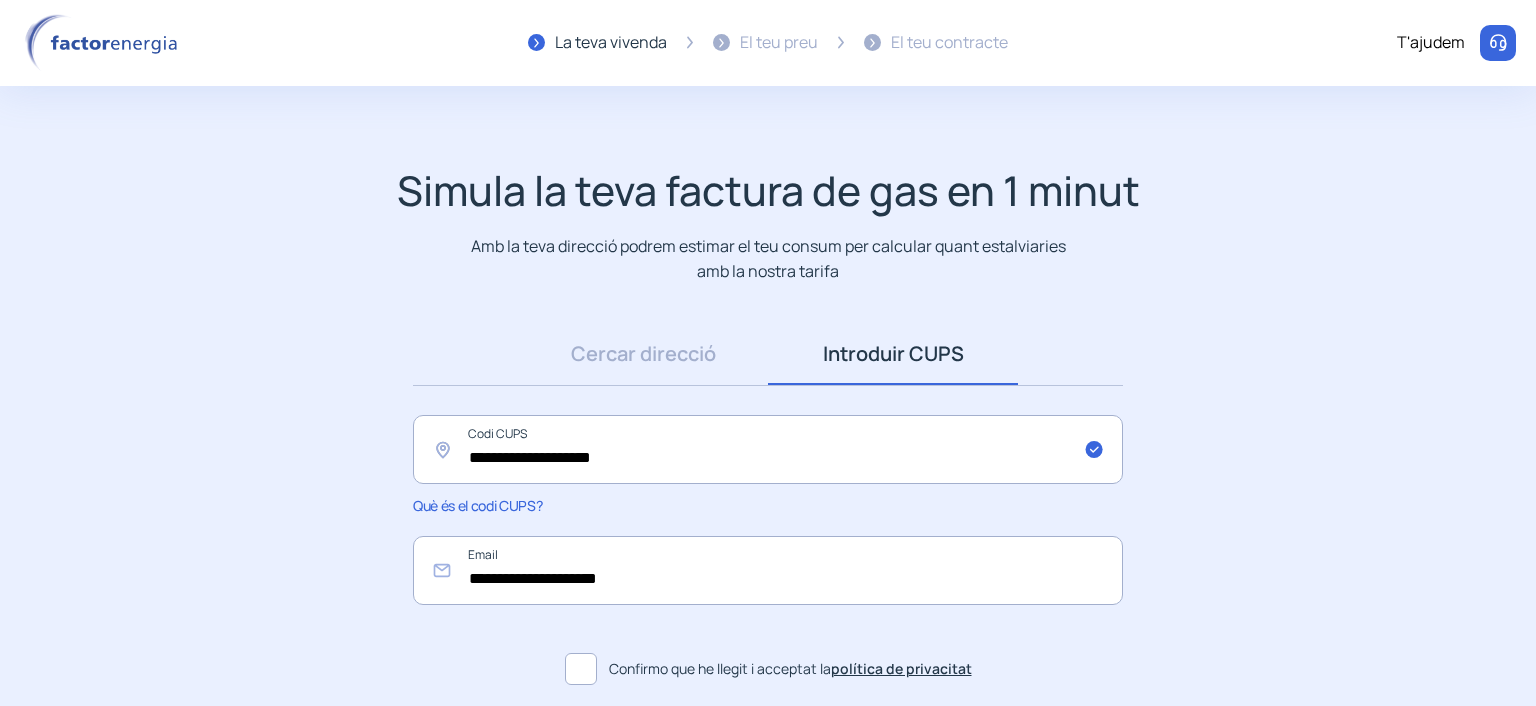 scroll, scrollTop: 196, scrollLeft: 0, axis: vertical 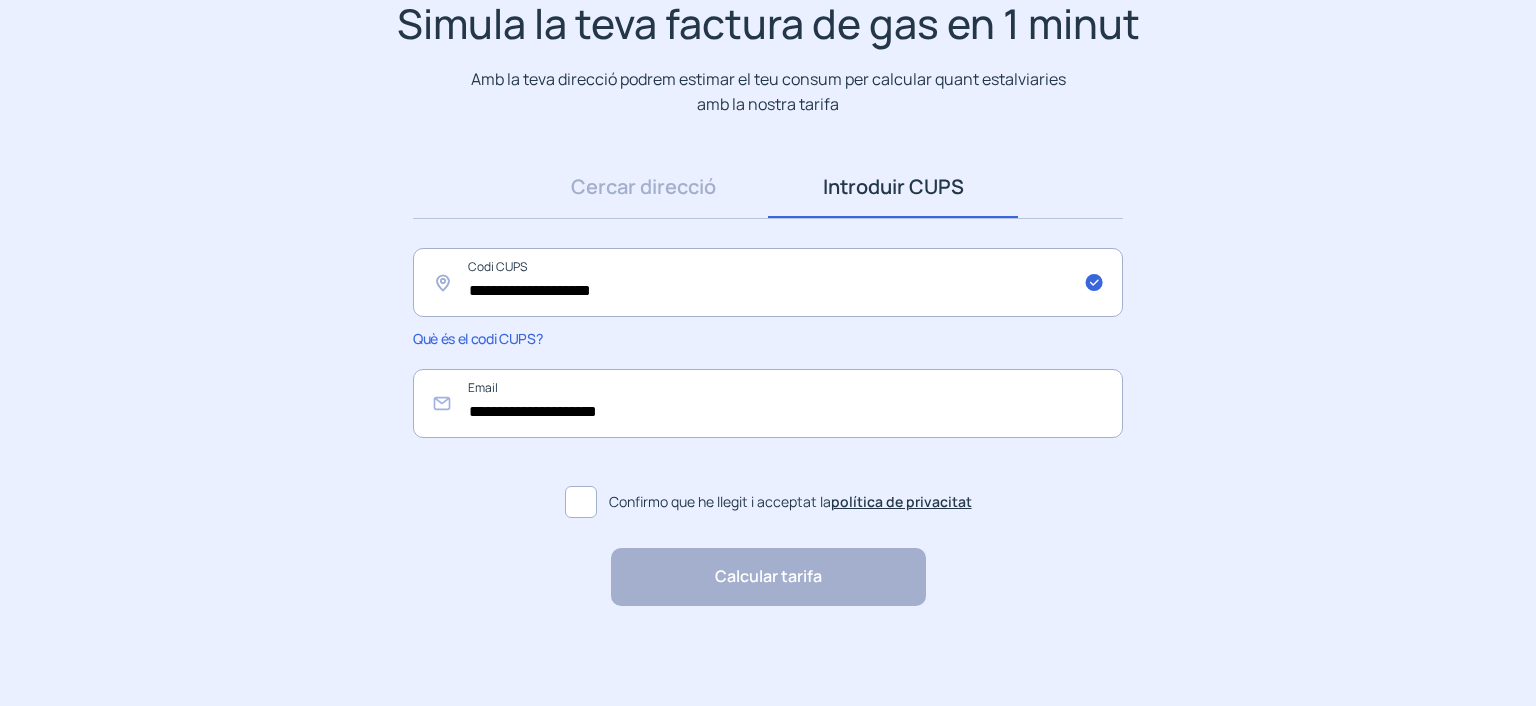 click 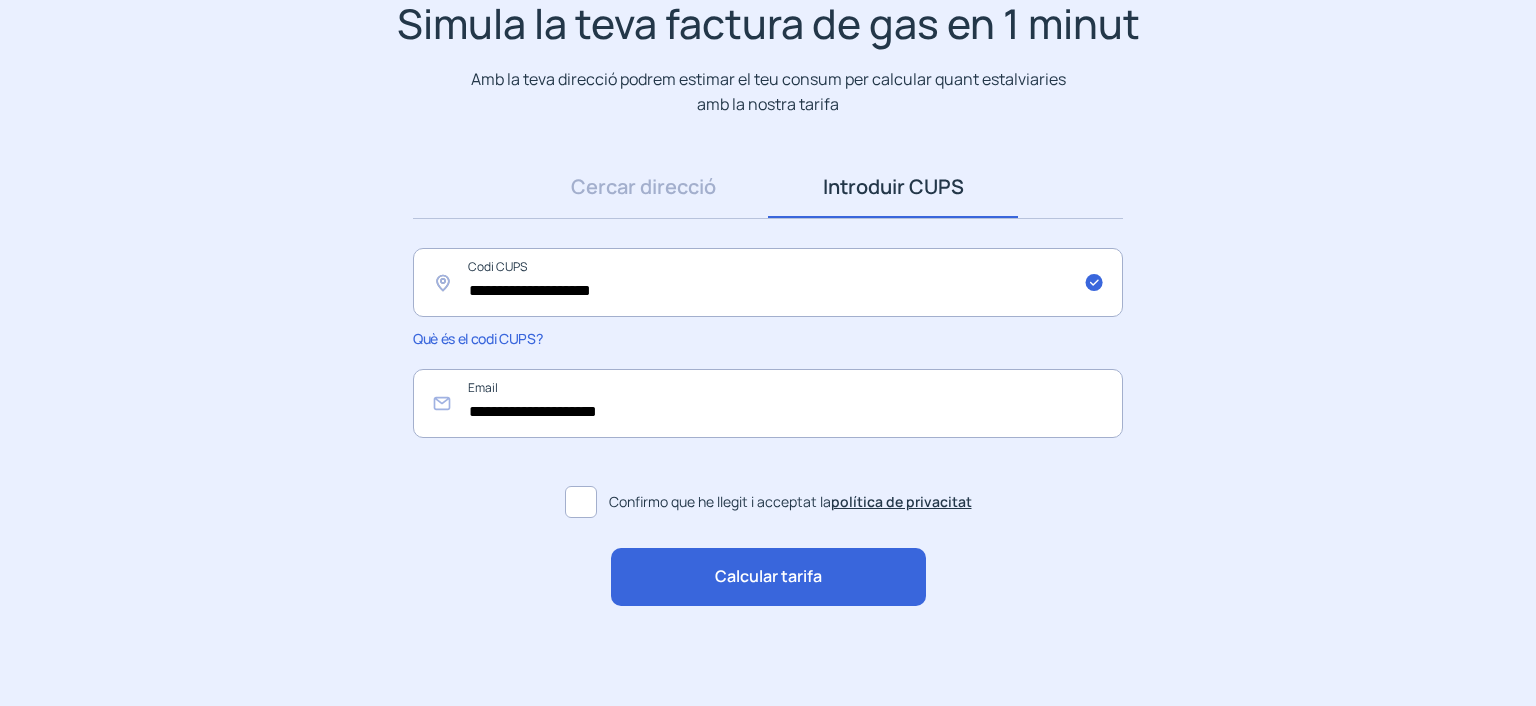 click on "Calcular tarifa" 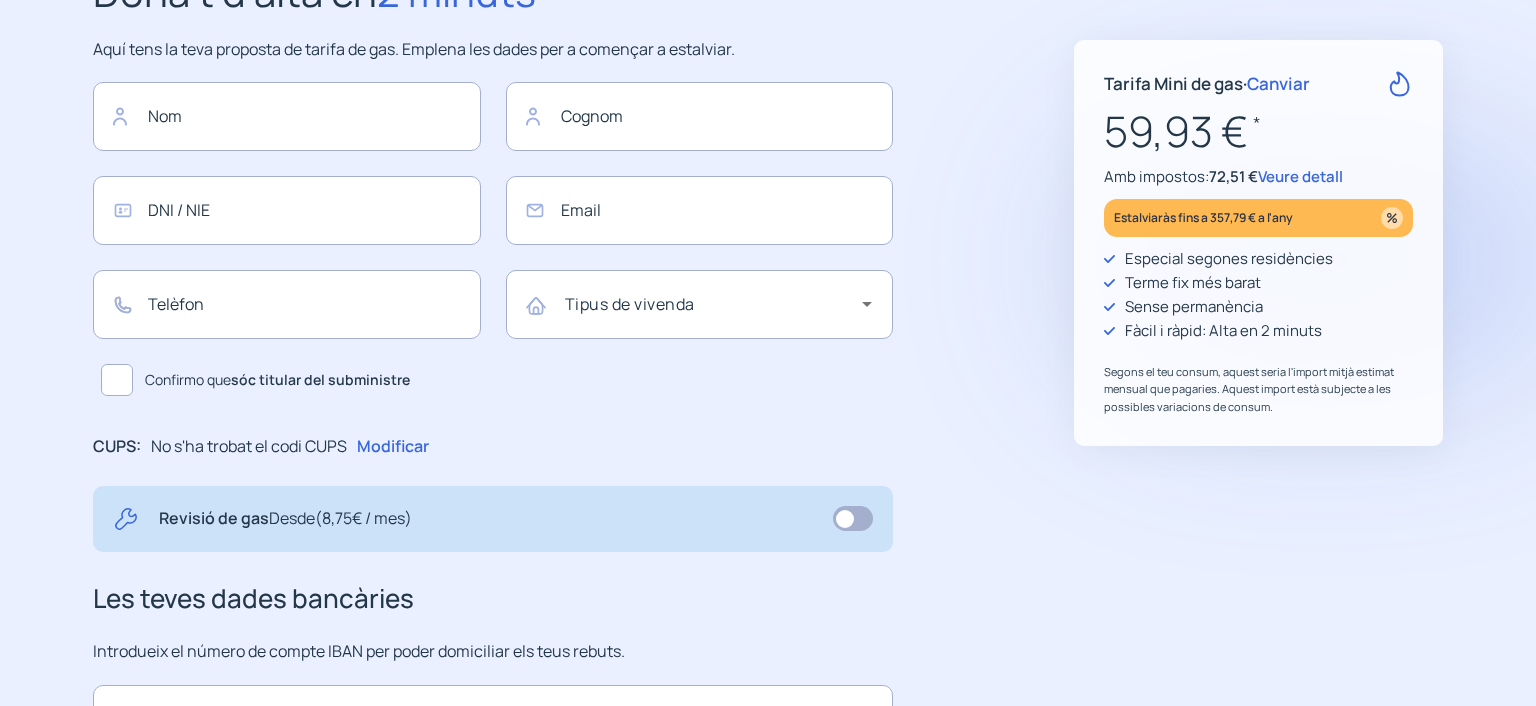 scroll, scrollTop: 0, scrollLeft: 0, axis: both 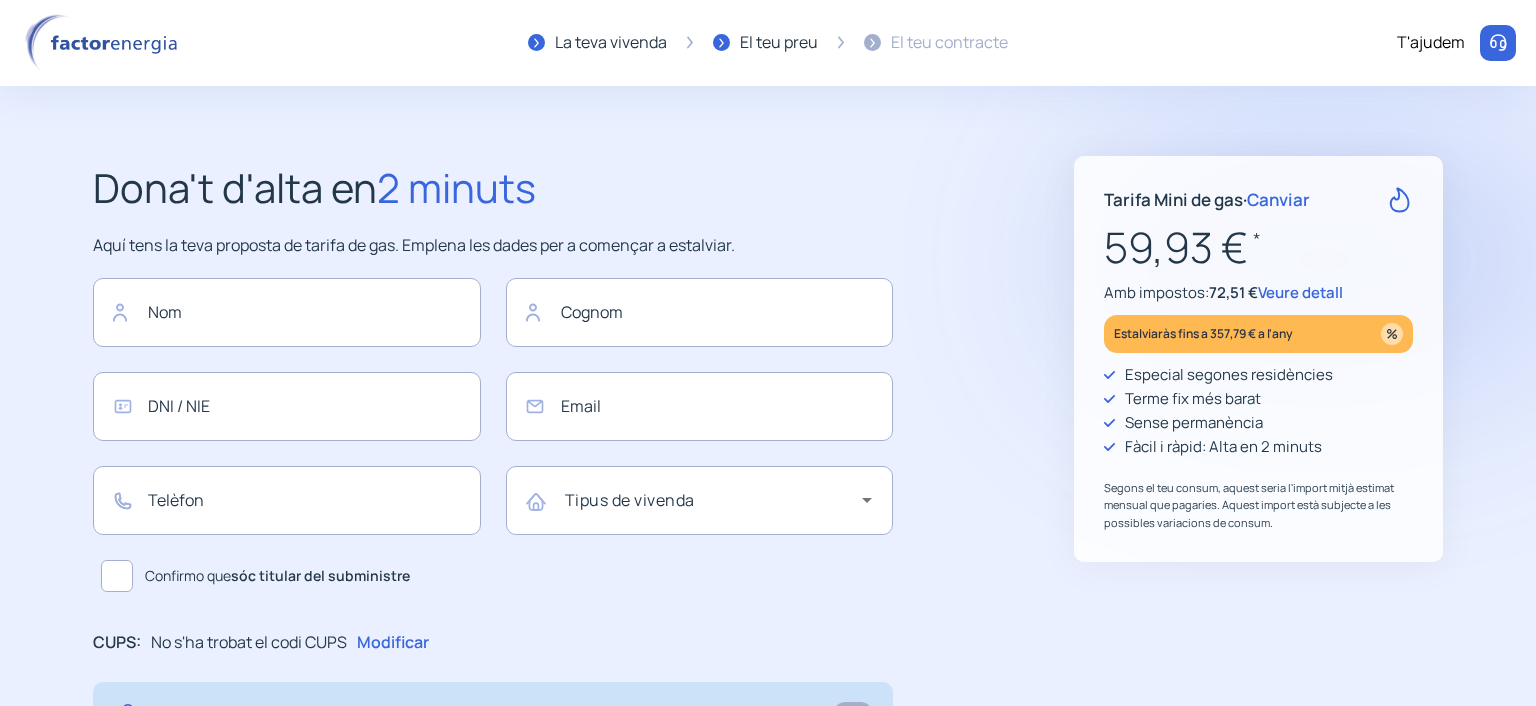 type on "**********" 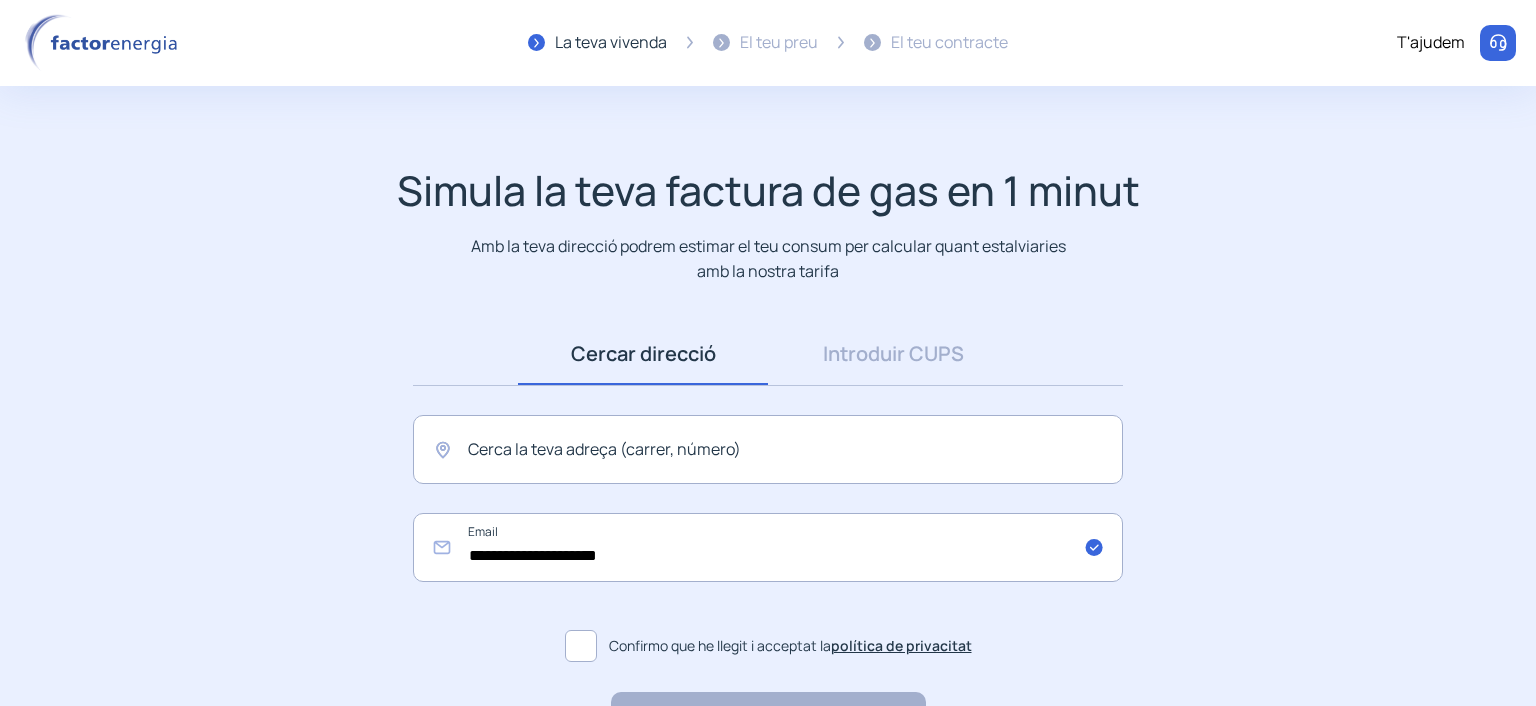 scroll, scrollTop: 0, scrollLeft: 0, axis: both 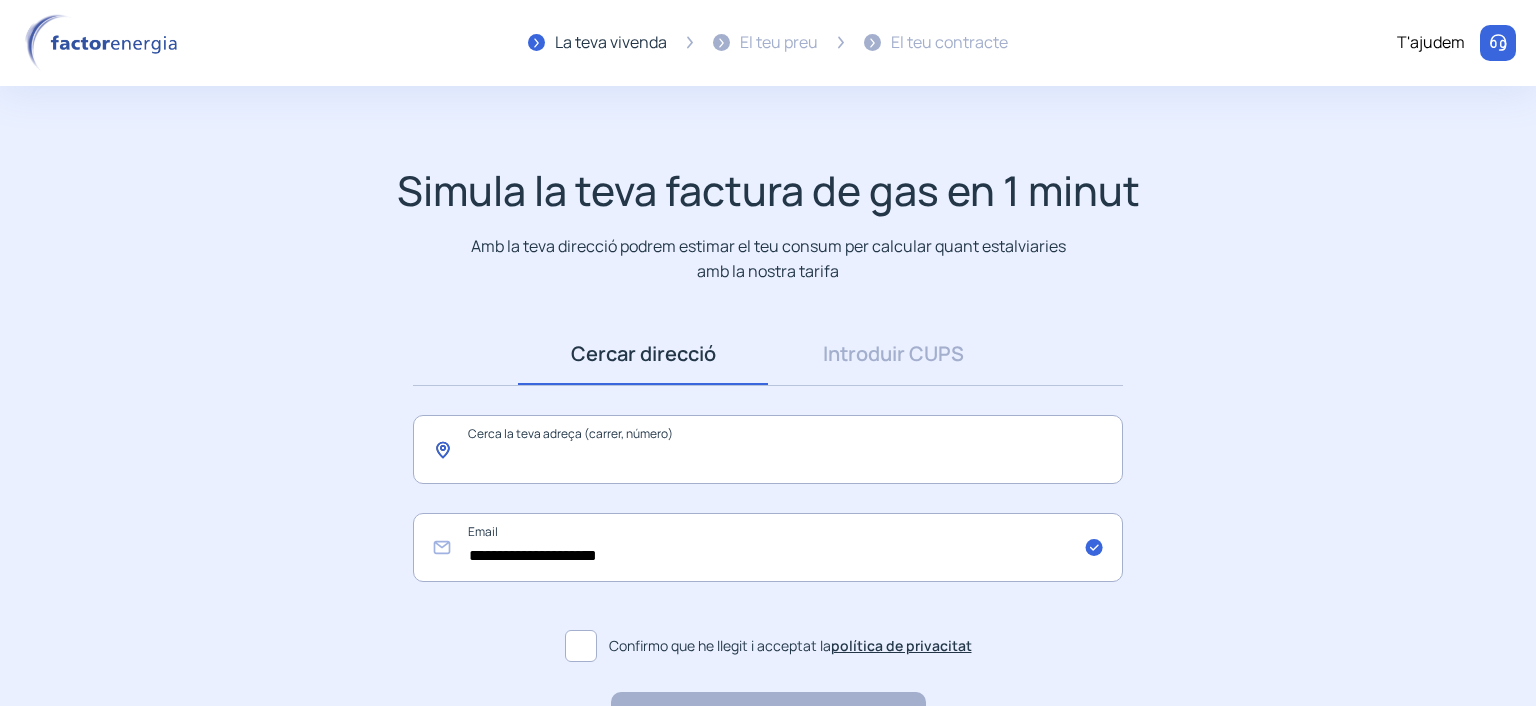 click 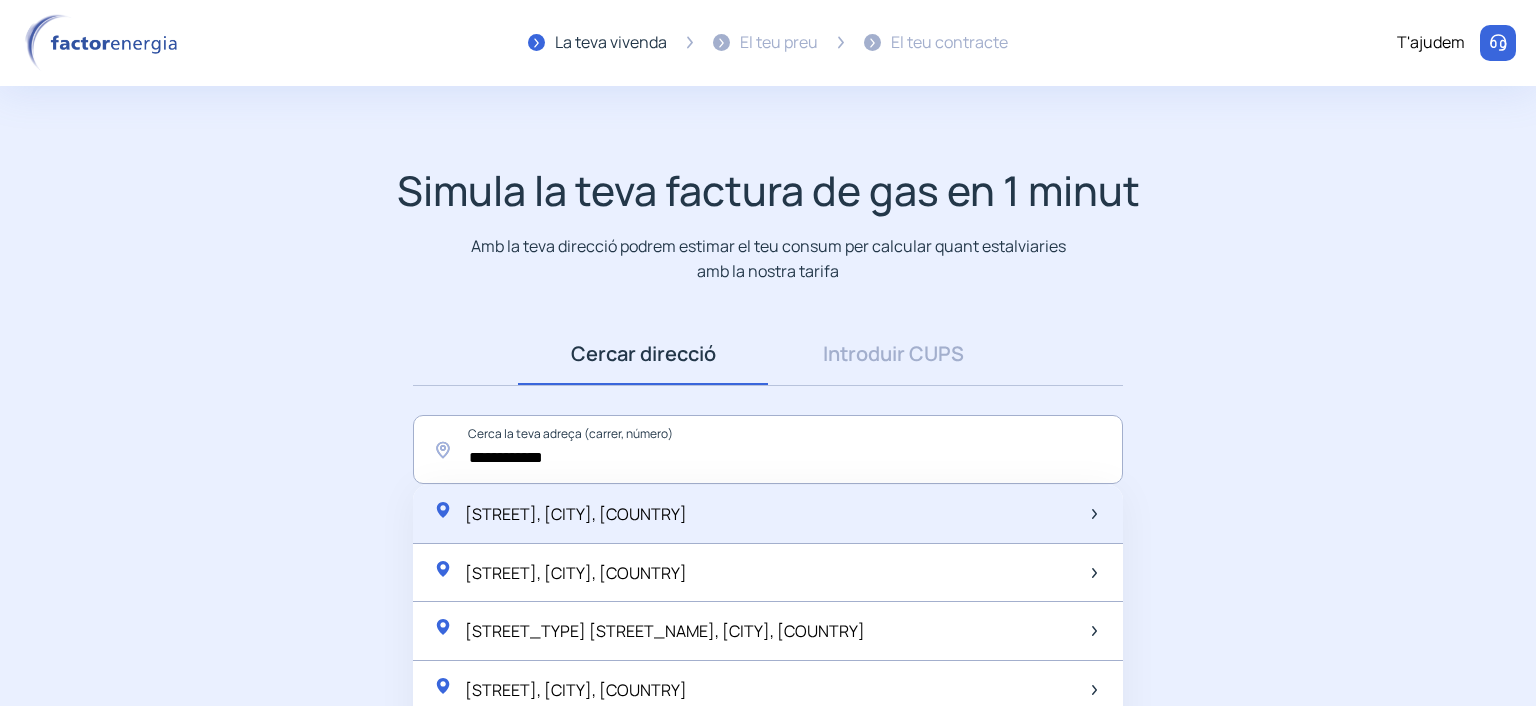 click on "[STREET], [CITY], [COUNTRY]" 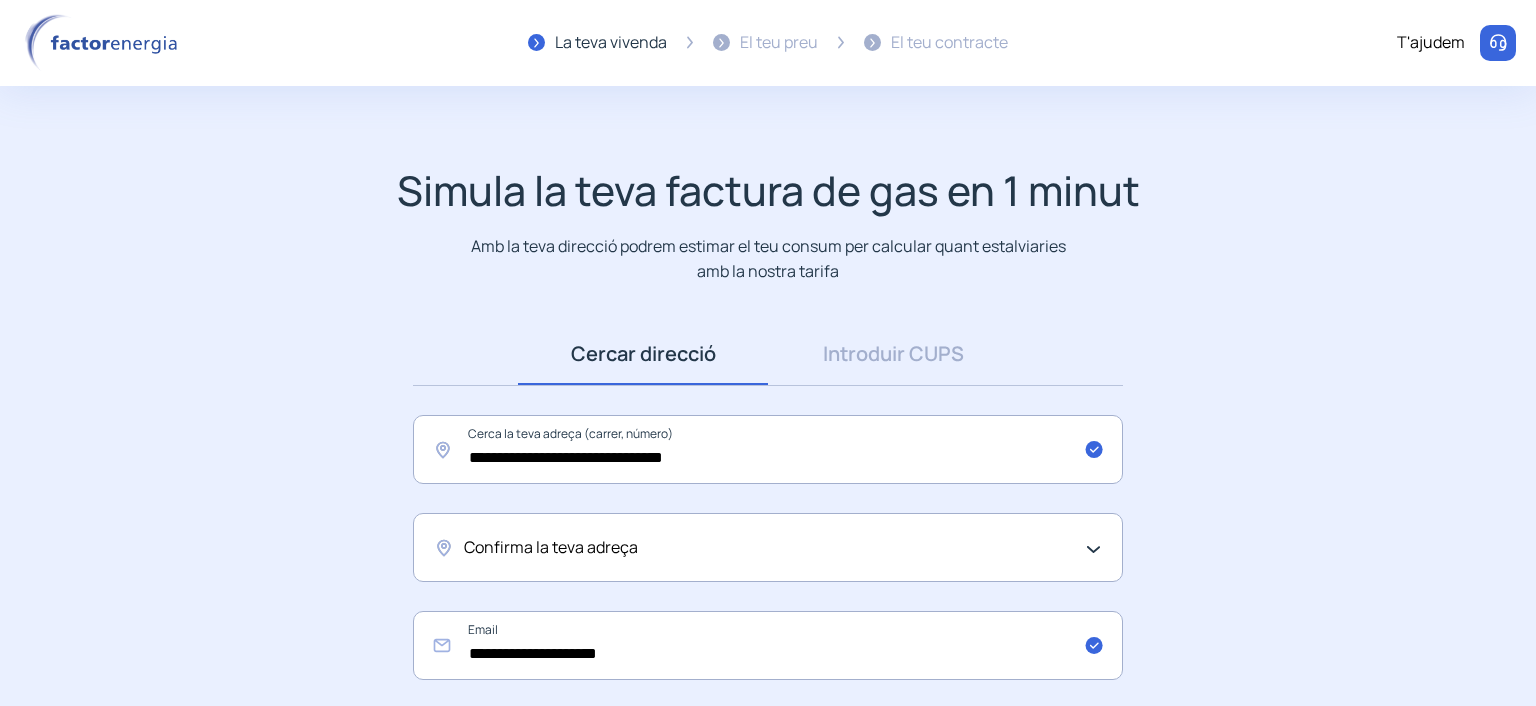 click on "Confirma la teva adreça" 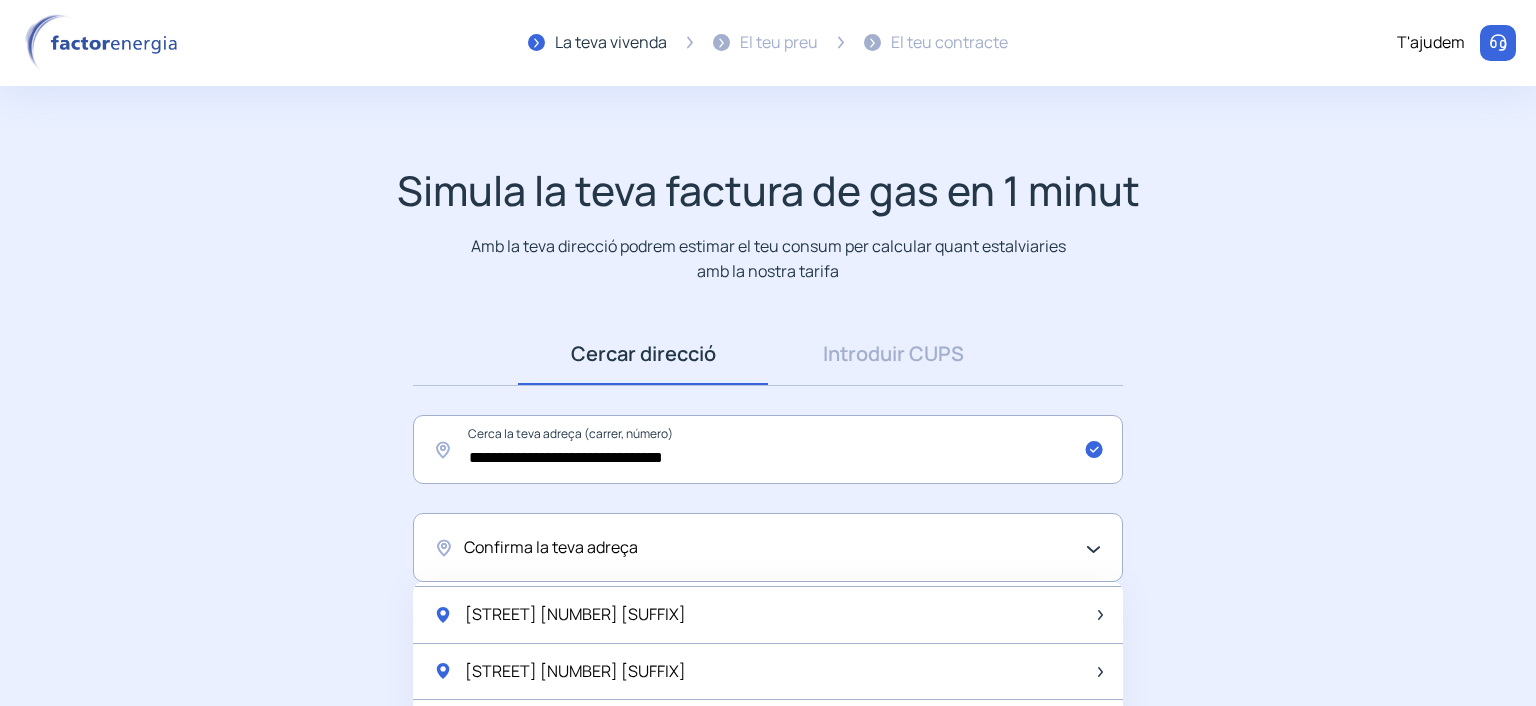 scroll, scrollTop: 2808, scrollLeft: 0, axis: vertical 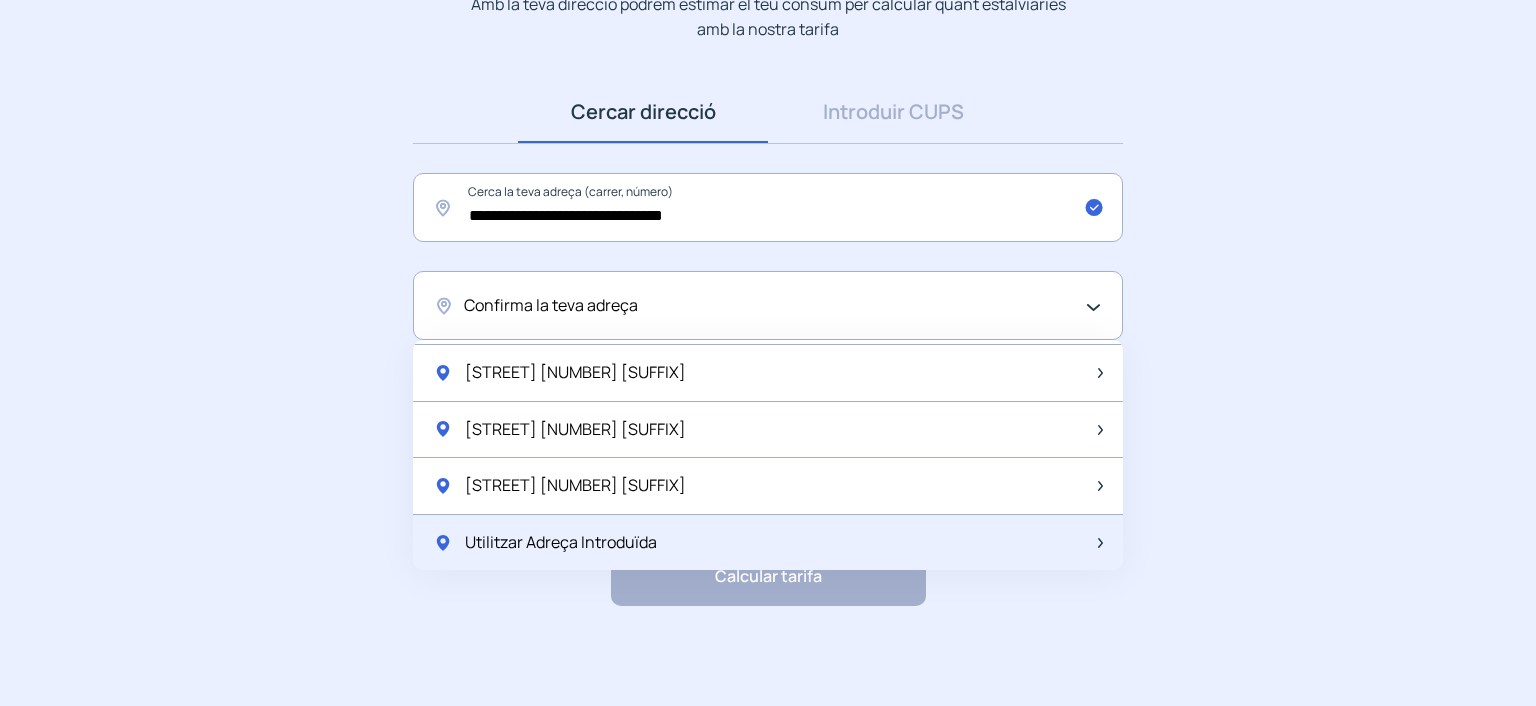 click on "Utilitzar Adreça Introduïda" 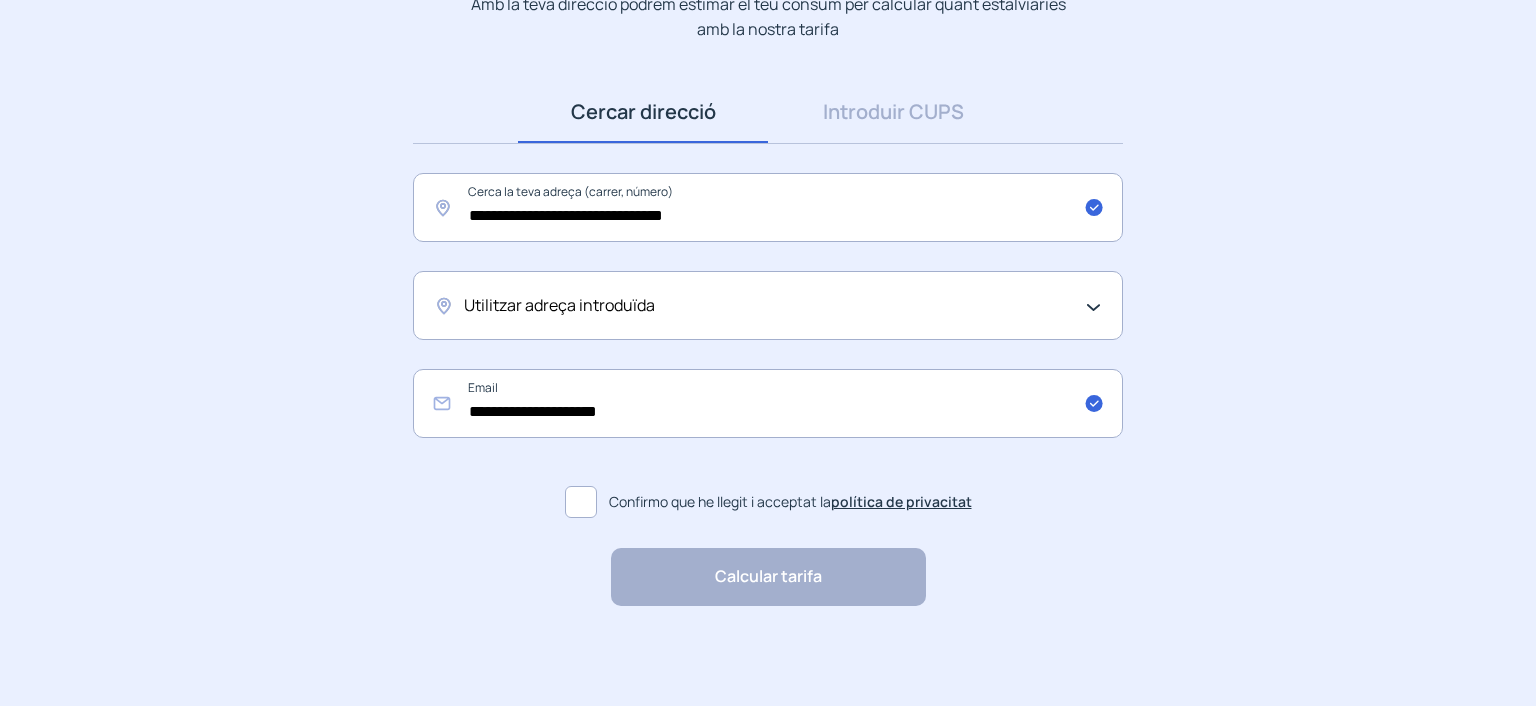 click 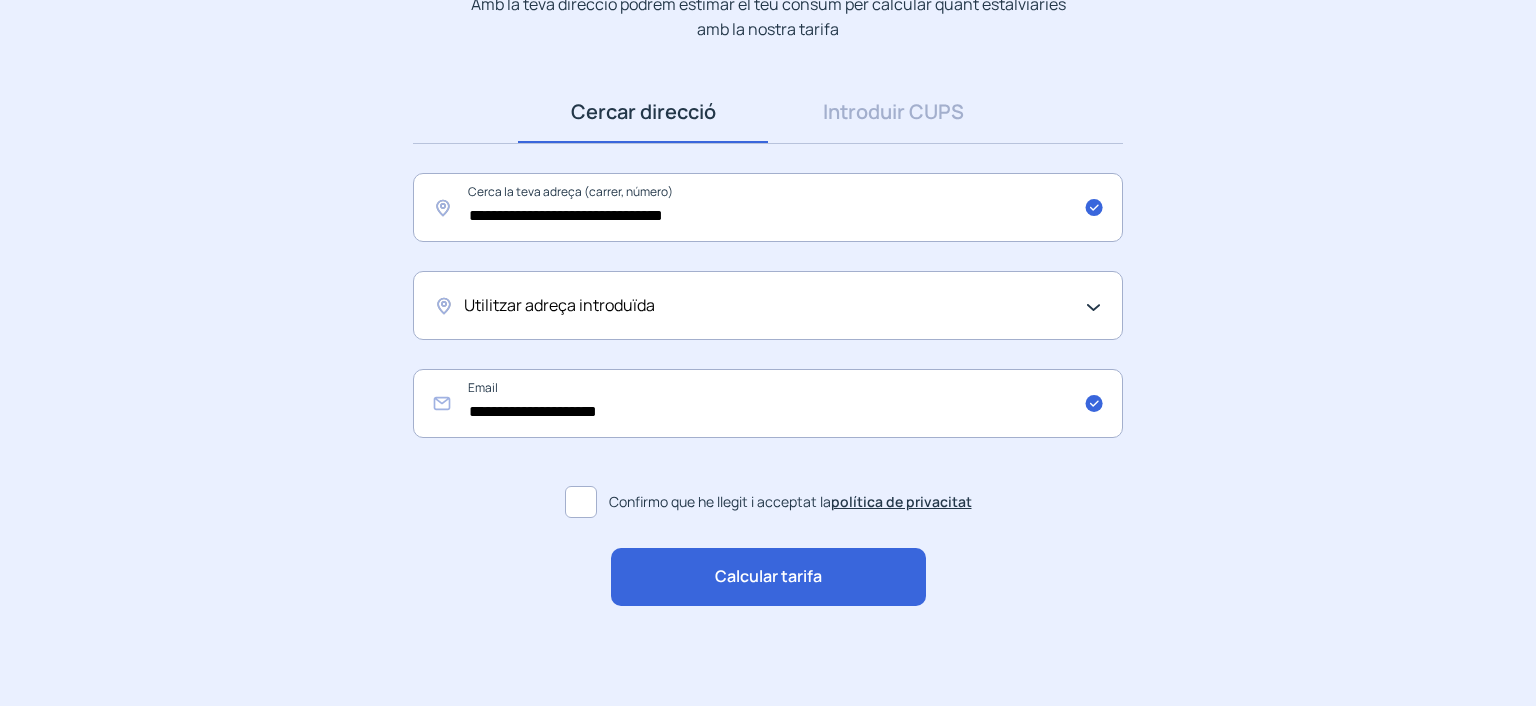 click on "Calcular tarifa" 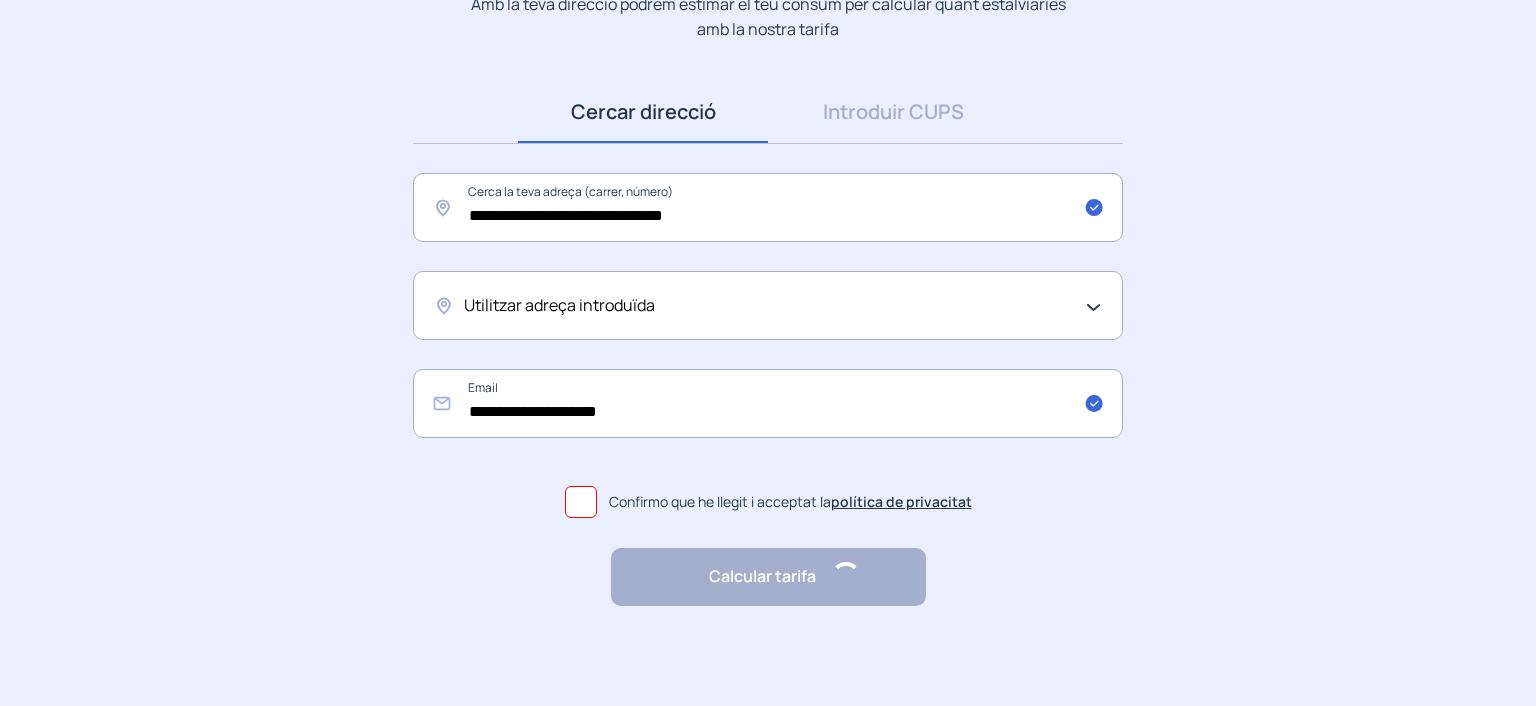scroll, scrollTop: 0, scrollLeft: 0, axis: both 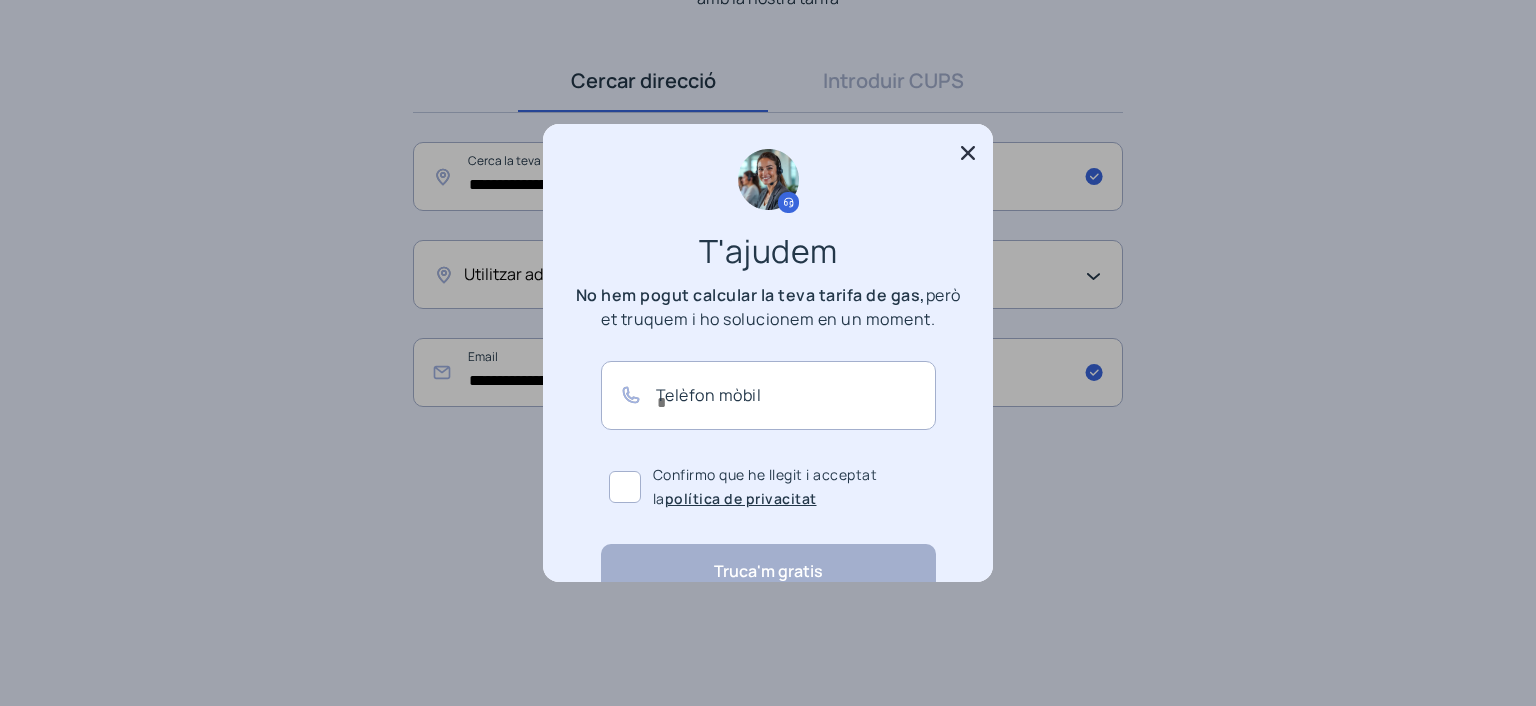 click 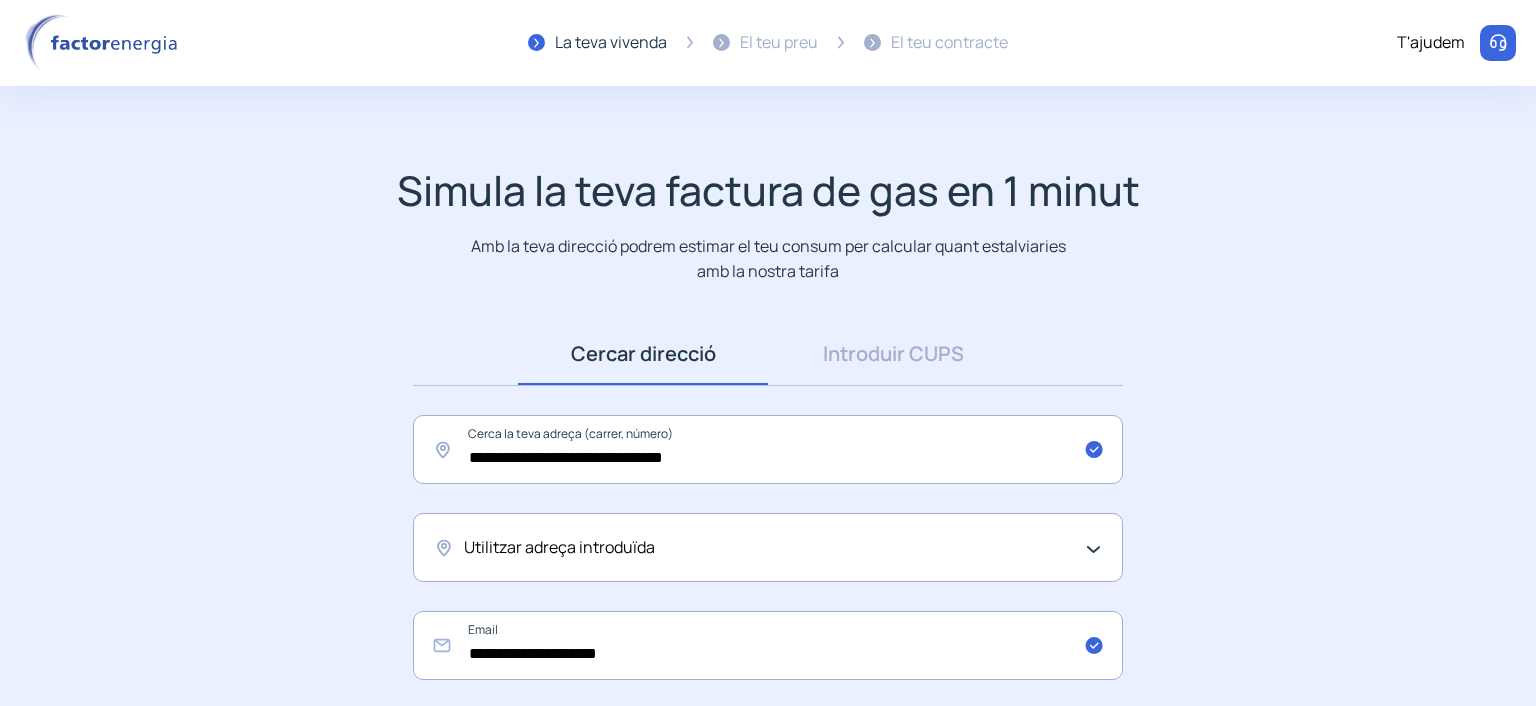 scroll, scrollTop: 272, scrollLeft: 0, axis: vertical 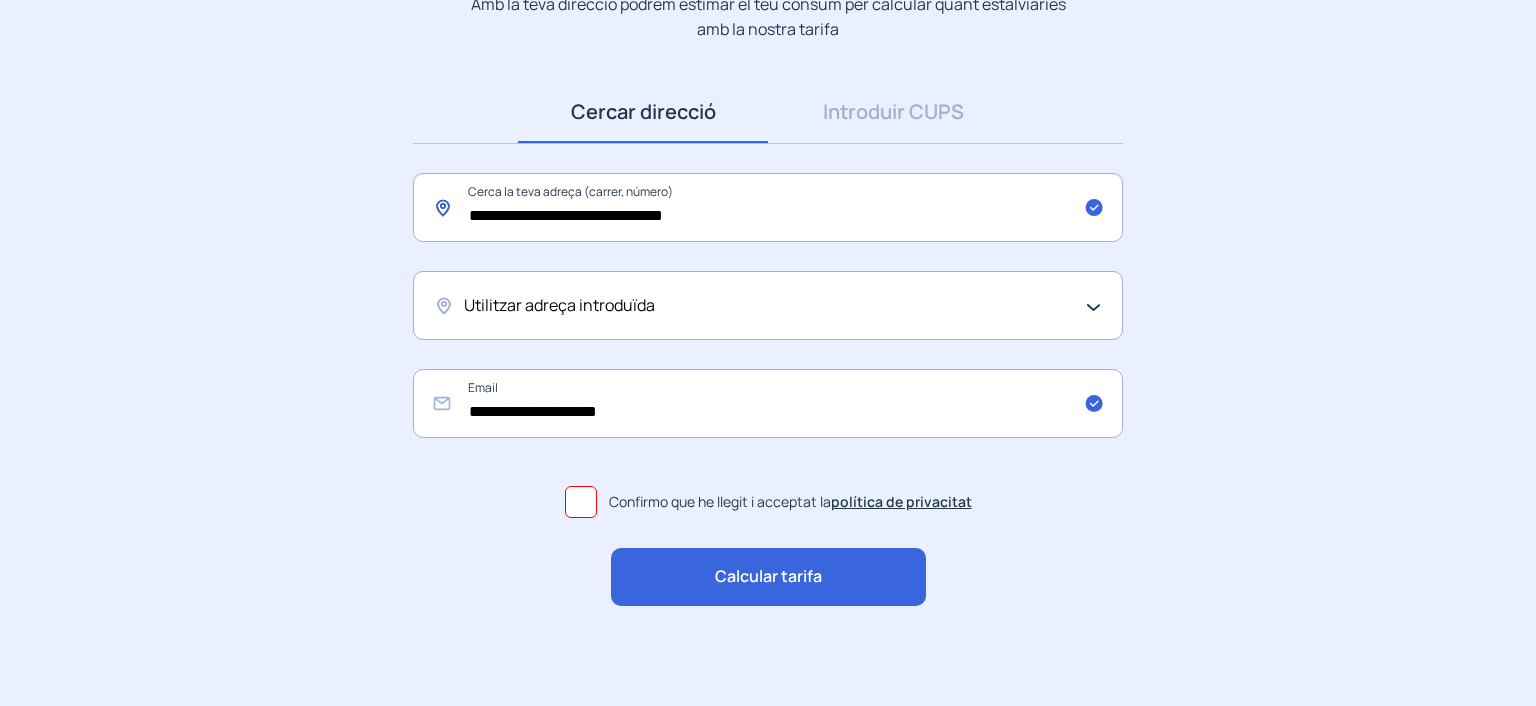 drag, startPoint x: 745, startPoint y: 207, endPoint x: 323, endPoint y: 201, distance: 422.04266 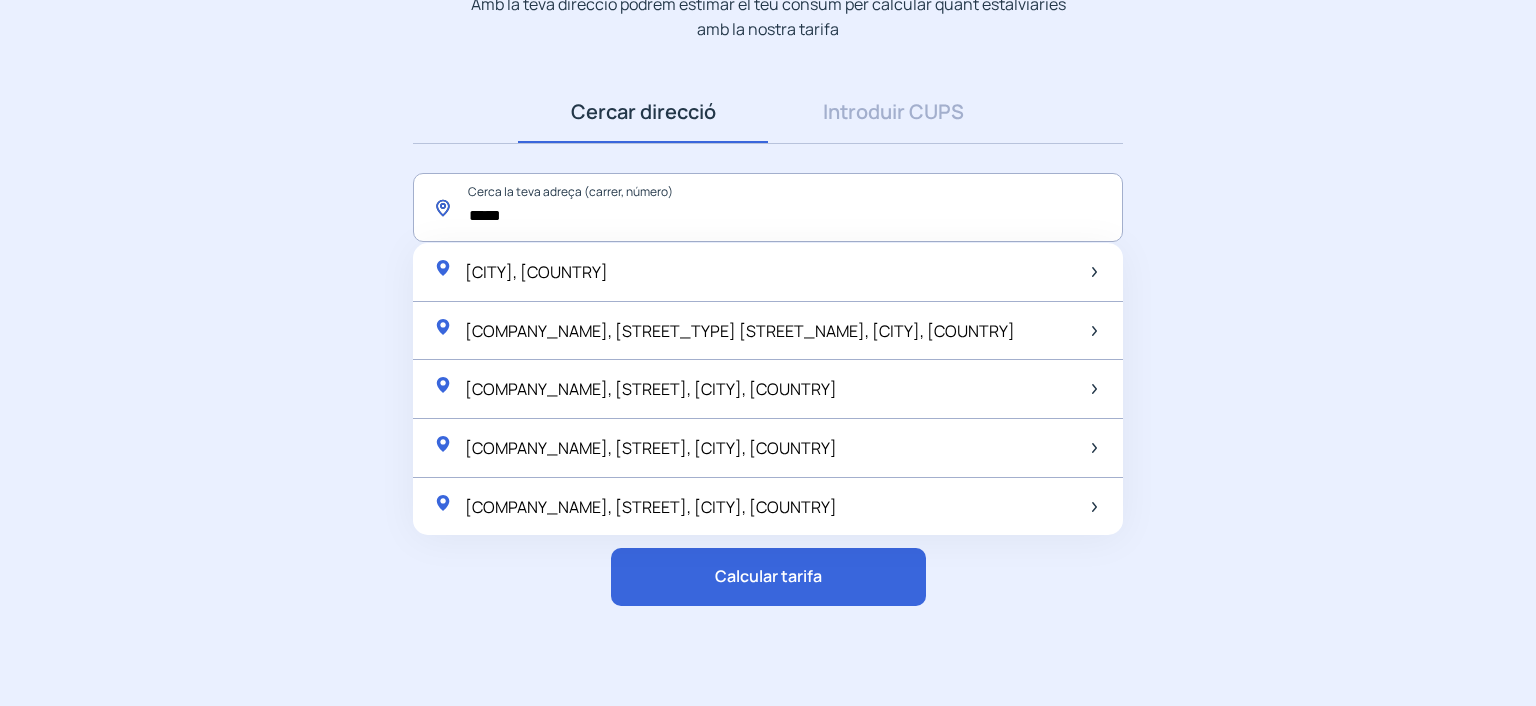 click on "*****" 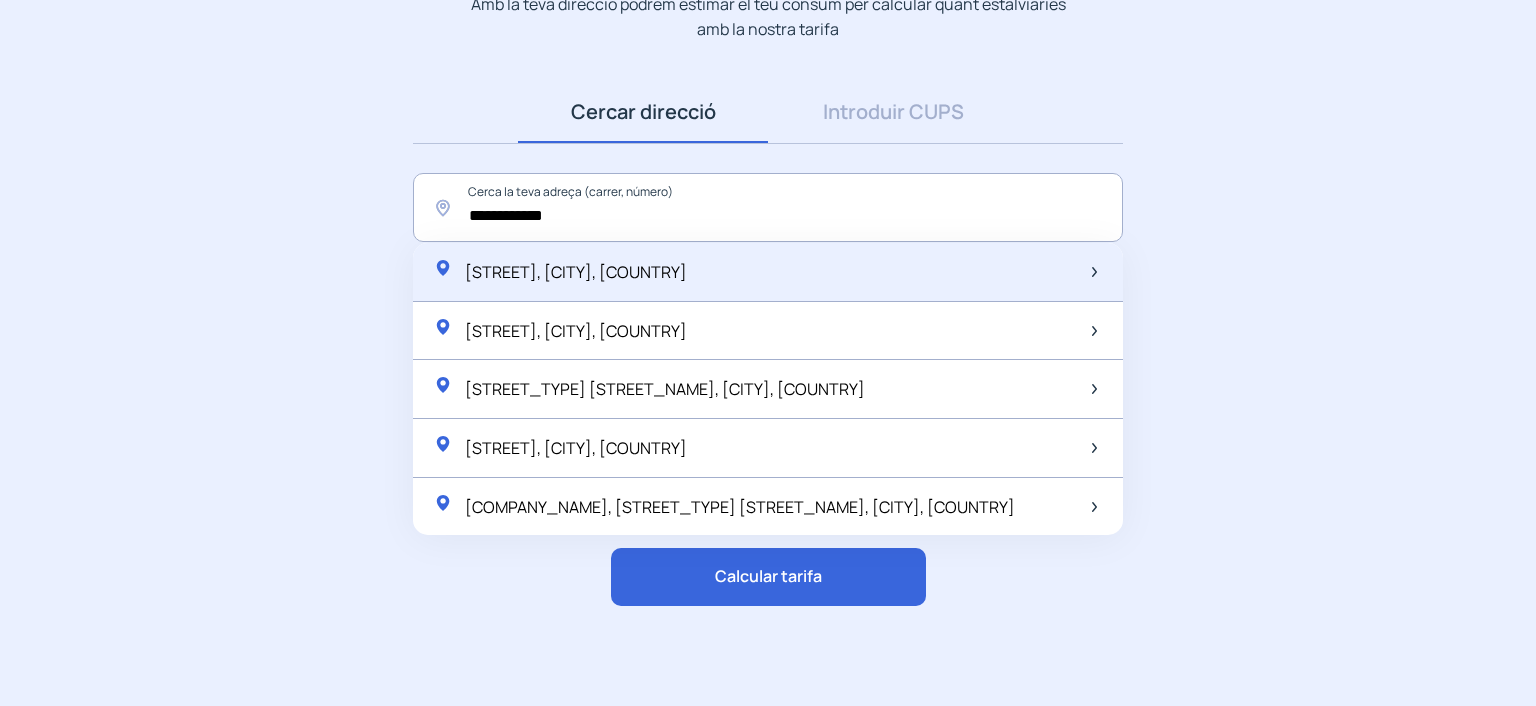 click on "Carrer d'Ègara, Terrassa, [COUNTRY]" 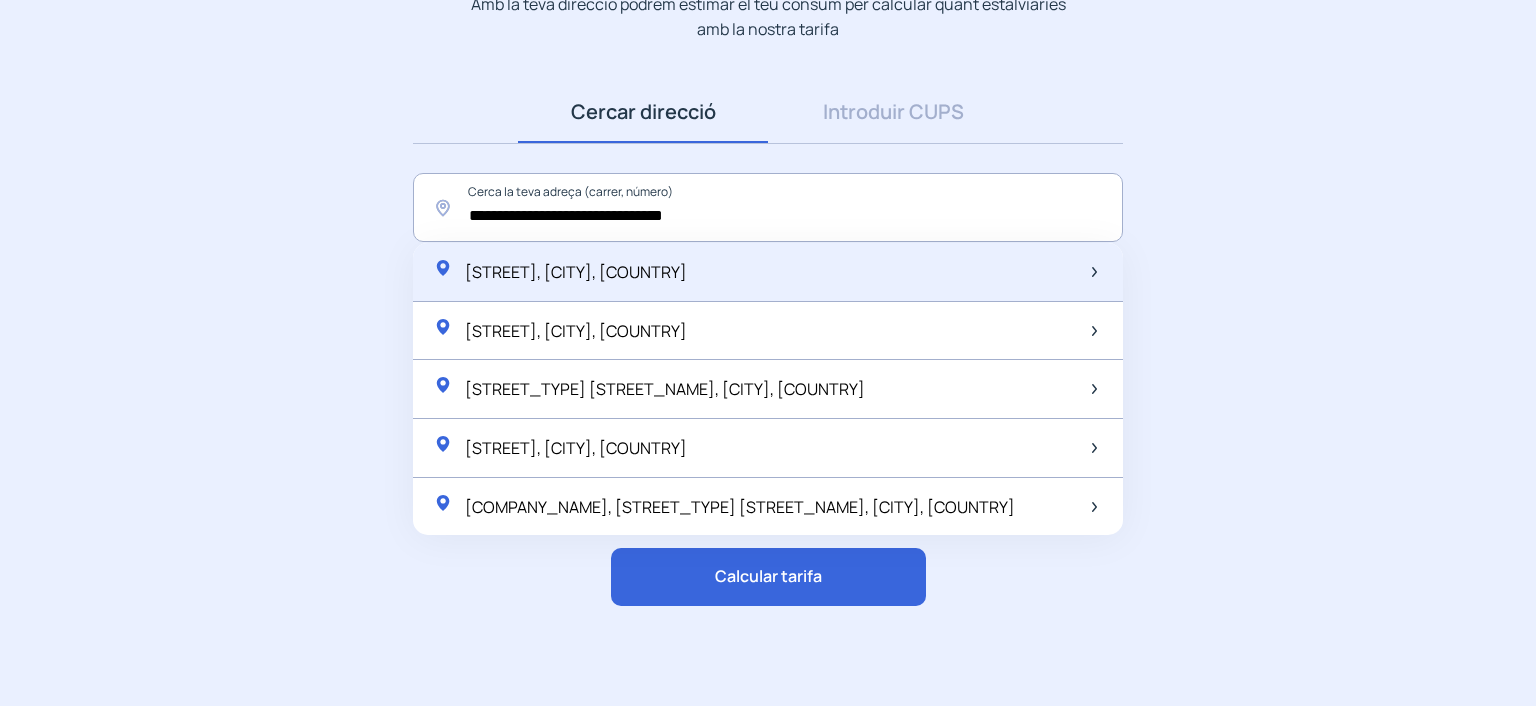 scroll, scrollTop: 253, scrollLeft: 0, axis: vertical 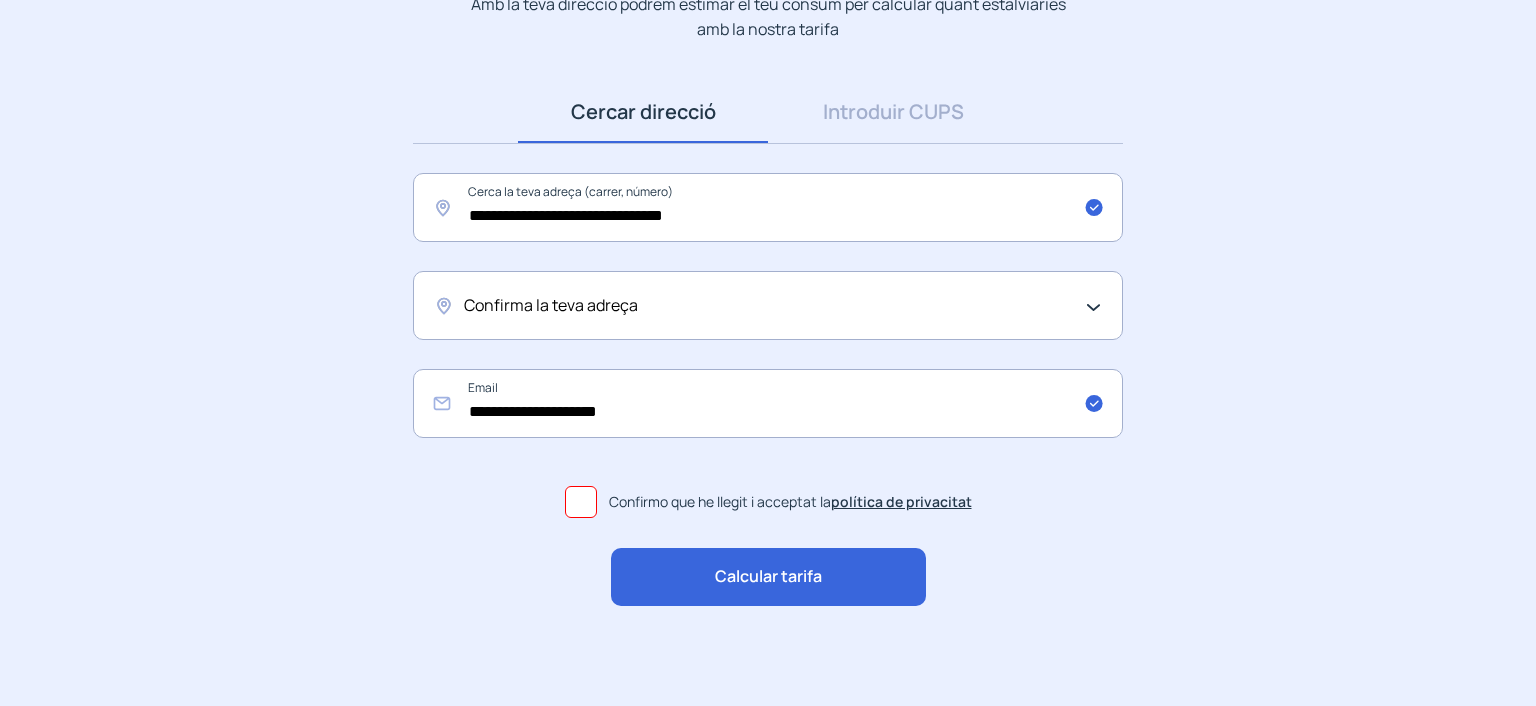 click on "Confirma la teva adreça" 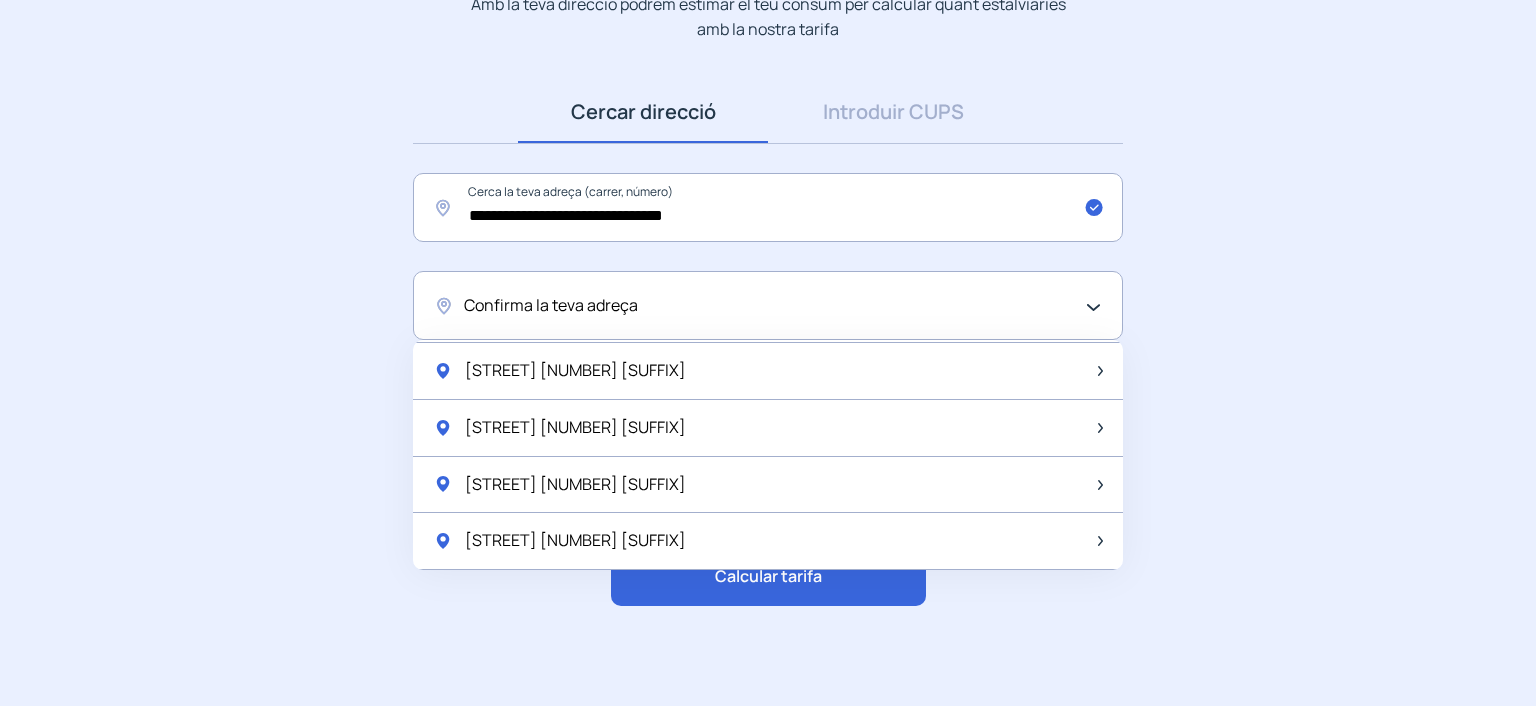 scroll, scrollTop: 2808, scrollLeft: 0, axis: vertical 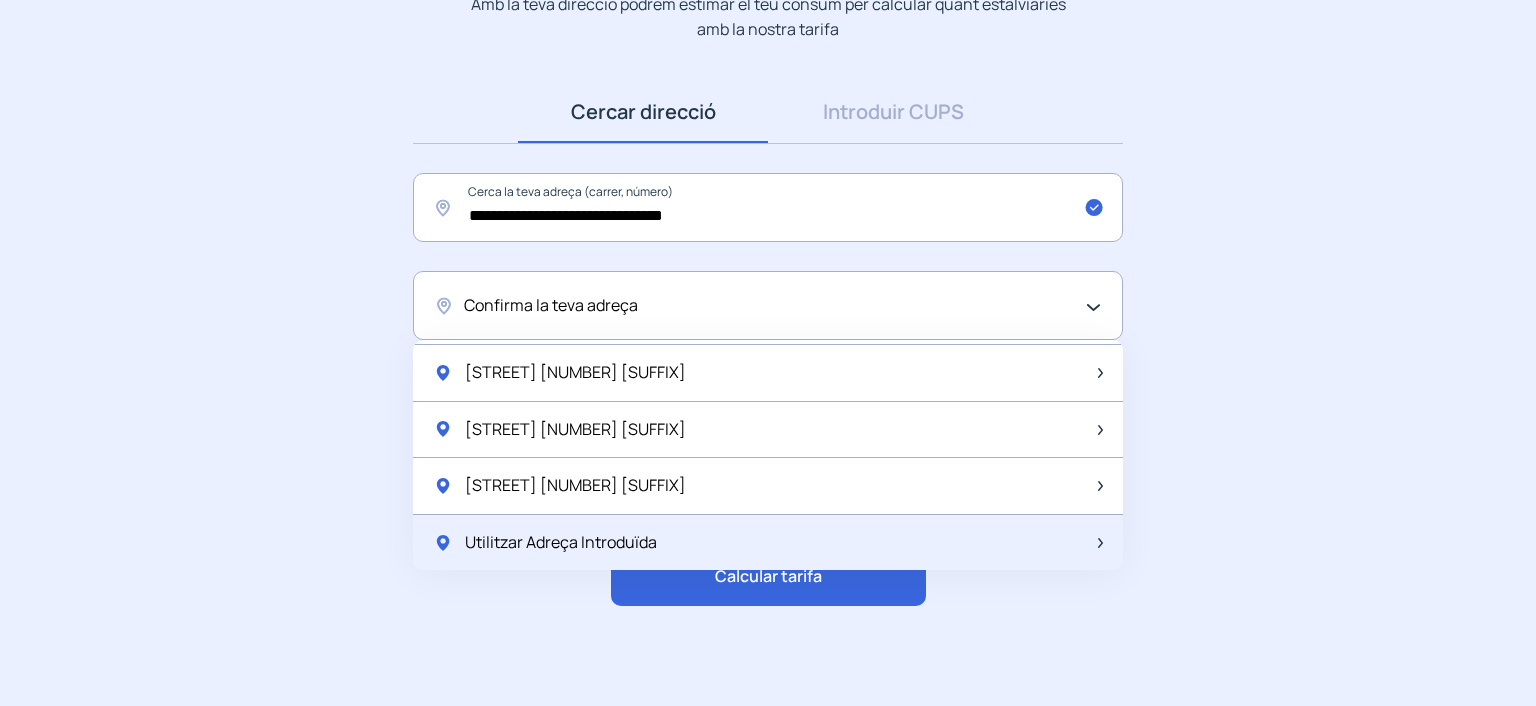 click on "Utilitzar Adreça Introduïda" 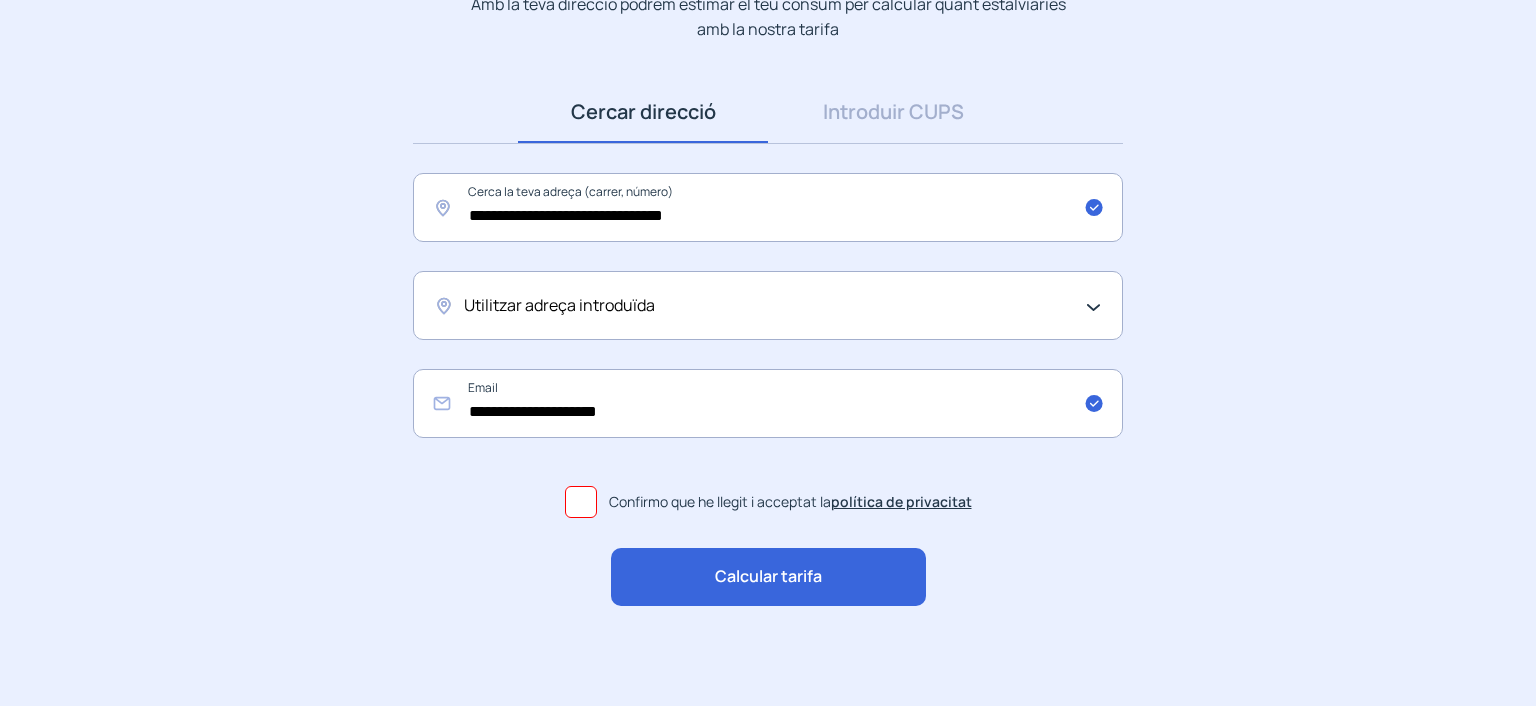 click on "Calcular tarifa" 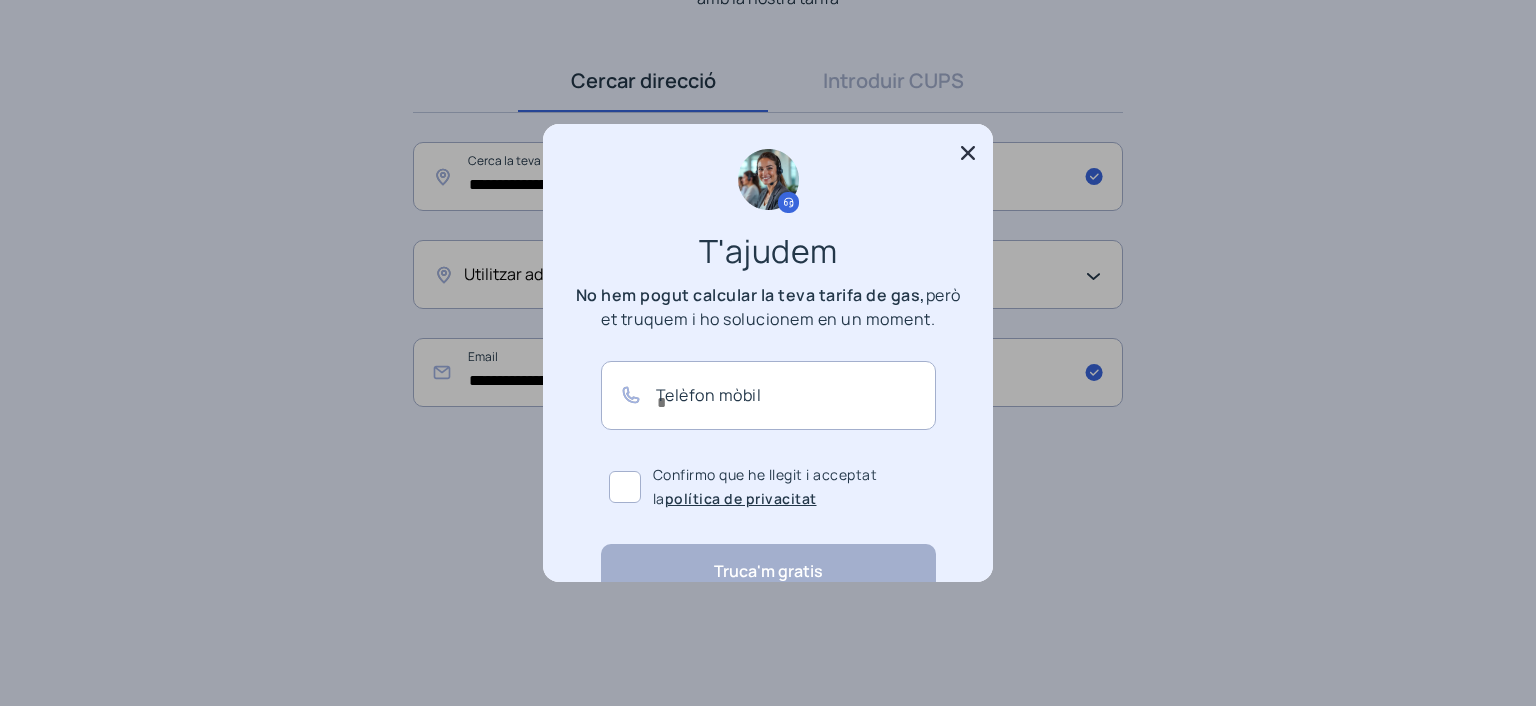 scroll, scrollTop: 0, scrollLeft: 0, axis: both 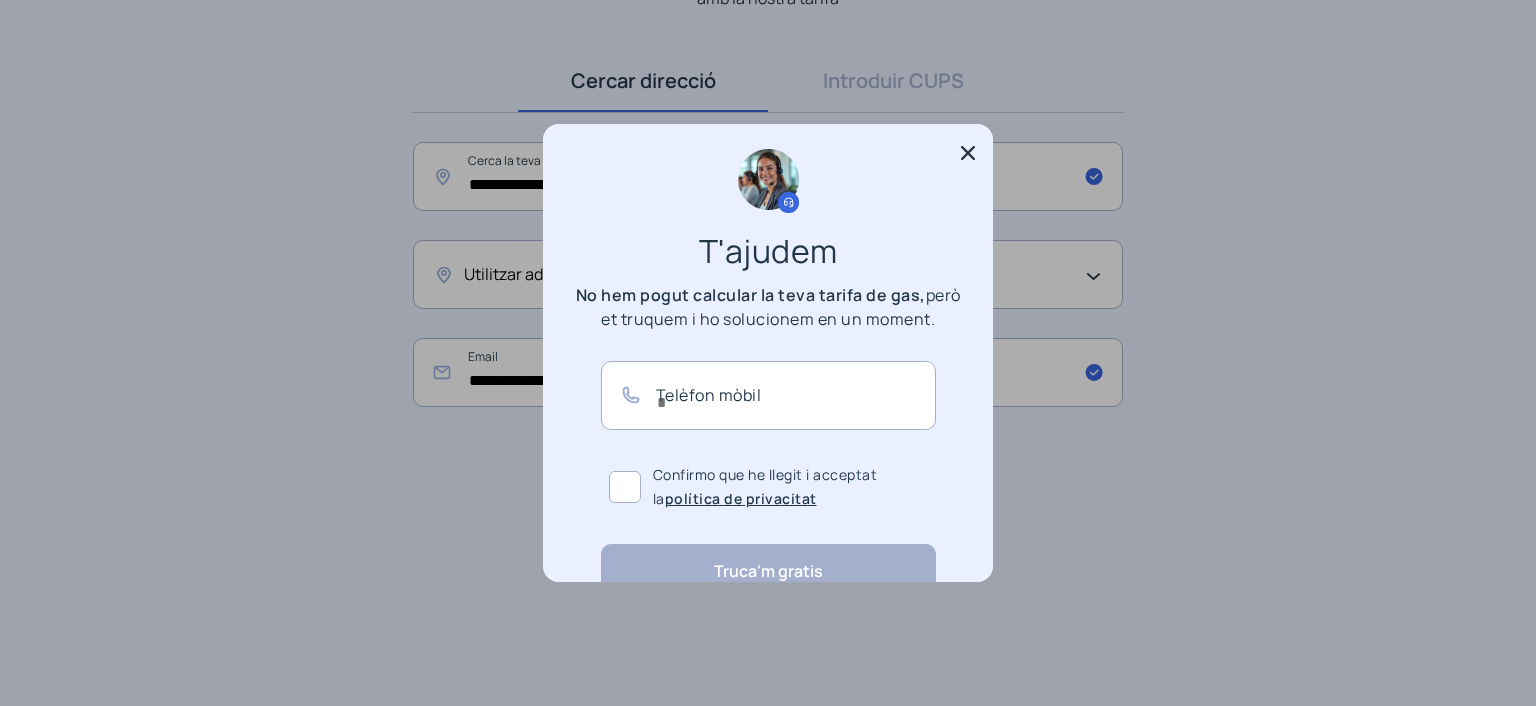 click 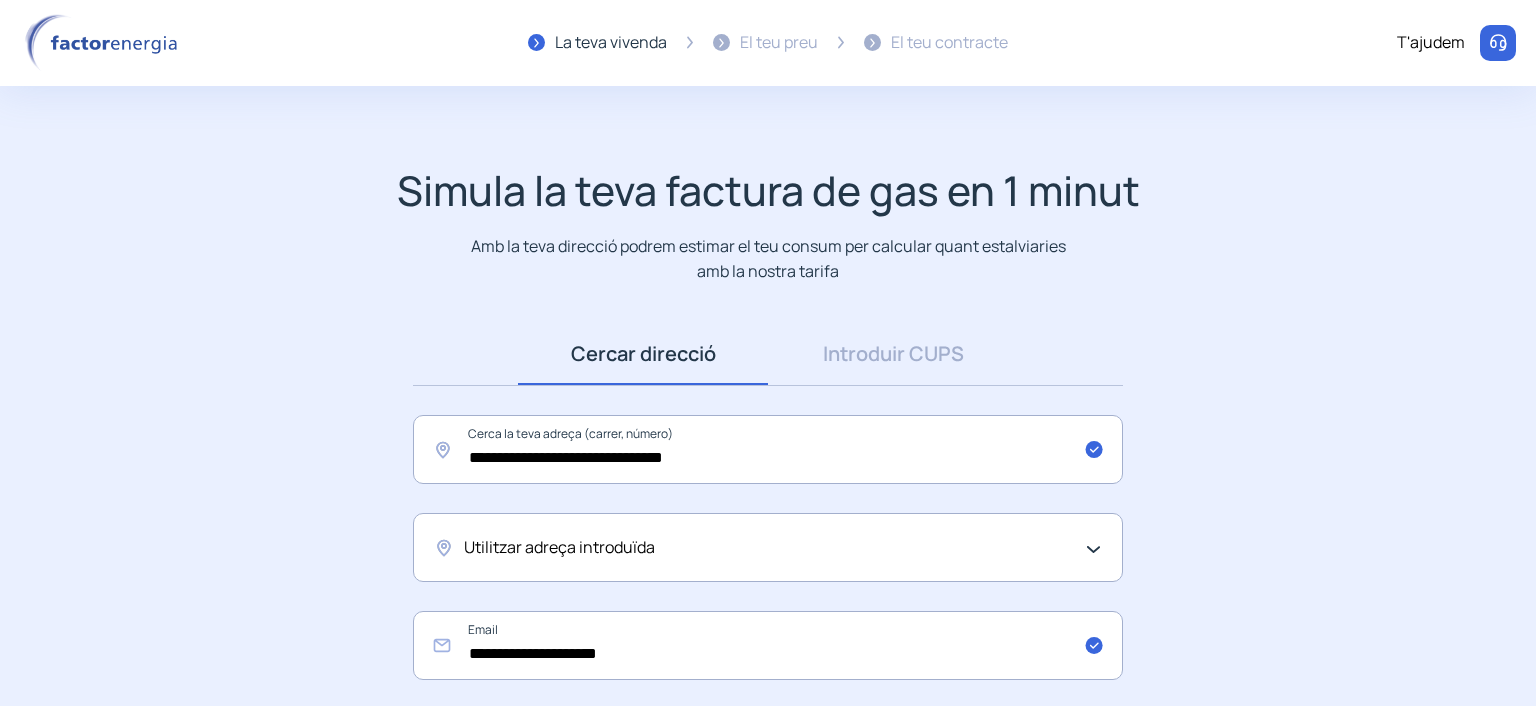 scroll, scrollTop: 272, scrollLeft: 0, axis: vertical 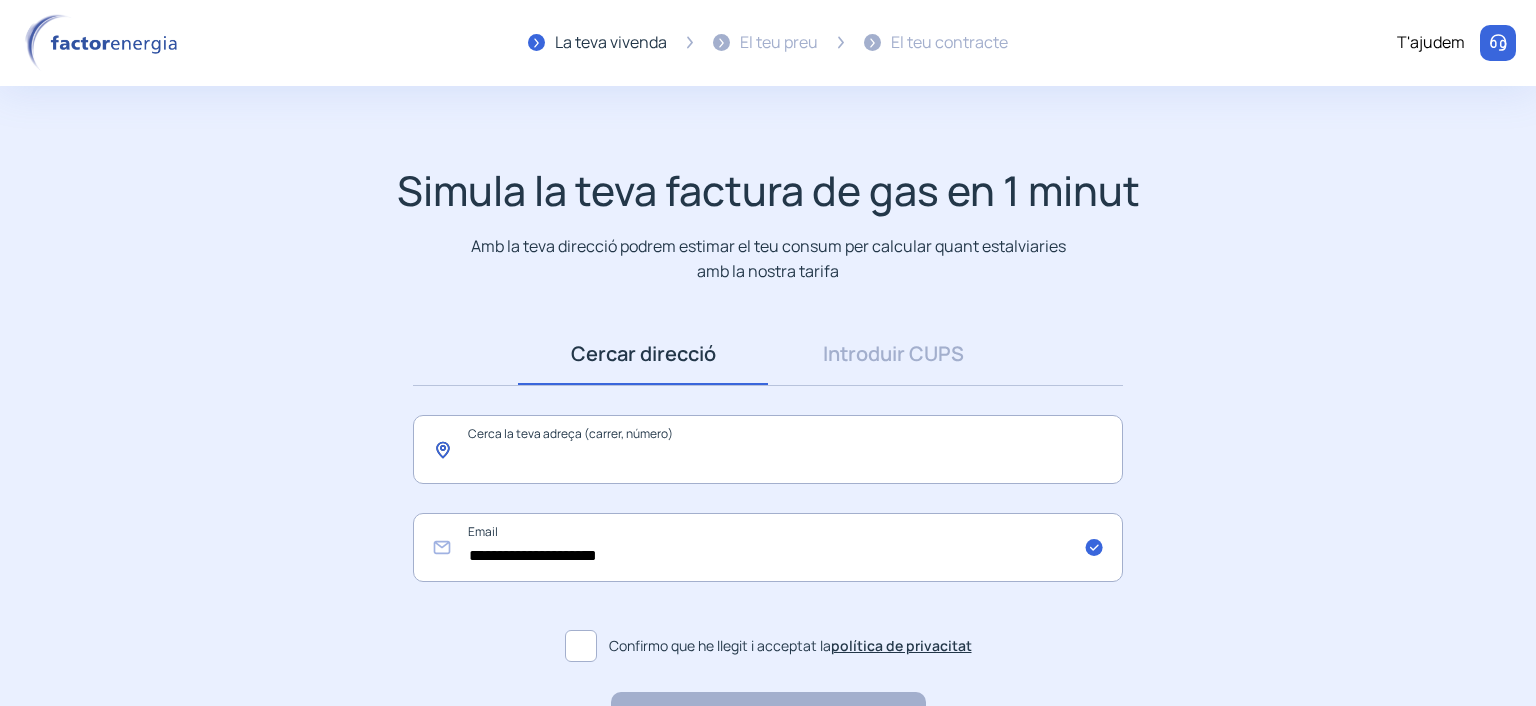 click 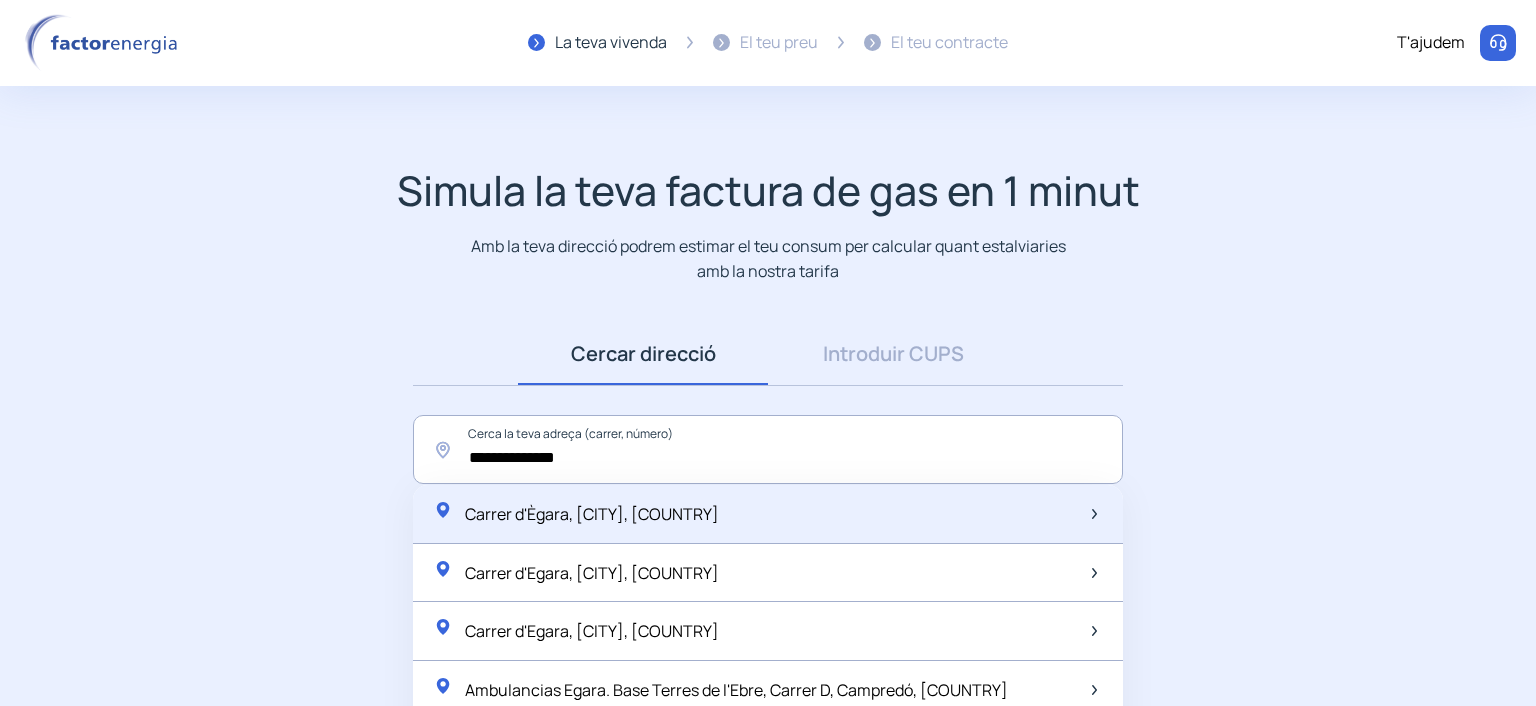 click on "[STREET], [CITY], [COUNTRY]" 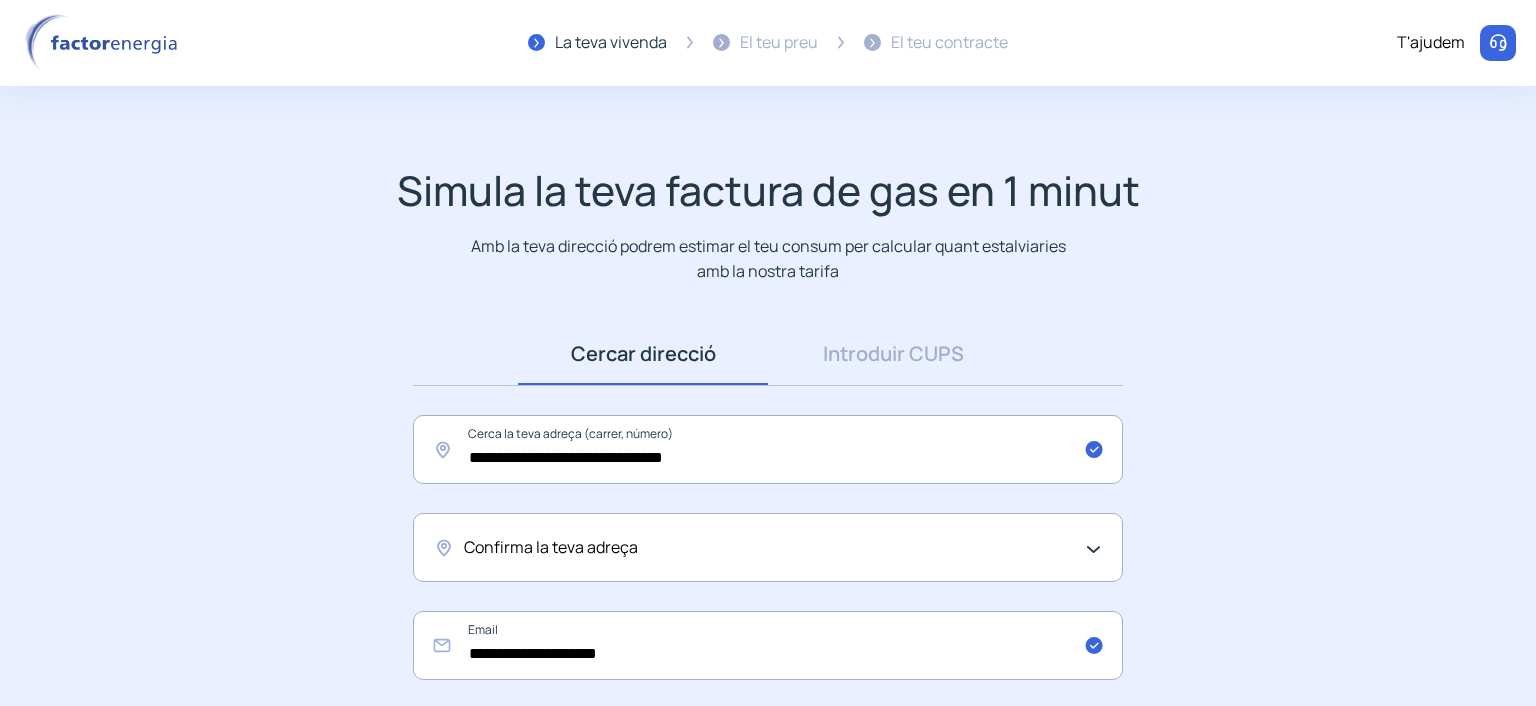 click on "Confirma la teva adreça" 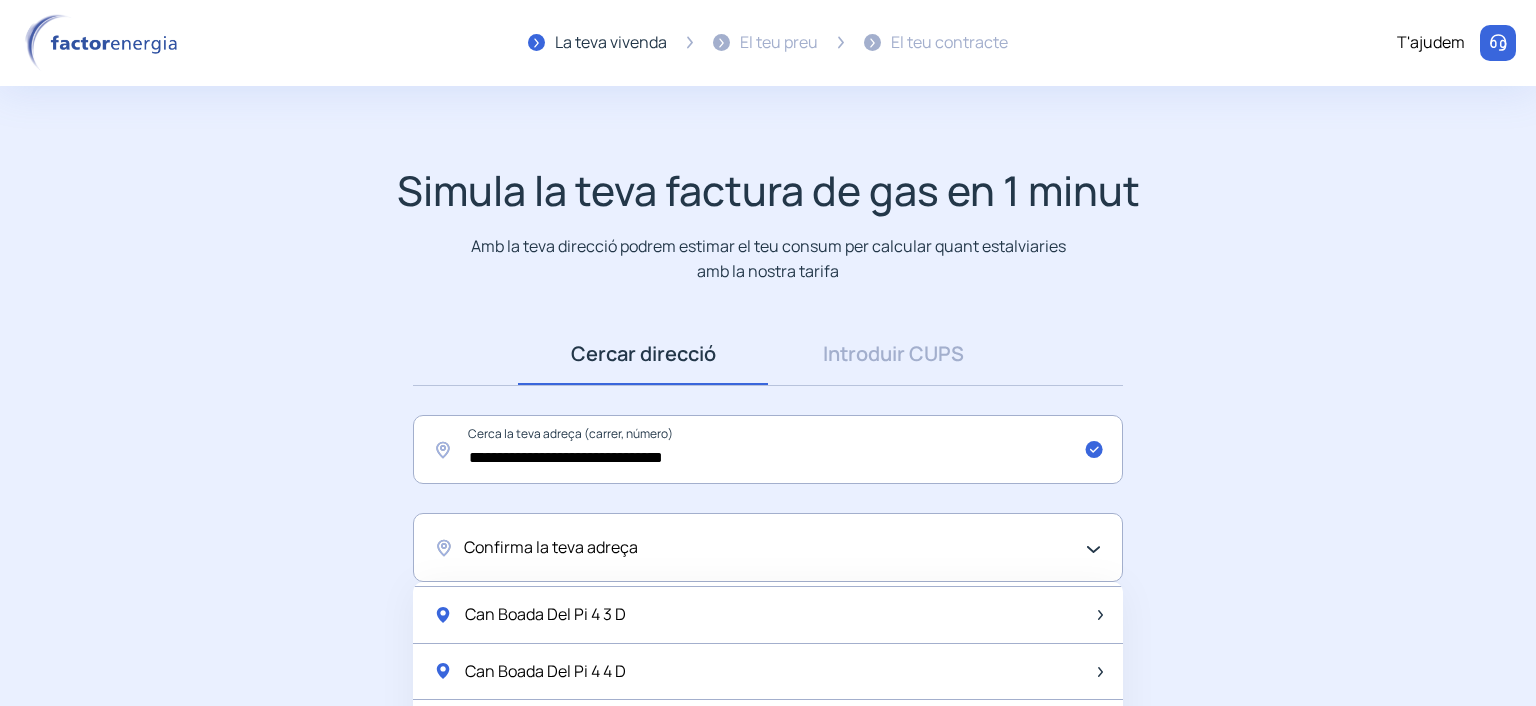 scroll, scrollTop: 2808, scrollLeft: 0, axis: vertical 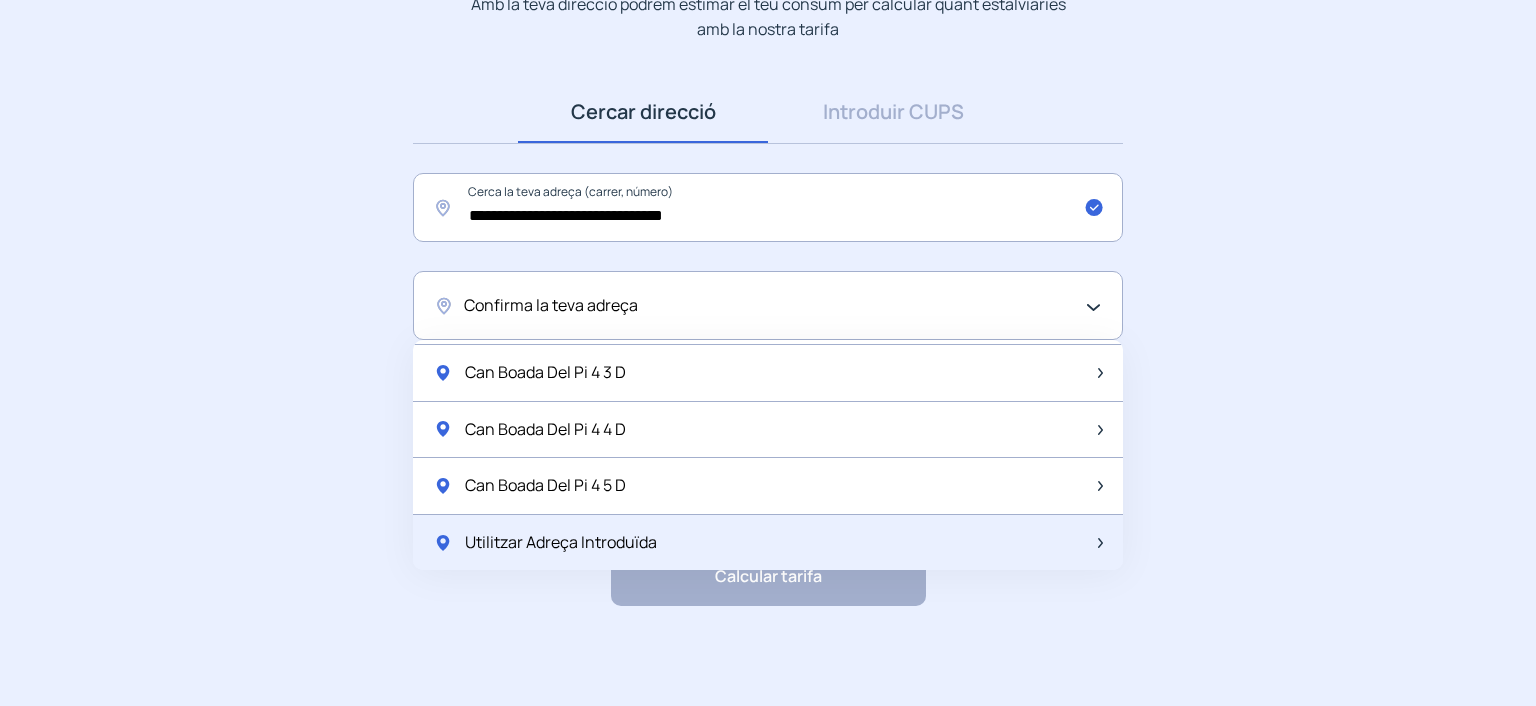 click on "Utilitzar Adreça Introduïda" 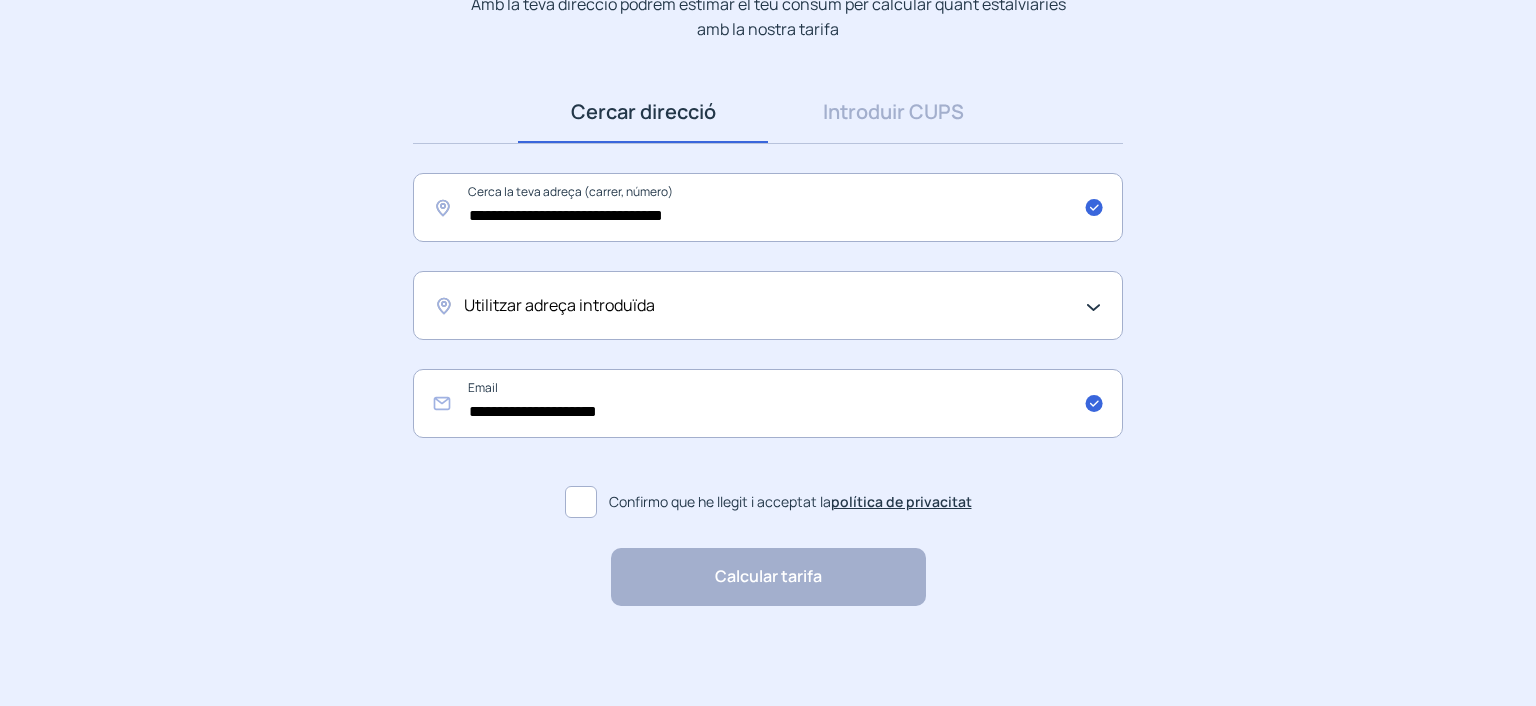 click 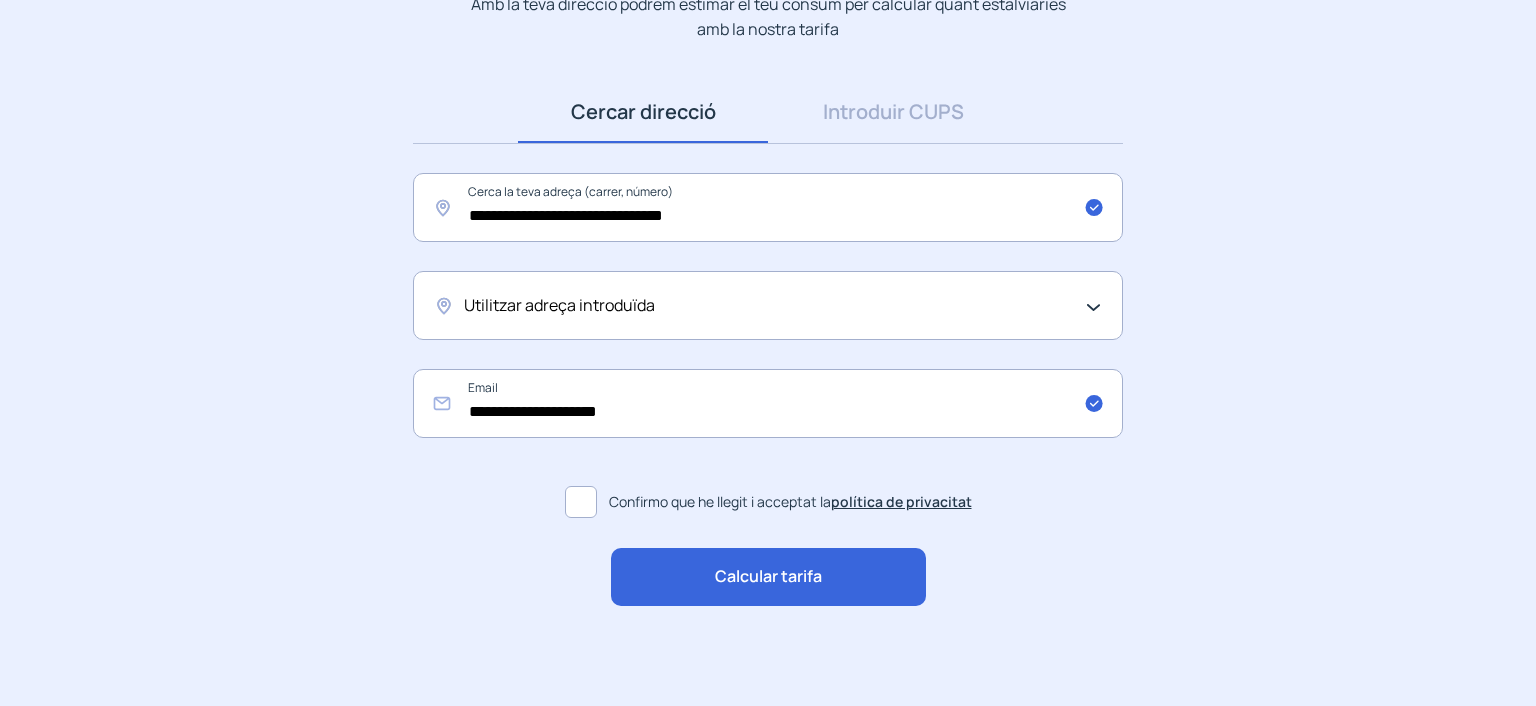 click on "Calcular tarifa" 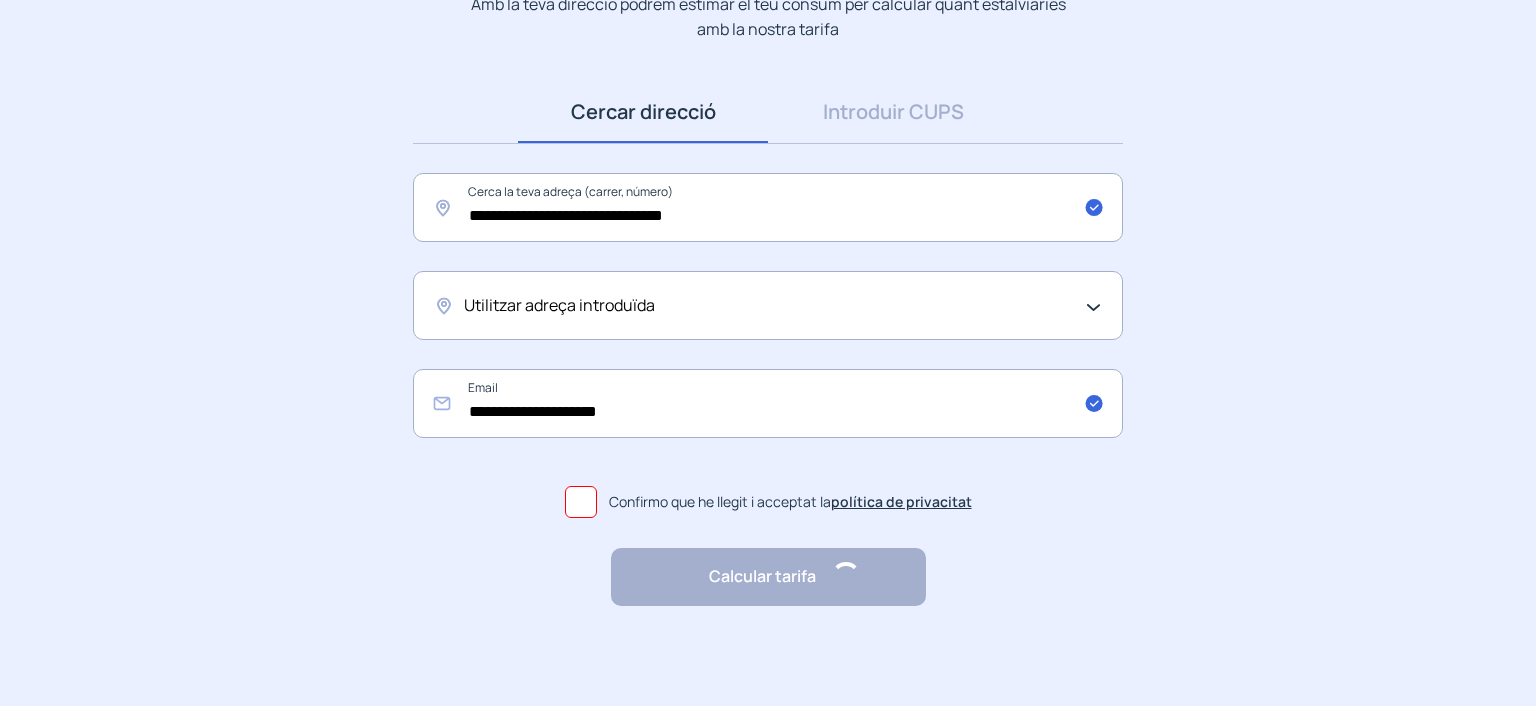 scroll, scrollTop: 0, scrollLeft: 0, axis: both 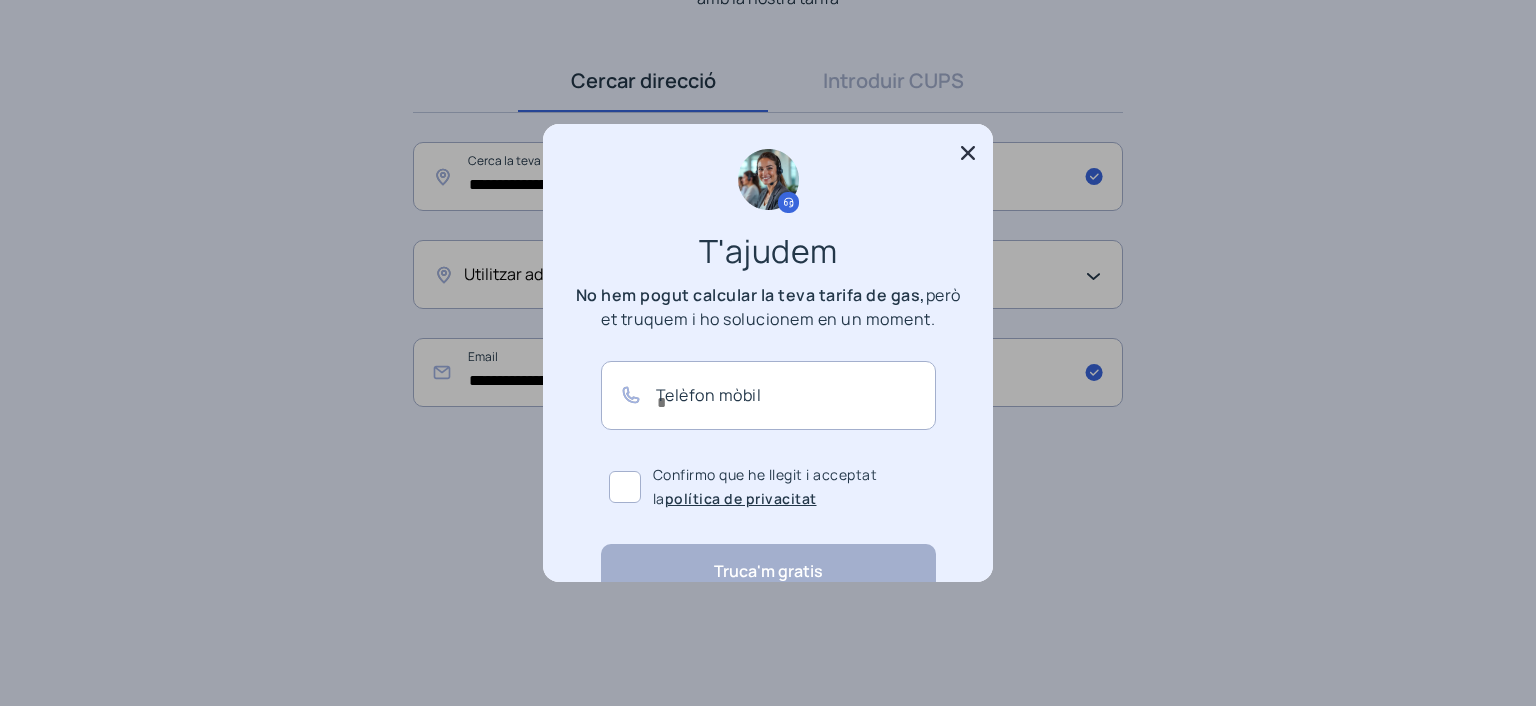 click 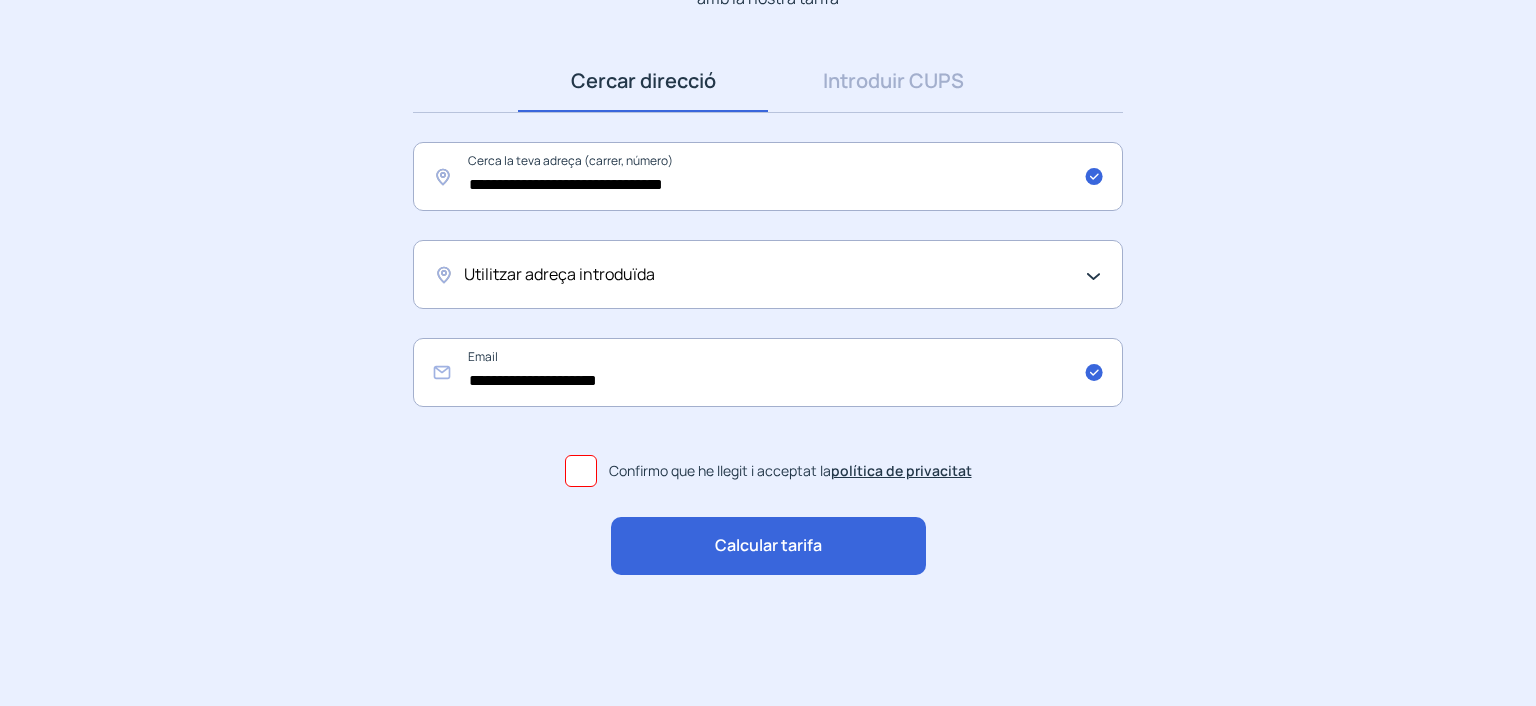 scroll, scrollTop: 272, scrollLeft: 0, axis: vertical 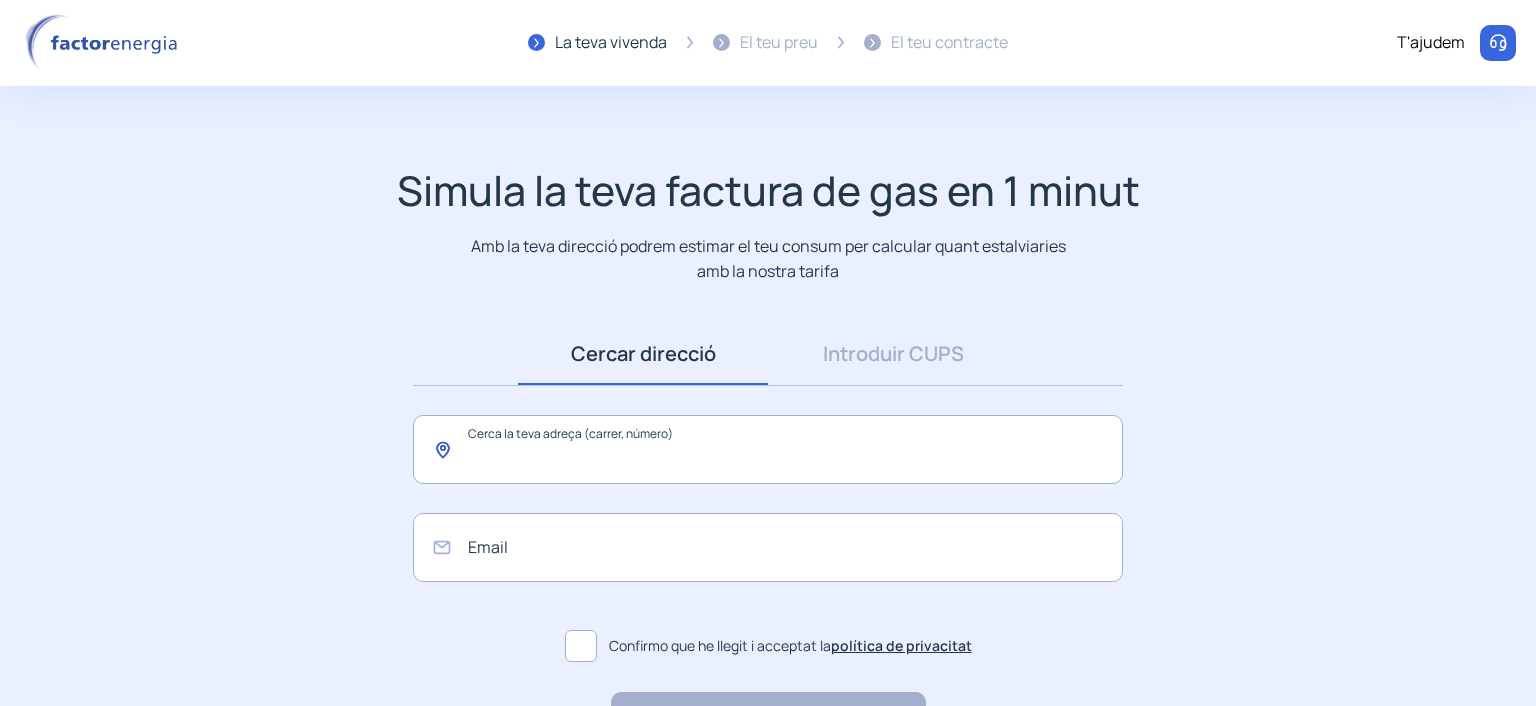 click 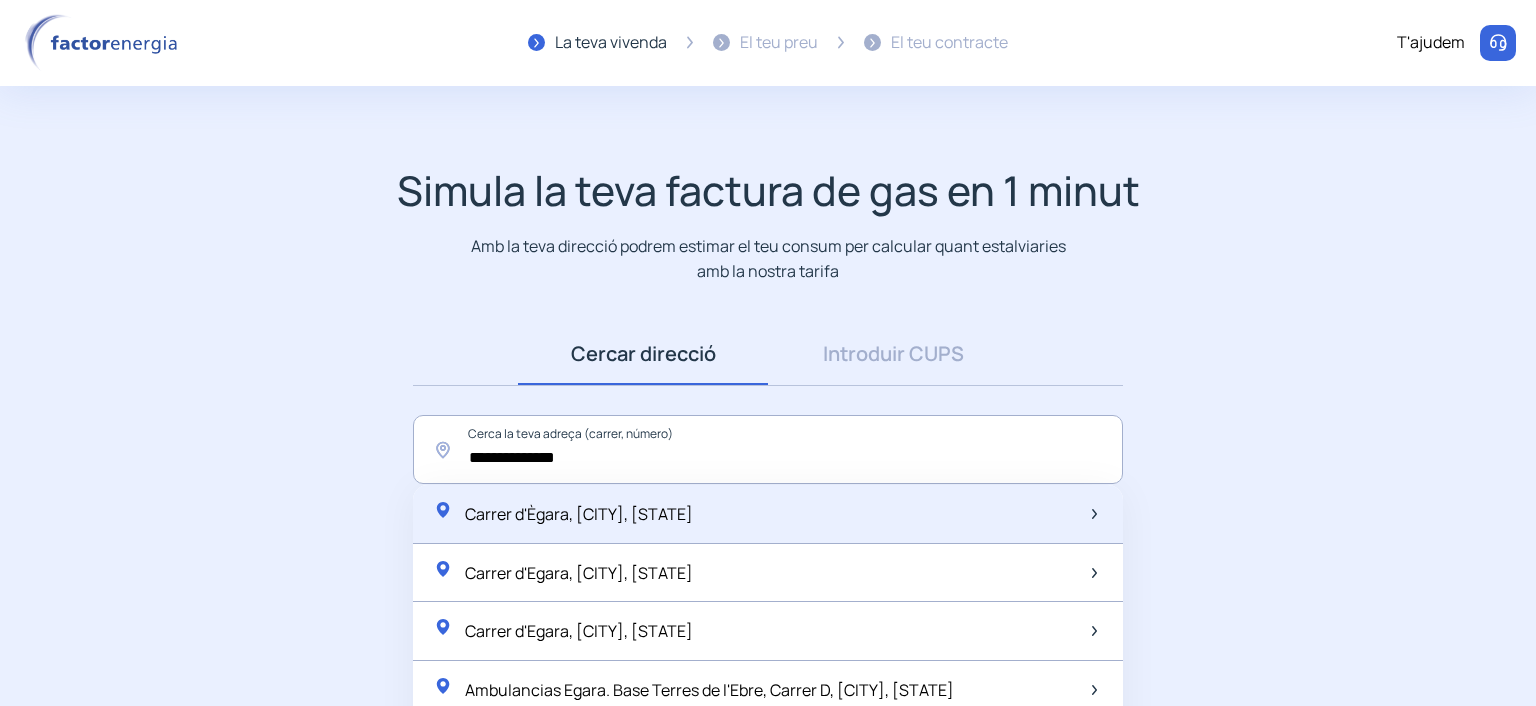 click on "Carrer d'Ègara, [CITY], [STATE]" 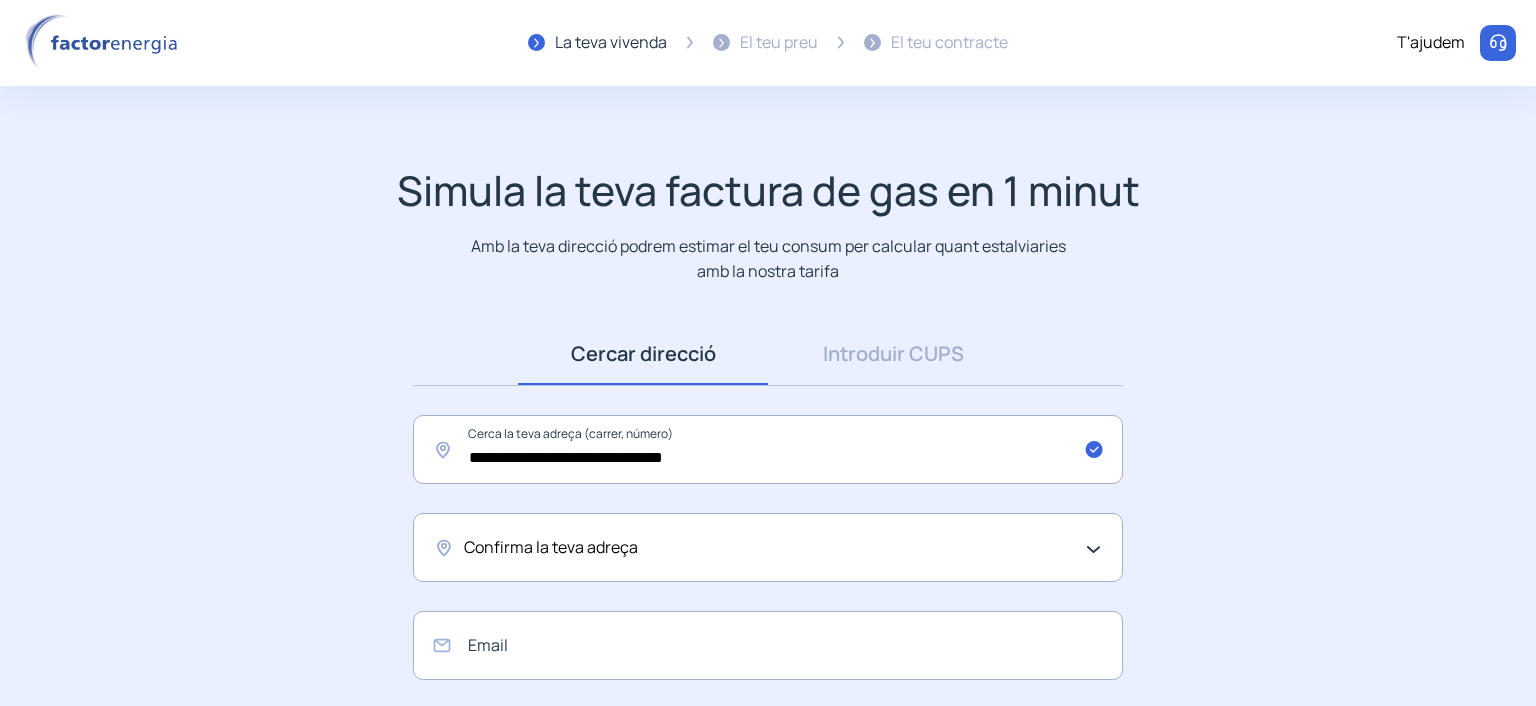 click on "Confirma la teva adreça" 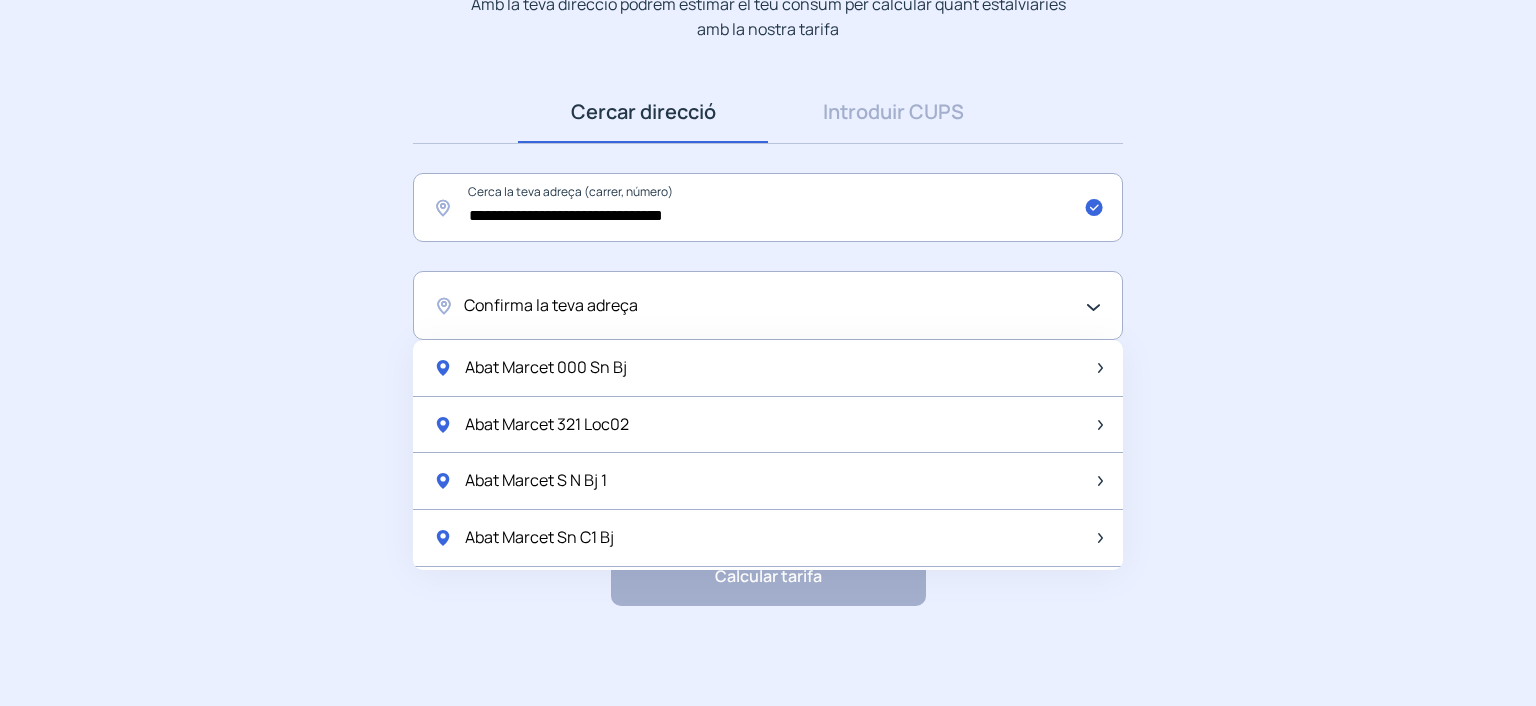 scroll, scrollTop: 266, scrollLeft: 0, axis: vertical 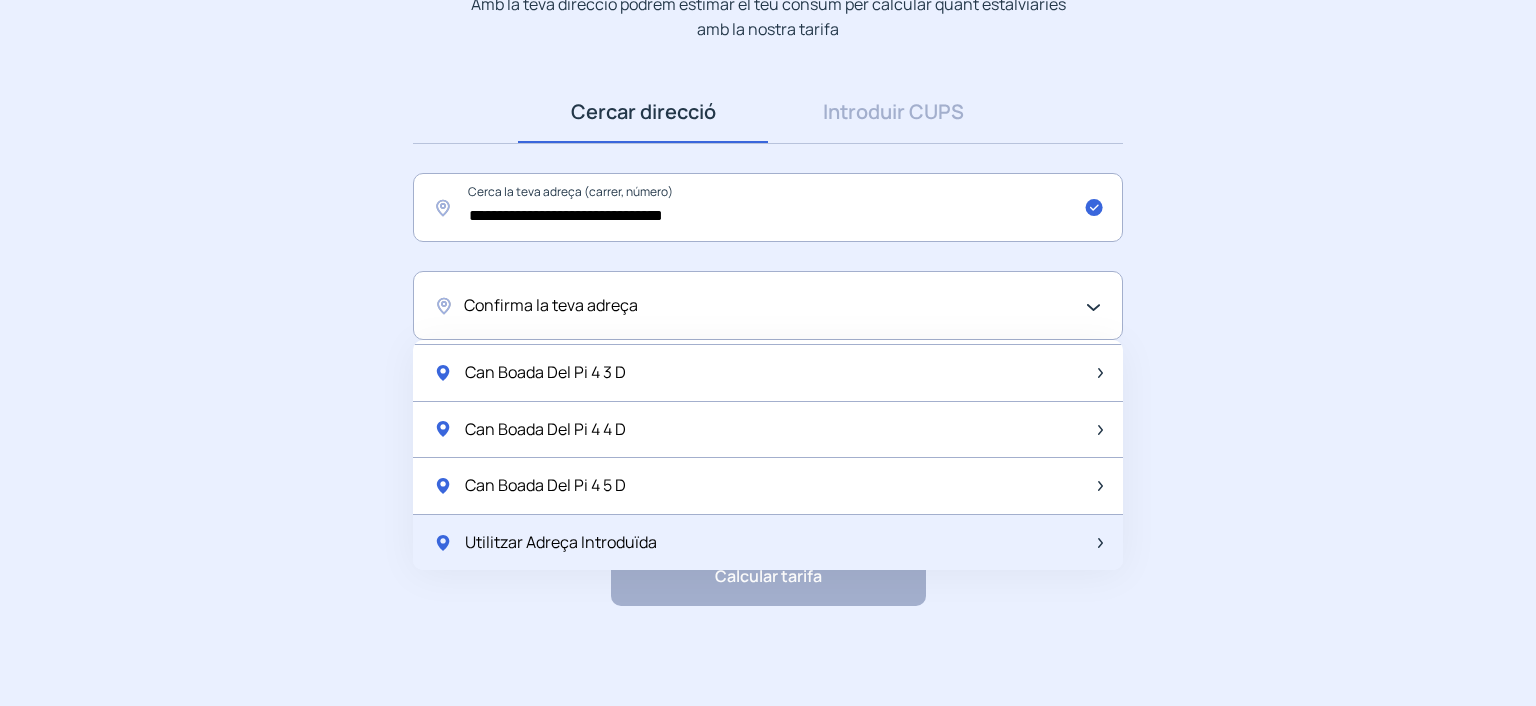 click on "Utilitzar Adreça Introduïda" 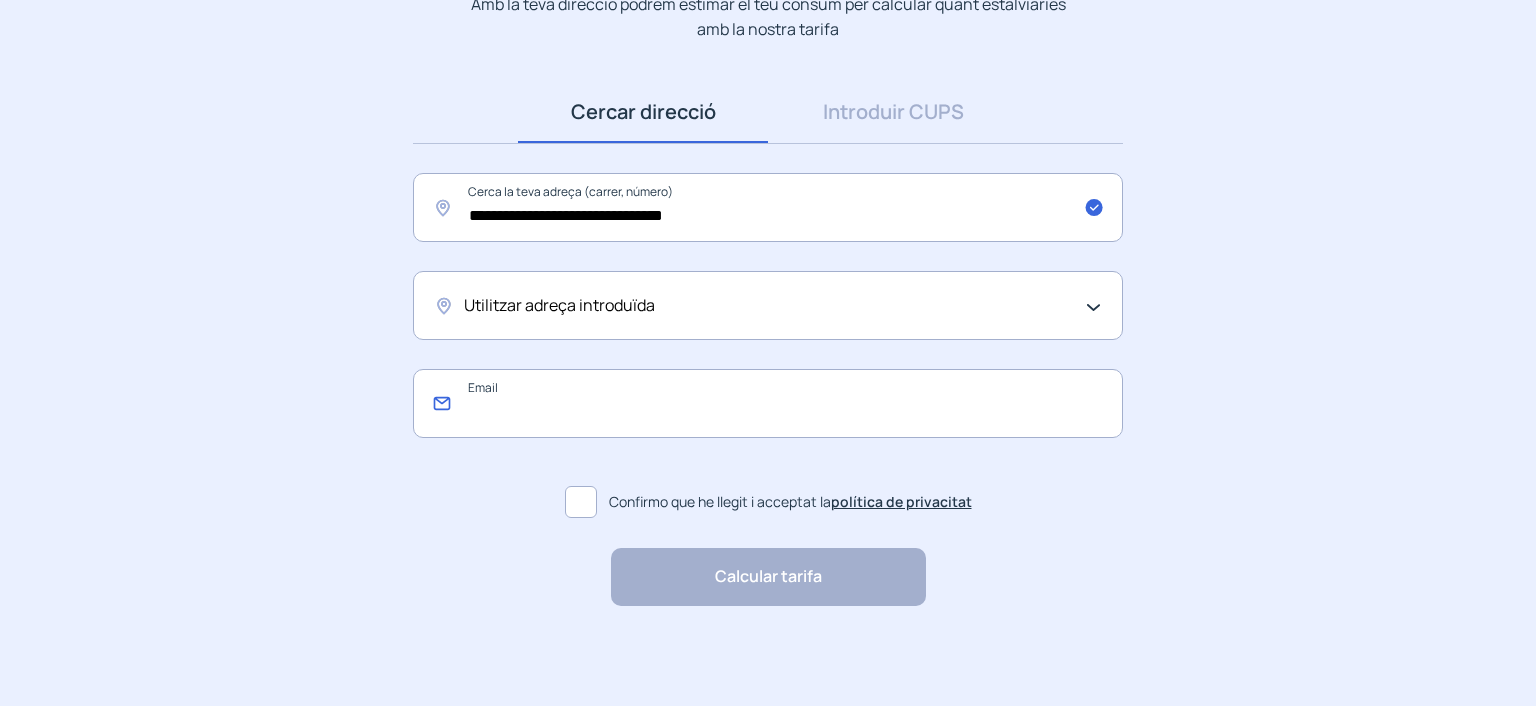 click 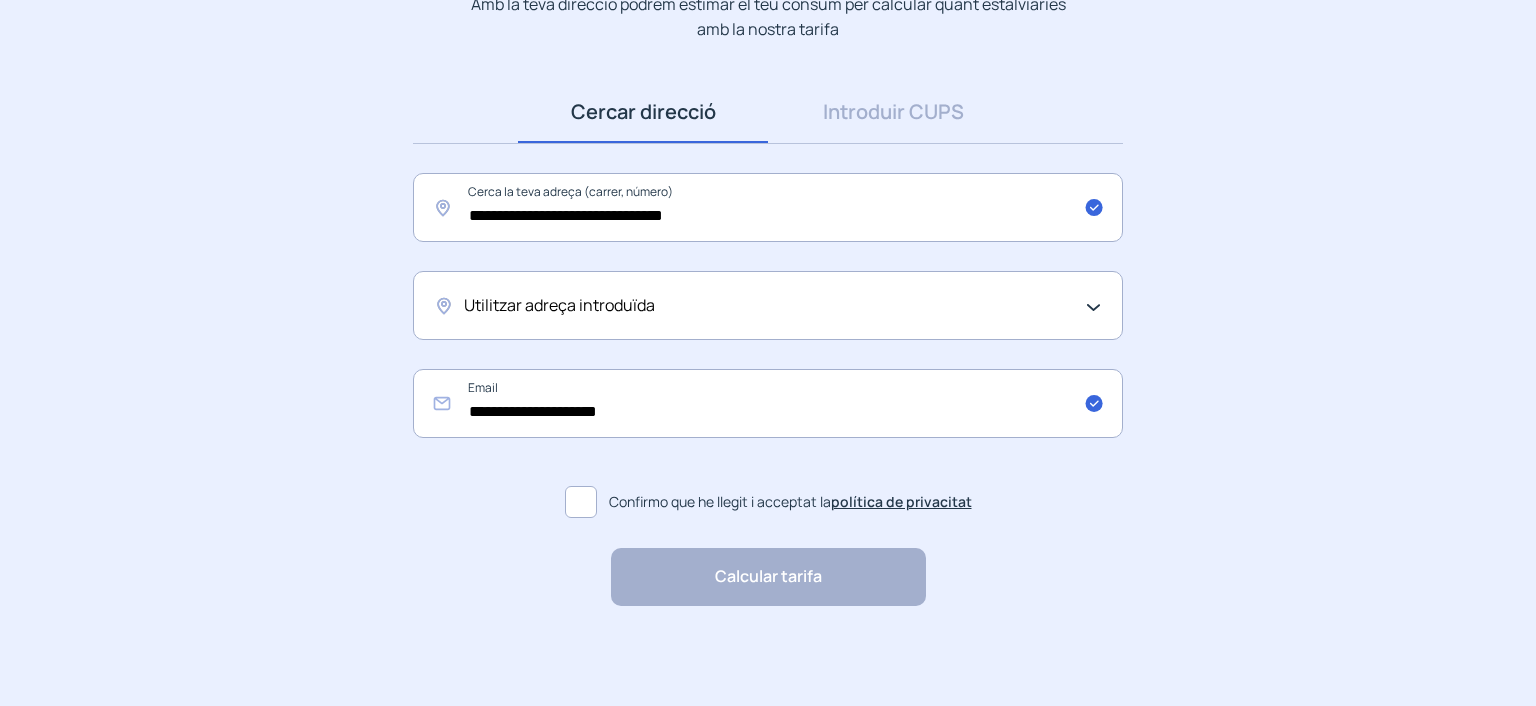 click 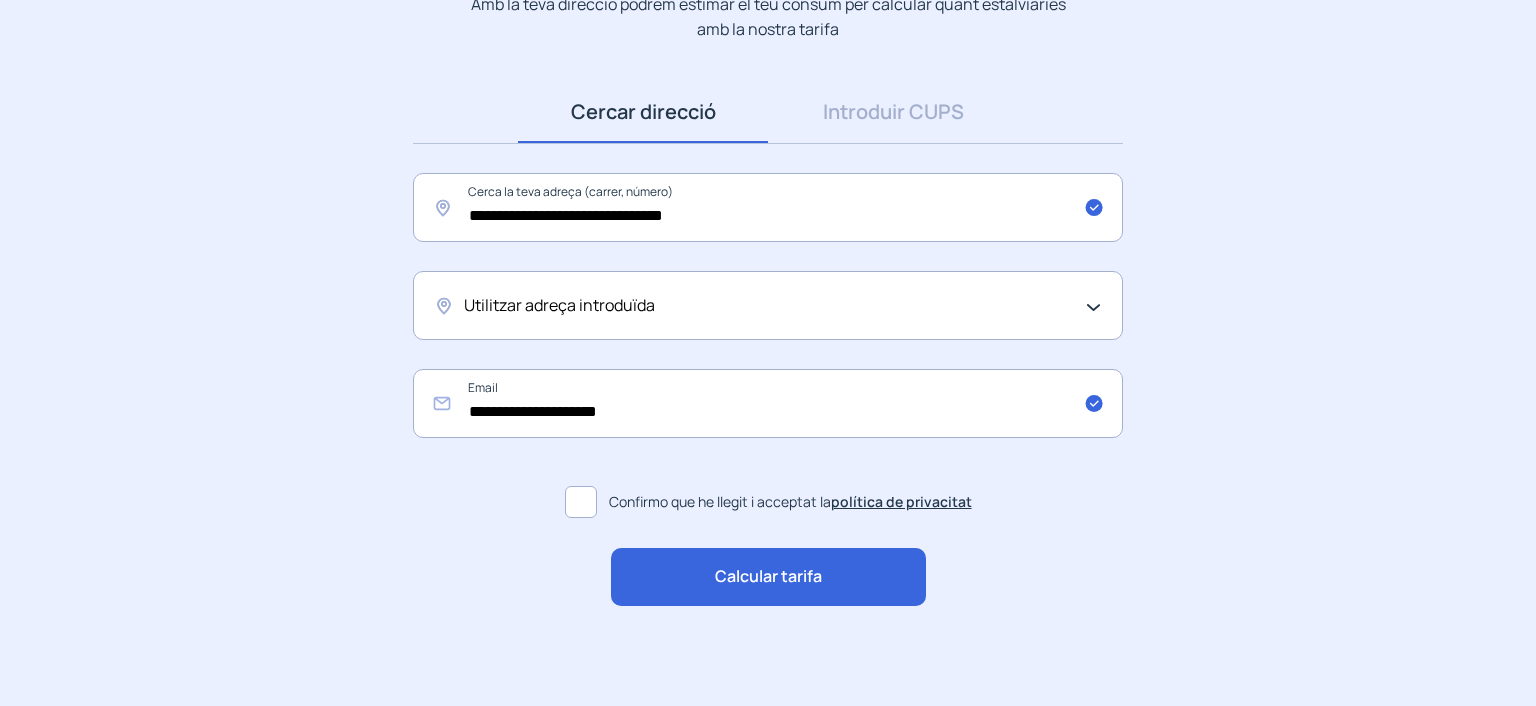 click on "Calcular tarifa" 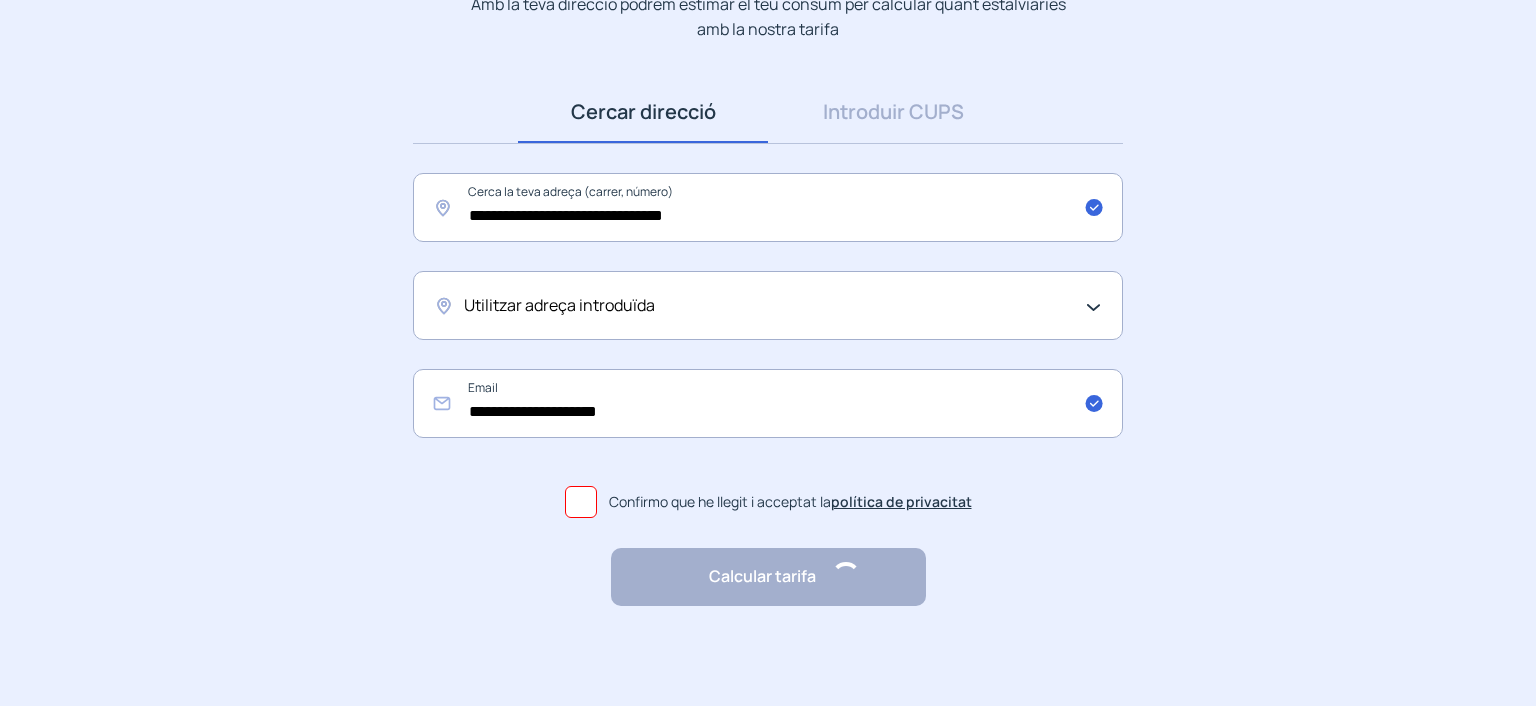 scroll, scrollTop: 0, scrollLeft: 0, axis: both 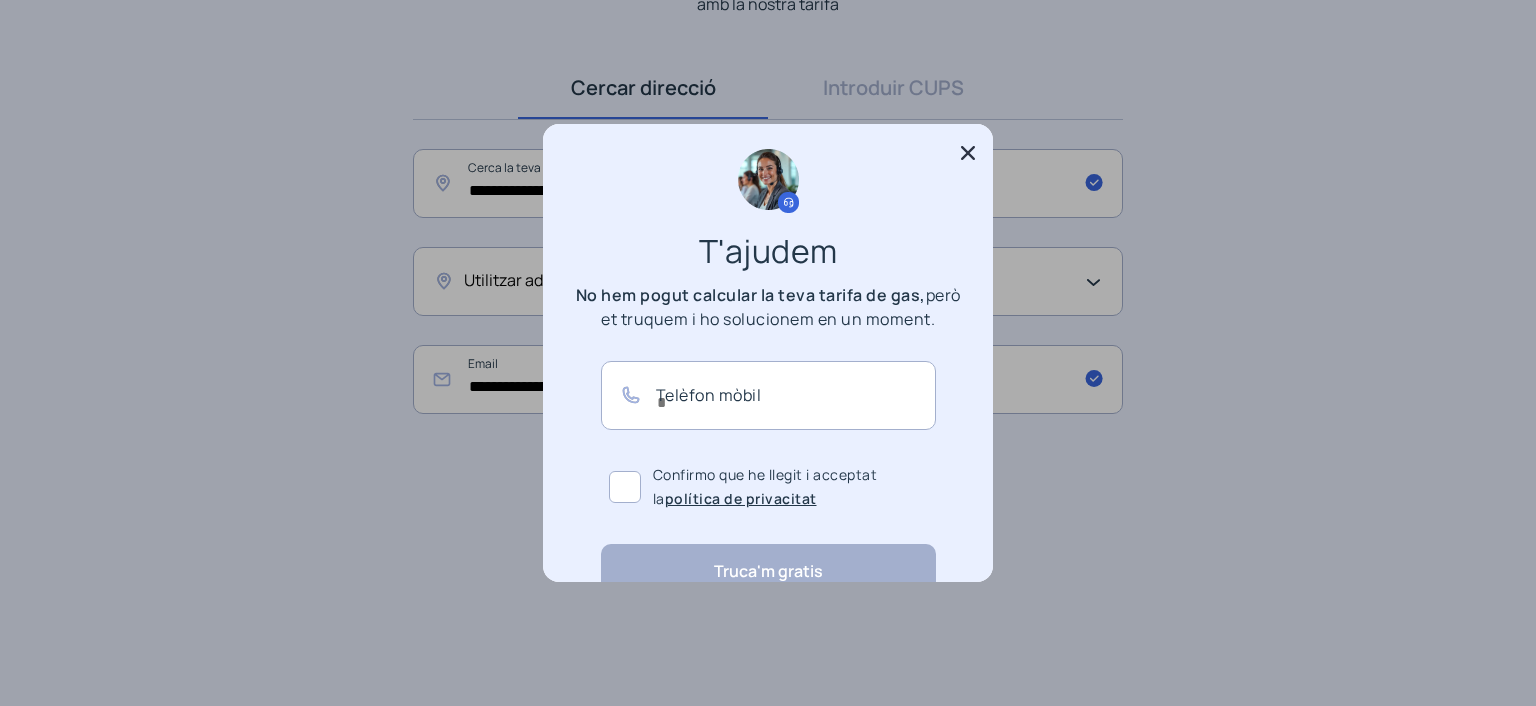 click 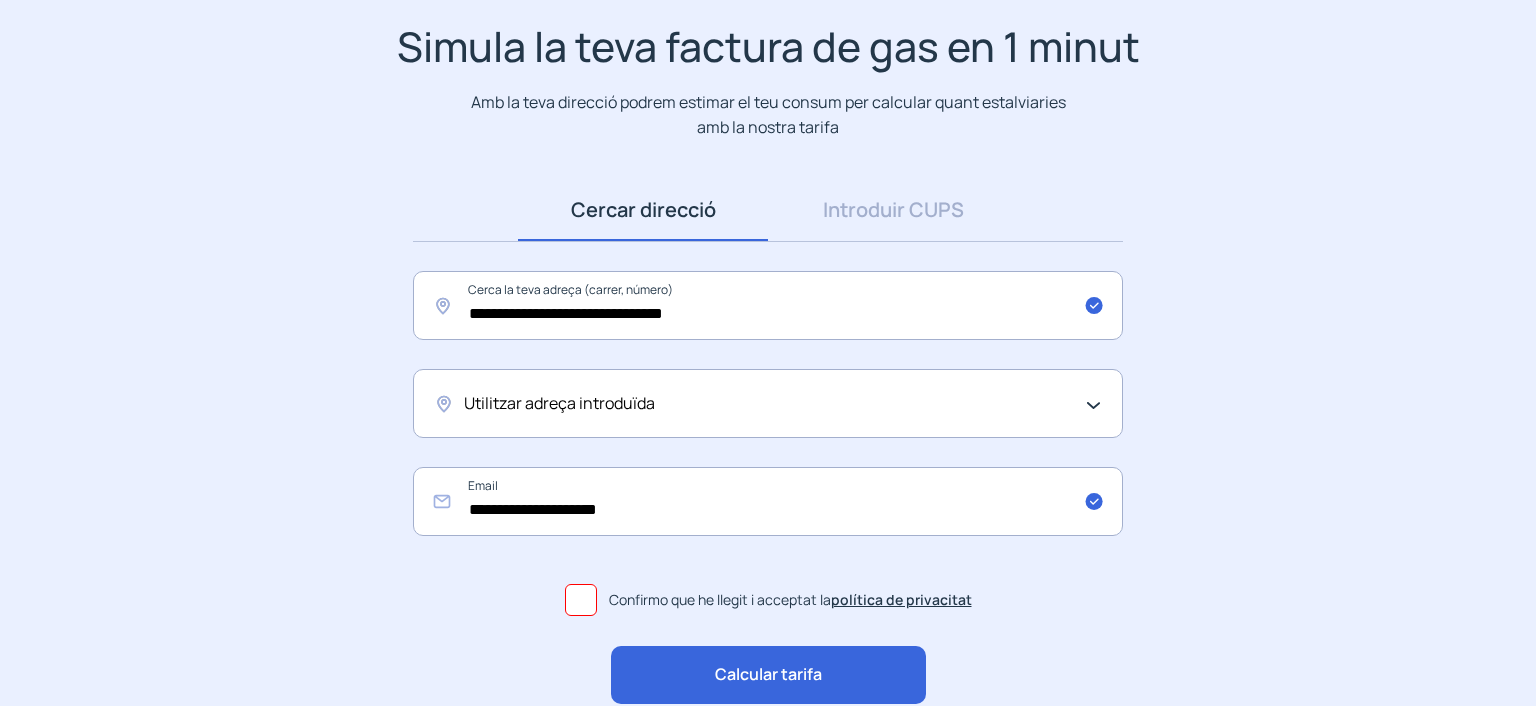 scroll, scrollTop: 0, scrollLeft: 0, axis: both 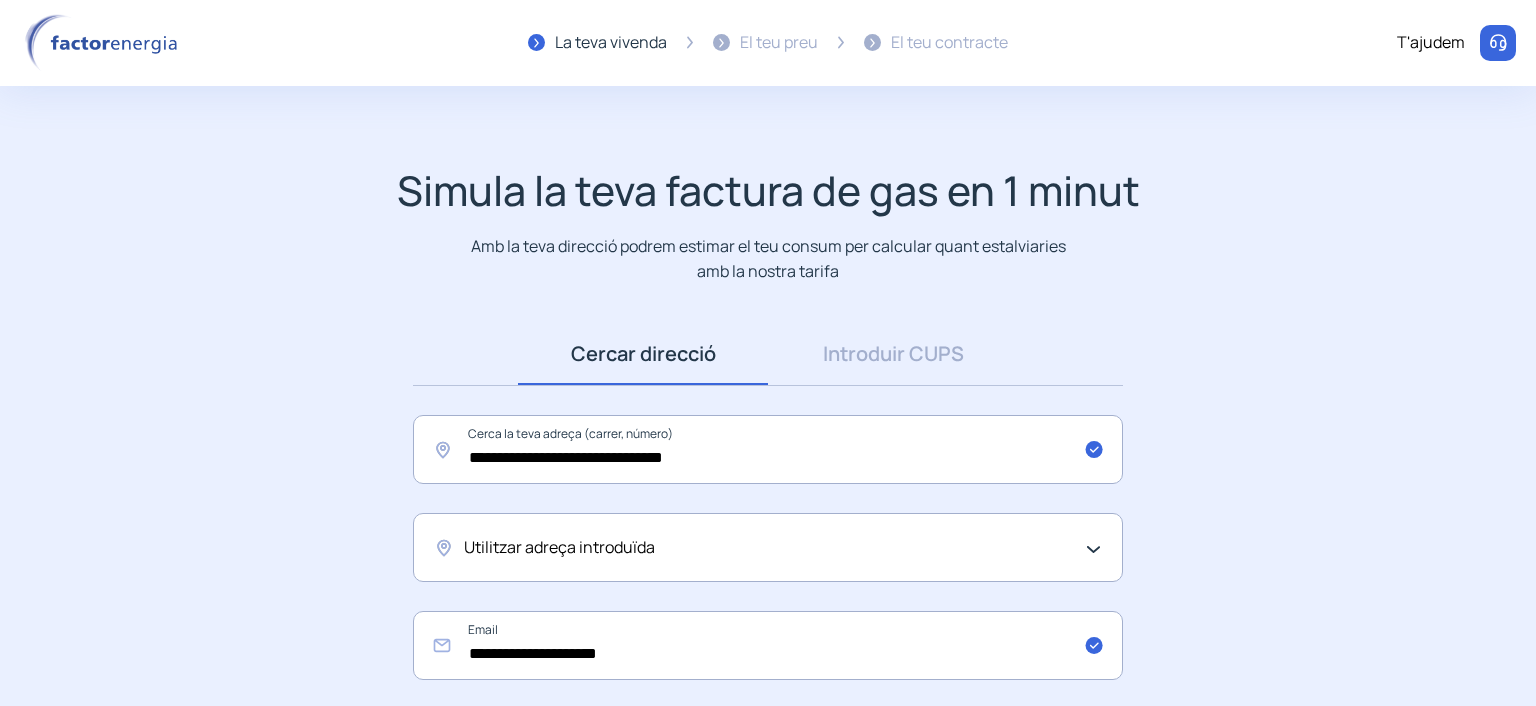 click on "T'ajudem" 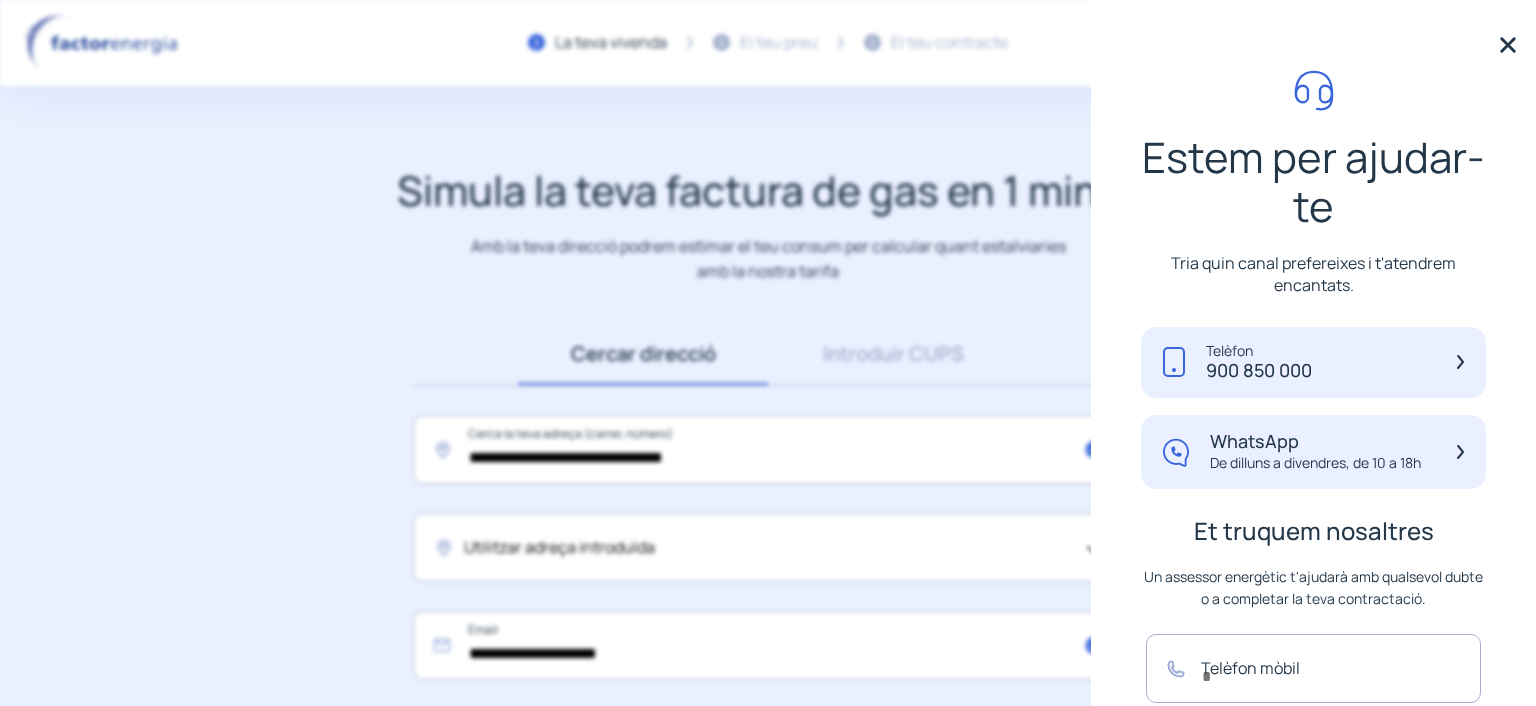 click 